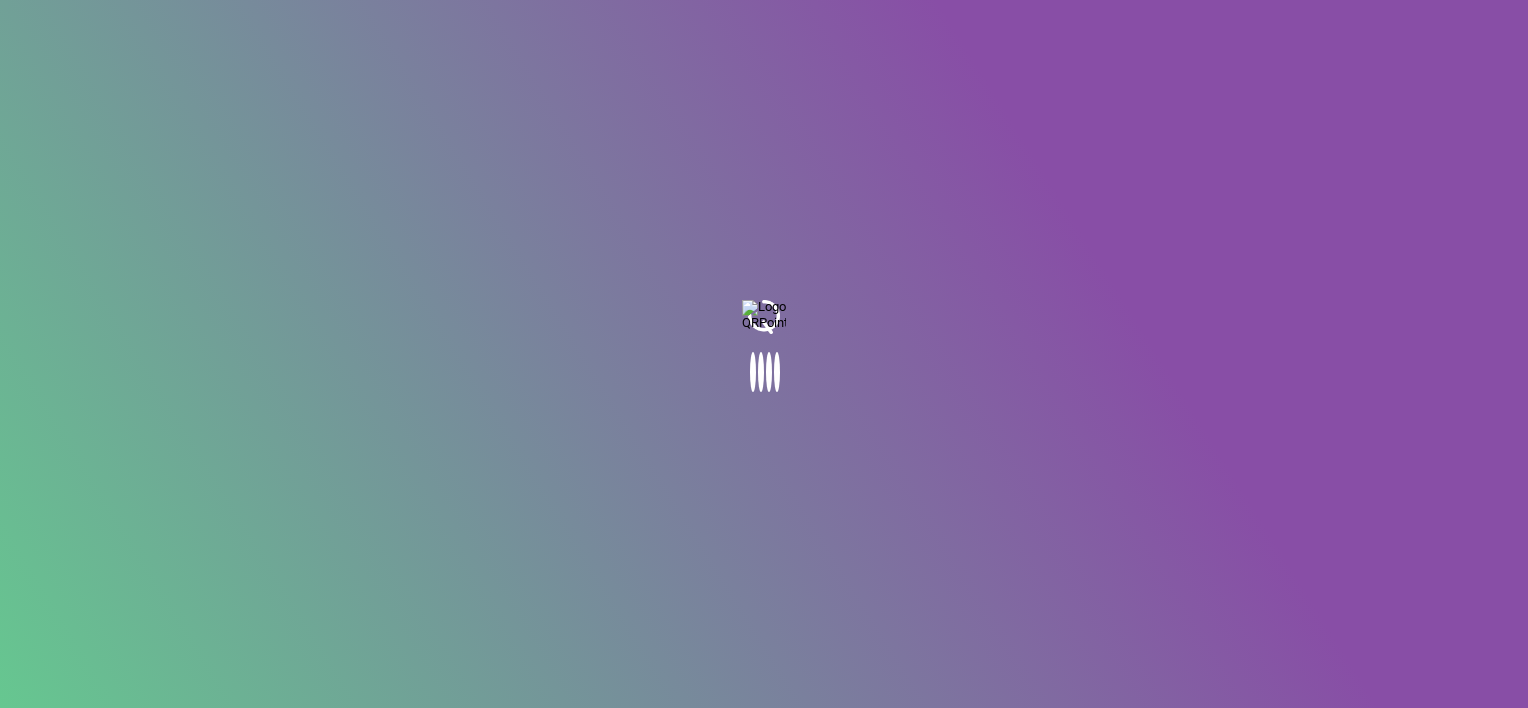 scroll, scrollTop: 0, scrollLeft: 0, axis: both 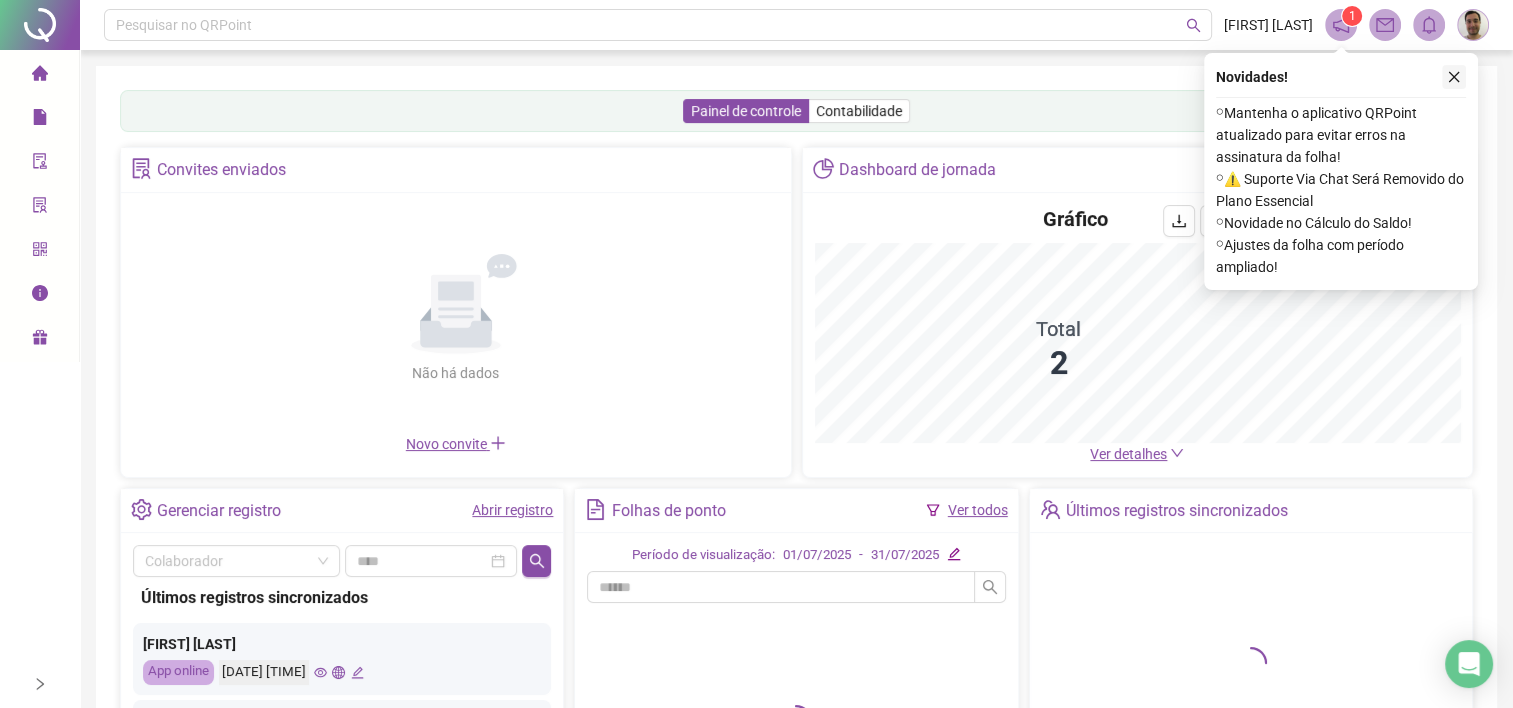 click 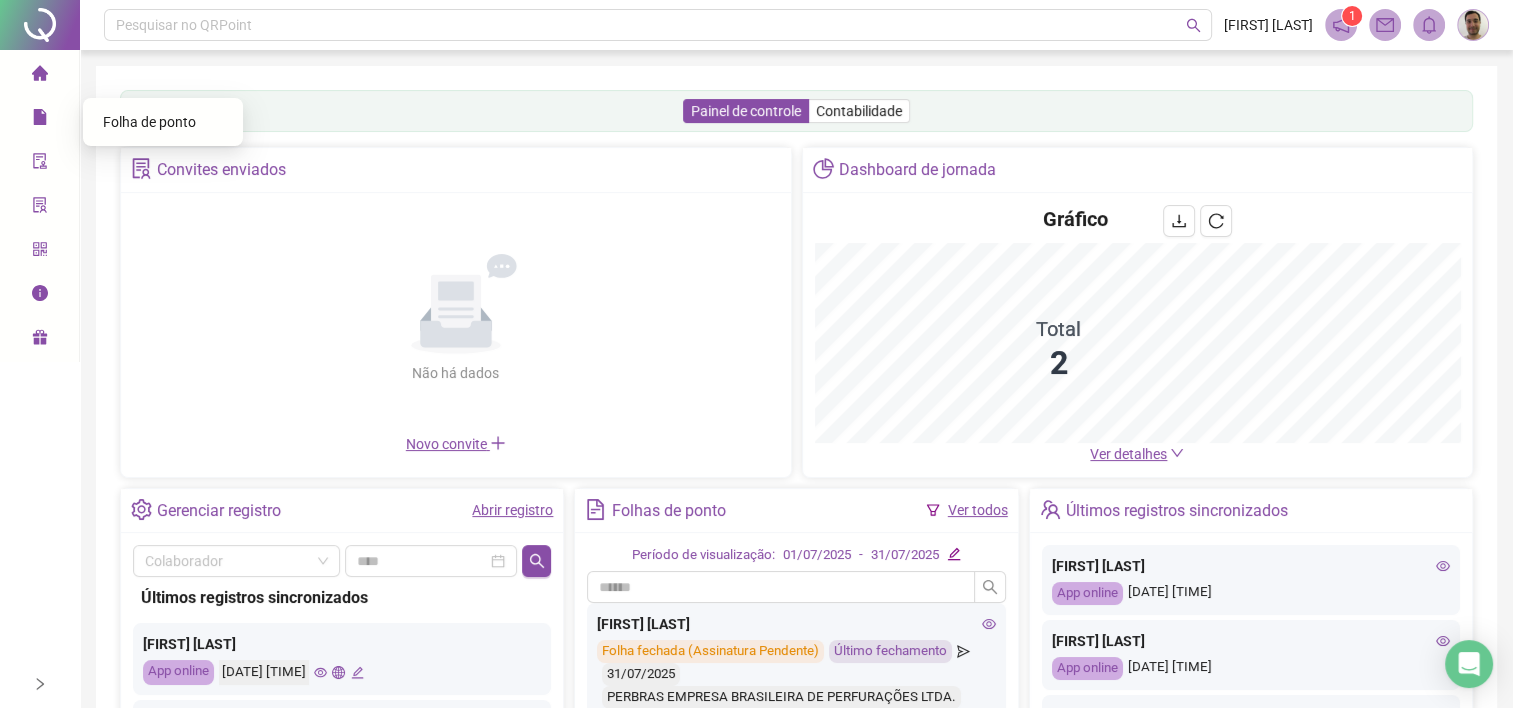 click on "Folha de ponto" at bounding box center (149, 122) 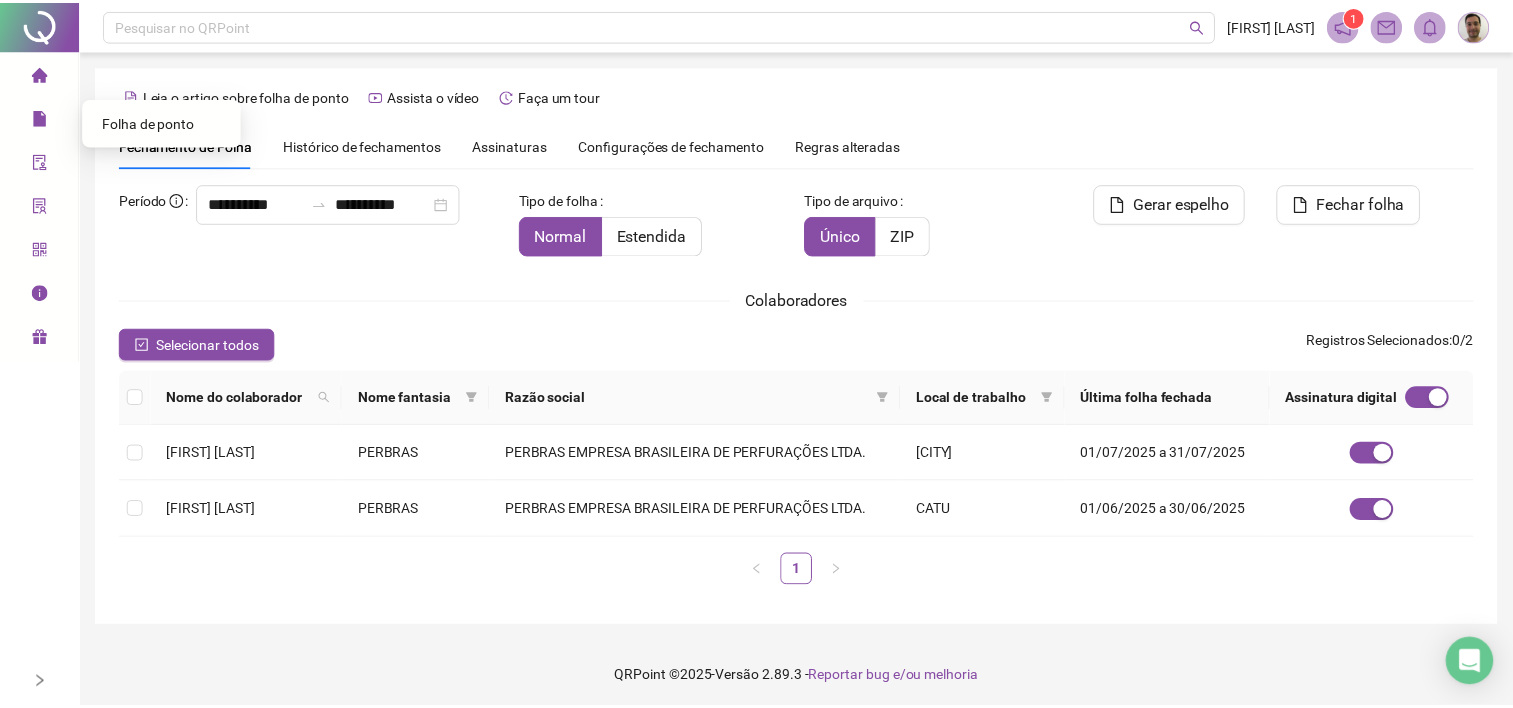 scroll, scrollTop: 6, scrollLeft: 0, axis: vertical 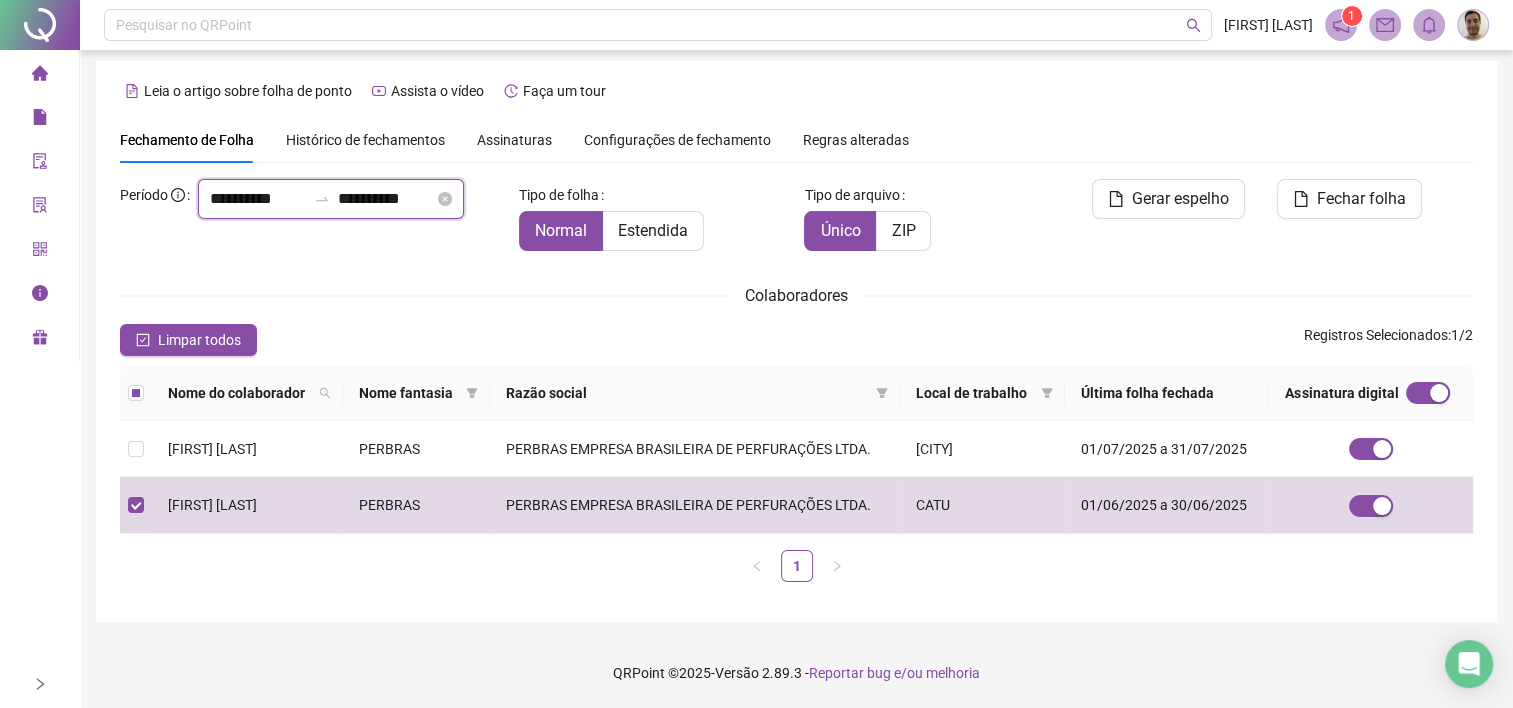 click on "**********" at bounding box center [258, 199] 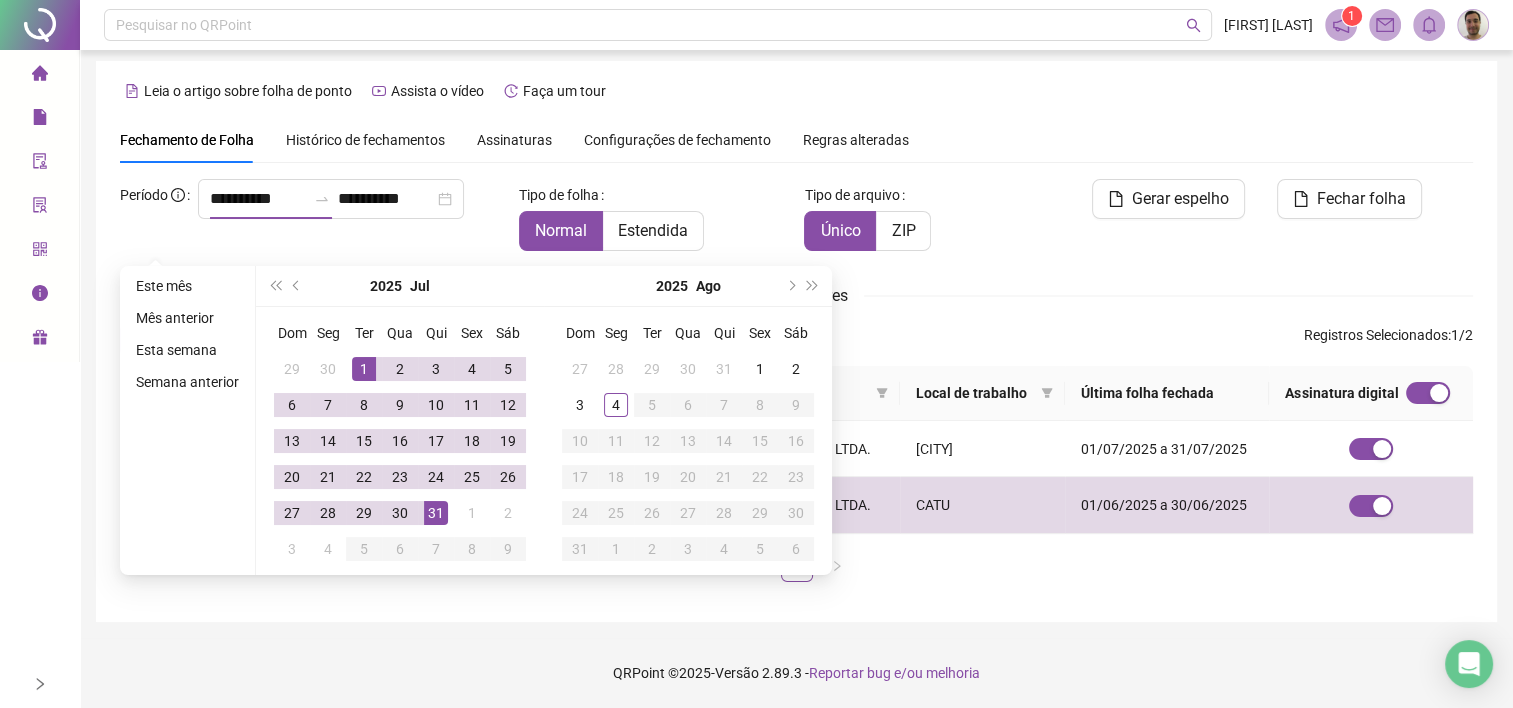 click at bounding box center (1033, 195) 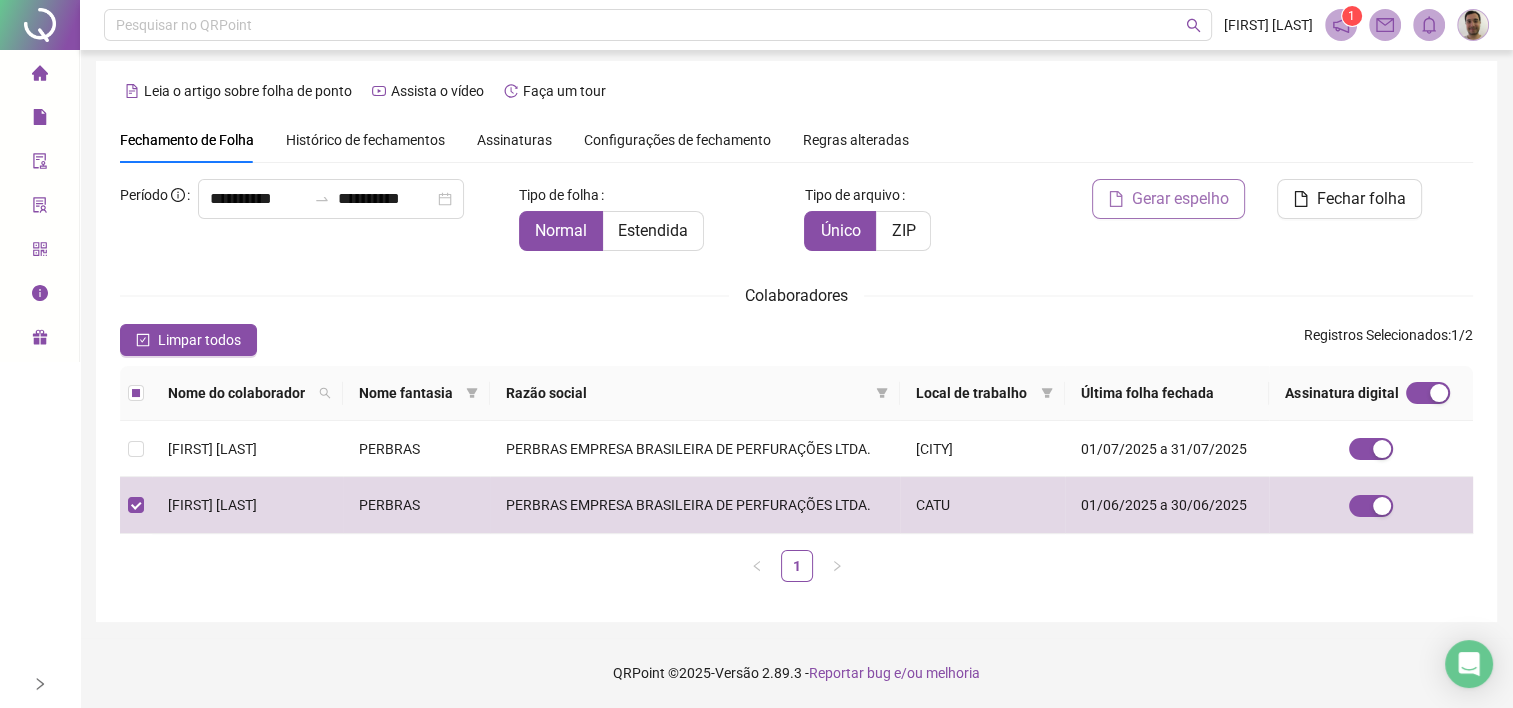 click on "Gerar espelho" at bounding box center [1180, 199] 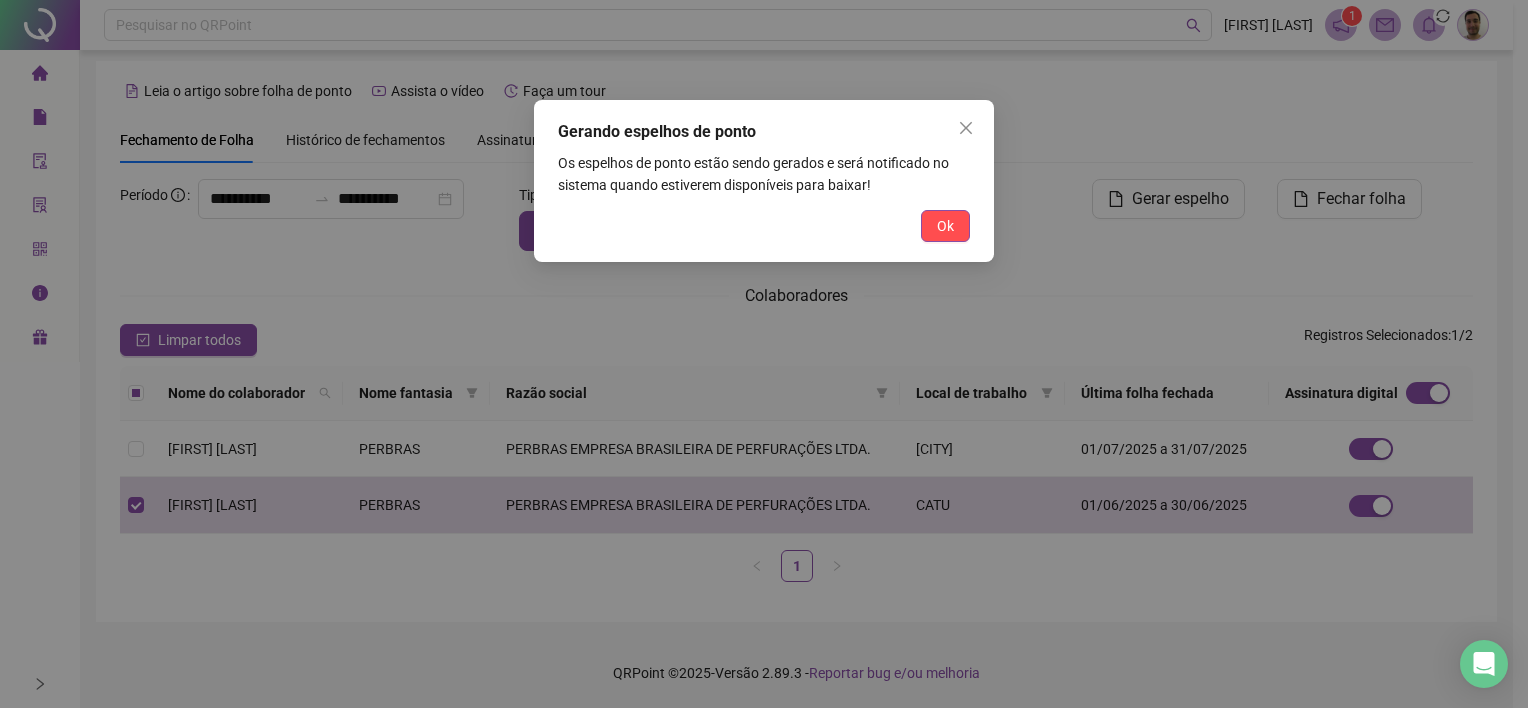 drag, startPoint x: 936, startPoint y: 227, endPoint x: 948, endPoint y: 220, distance: 13.892444 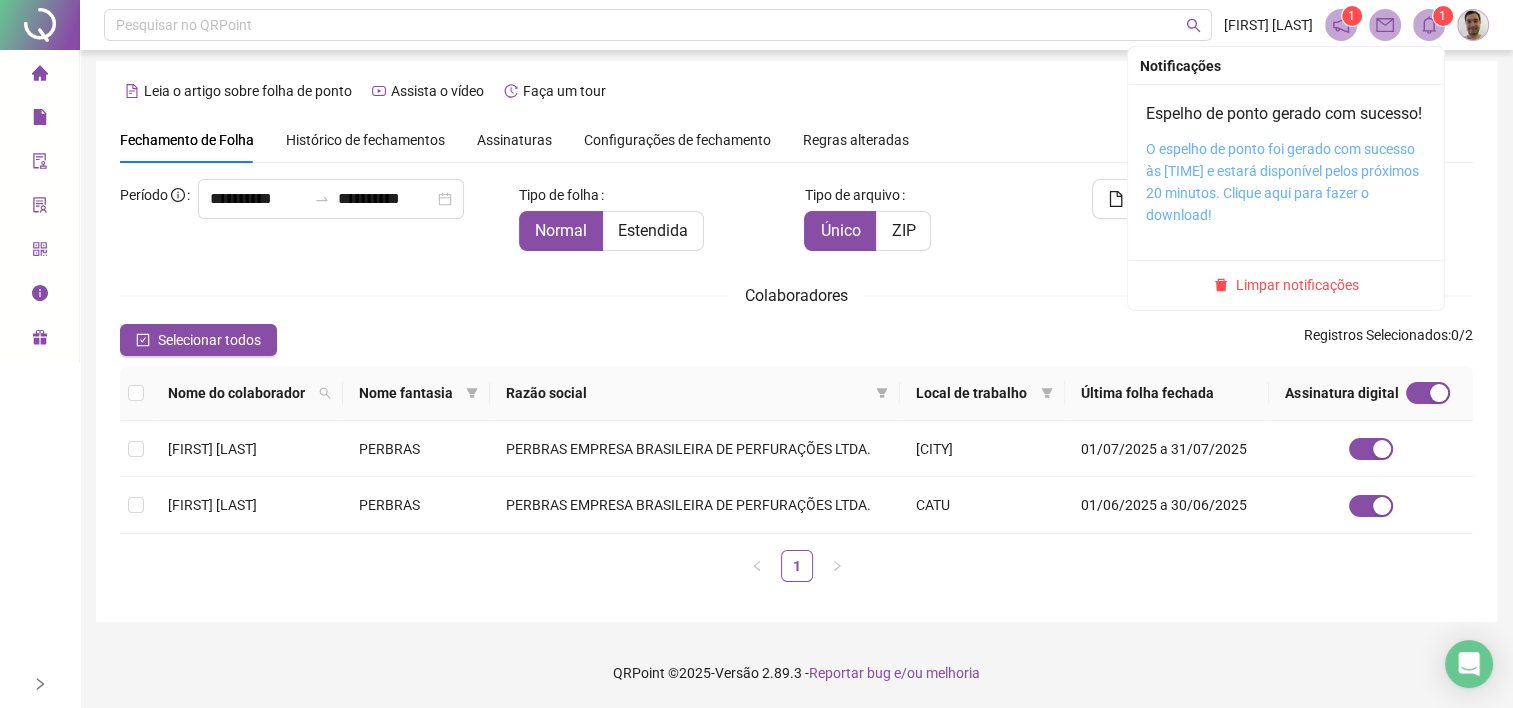 click on "O espelho de ponto foi gerado com sucesso às 12:45:42 e estará disponível pelos próximos 20 minutos.
Clique aqui para fazer o download!" at bounding box center [1282, 182] 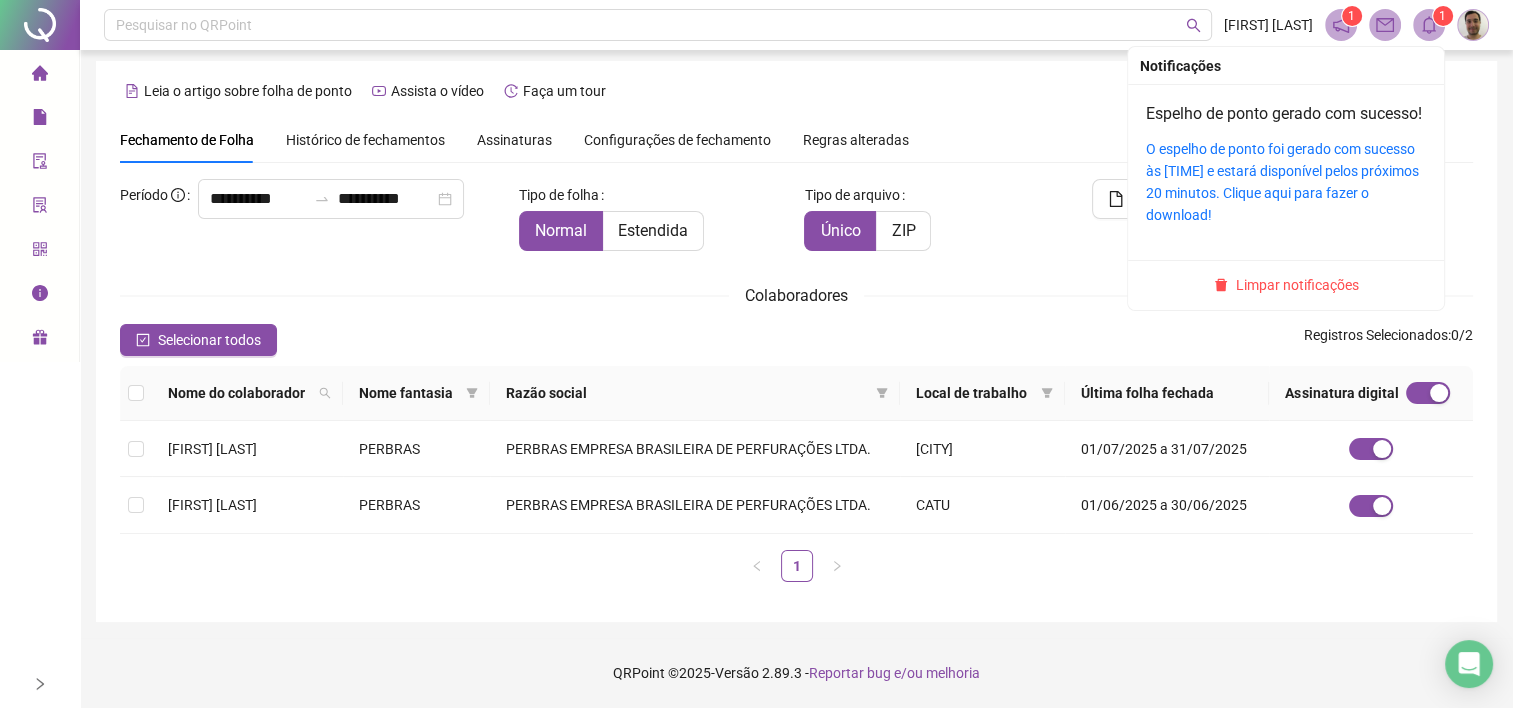 click 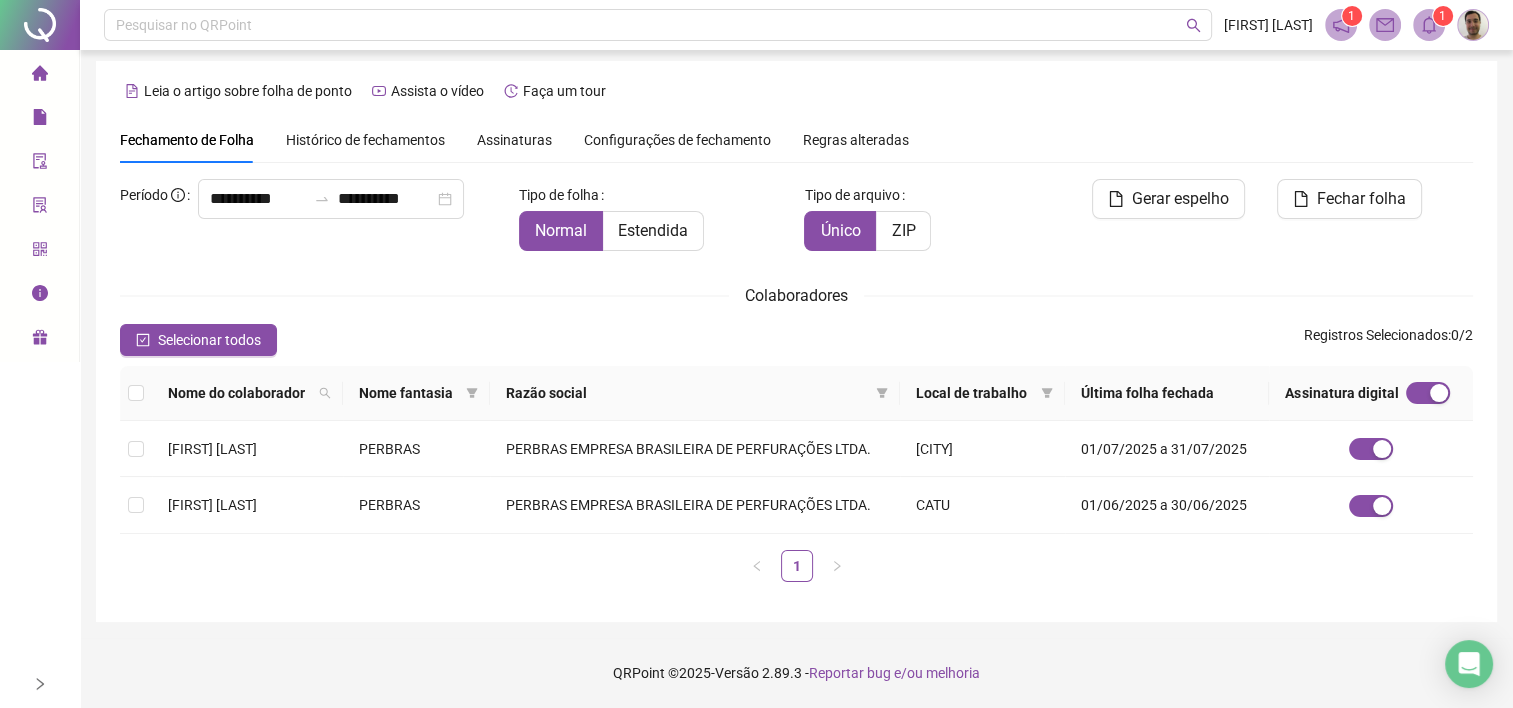 click 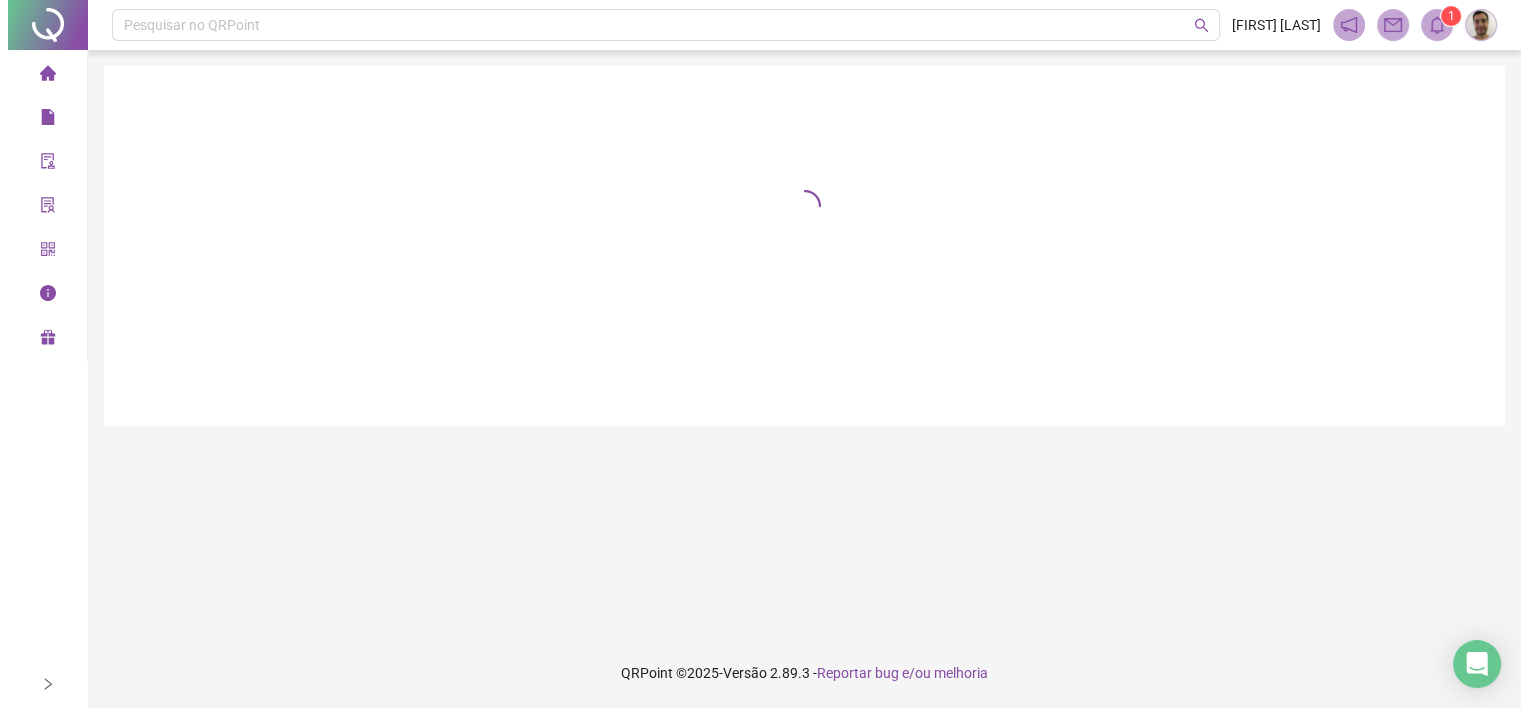 scroll, scrollTop: 0, scrollLeft: 0, axis: both 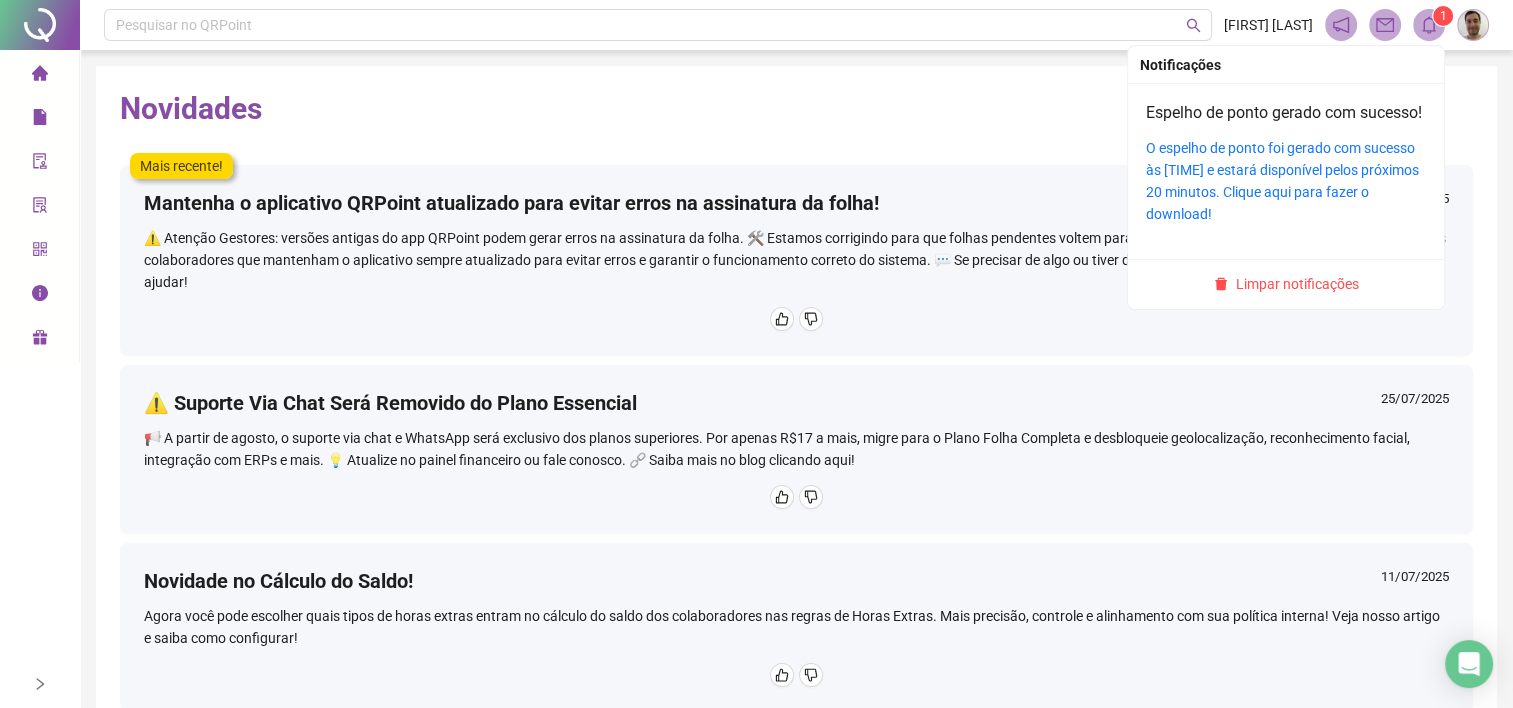 click 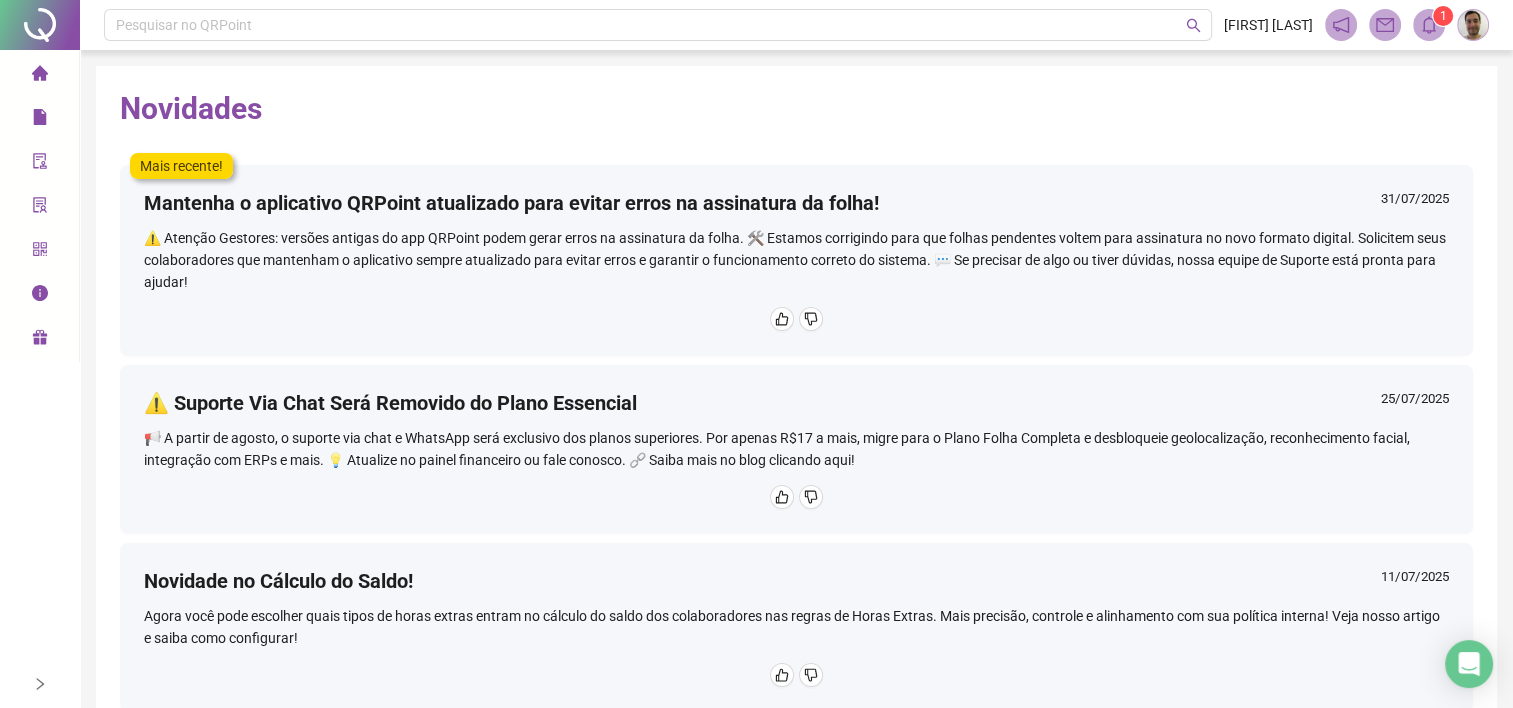 click on "Novidades" at bounding box center [796, 109] 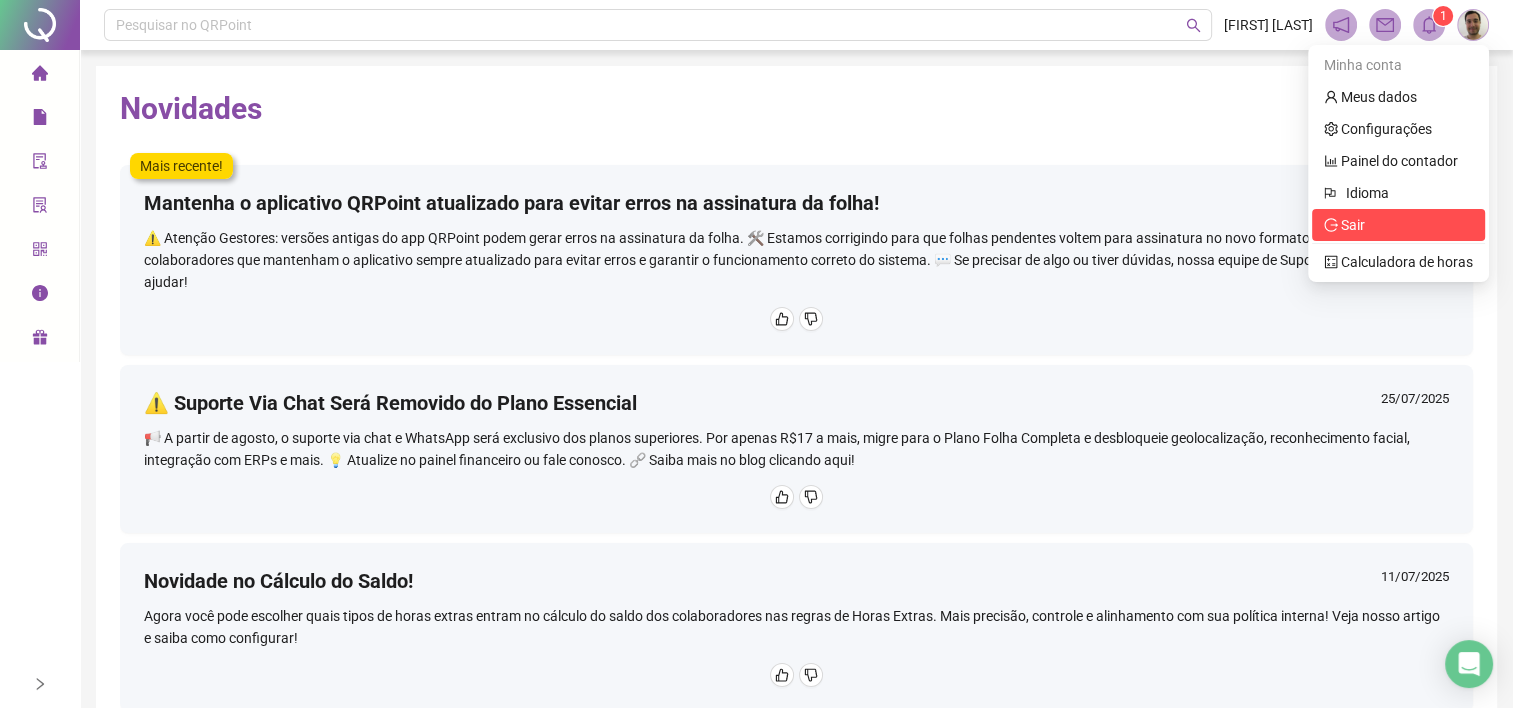click on "Sair" at bounding box center [1353, 225] 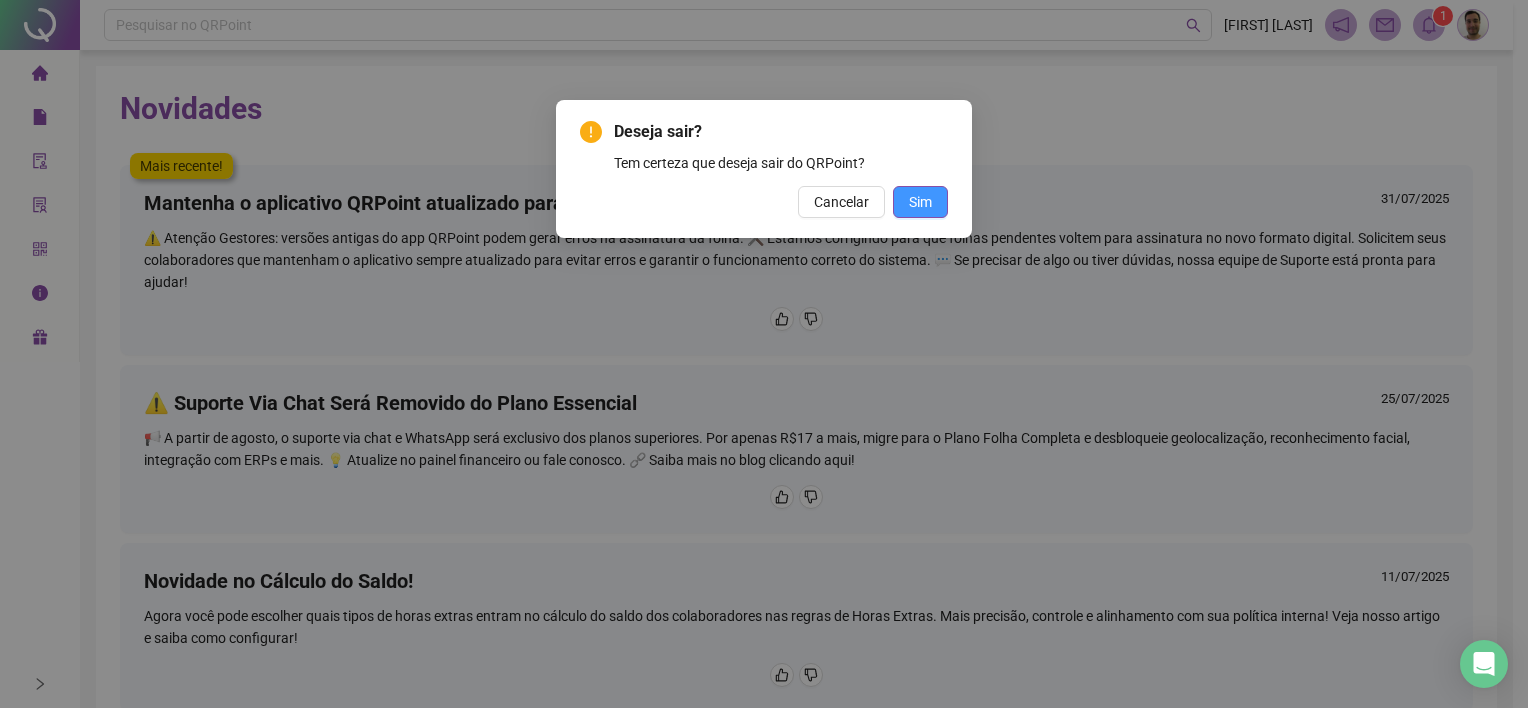 click on "Sim" at bounding box center [920, 202] 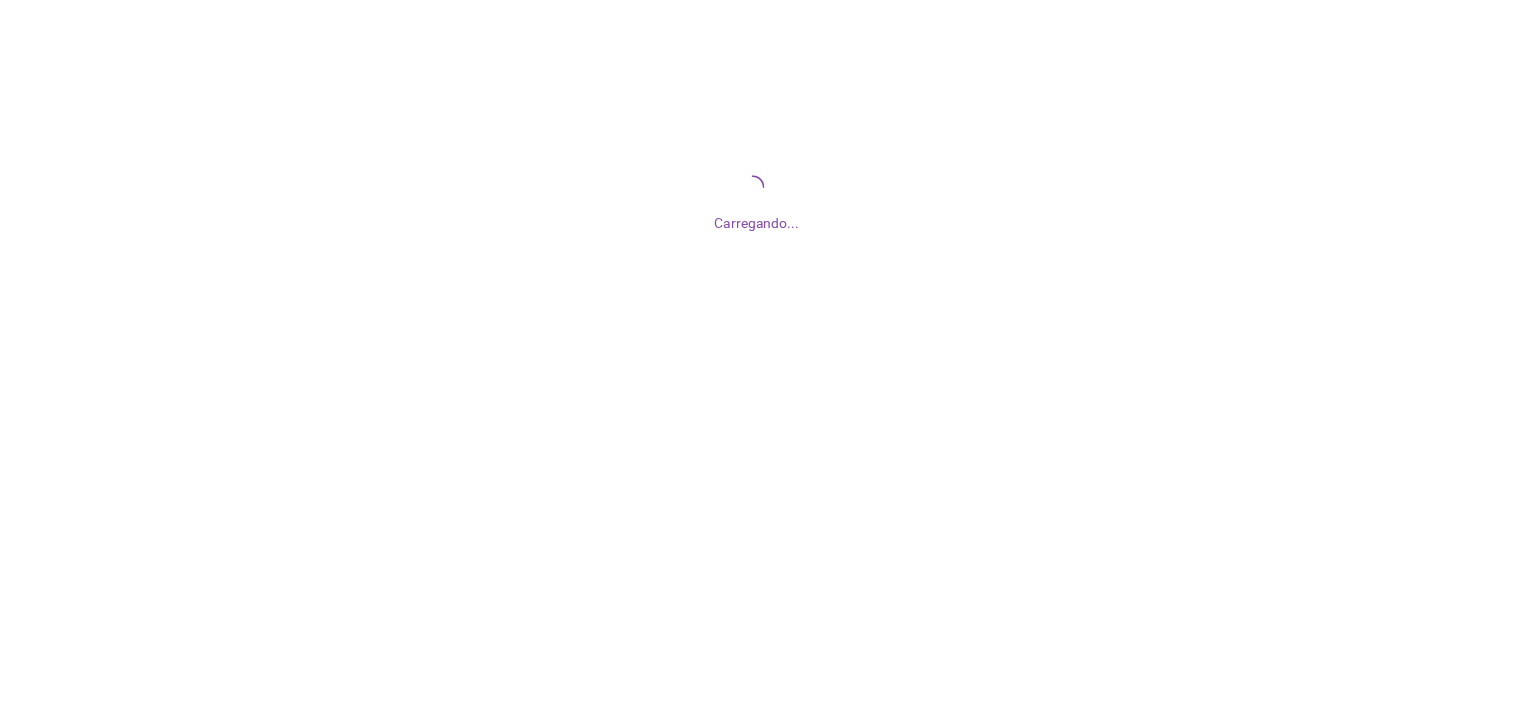 scroll, scrollTop: 0, scrollLeft: 0, axis: both 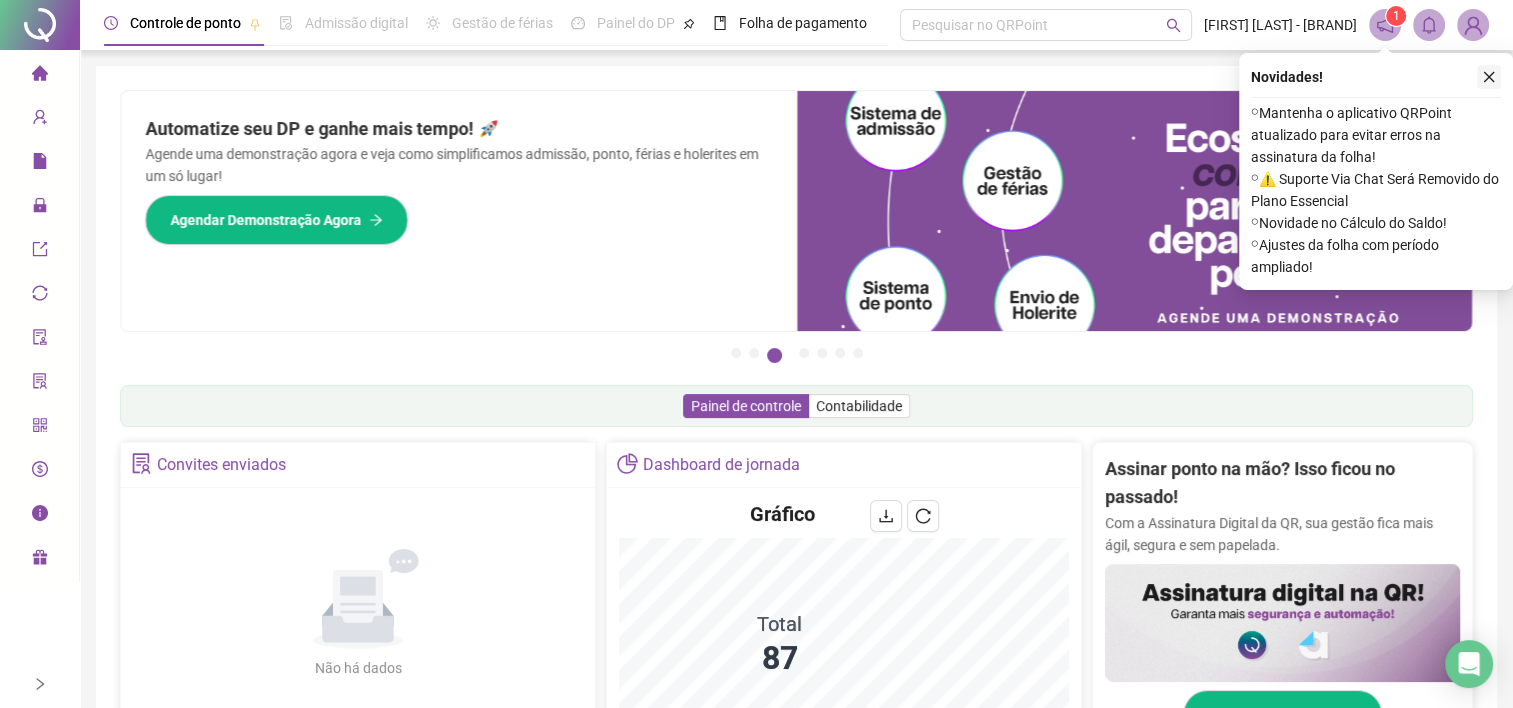 click 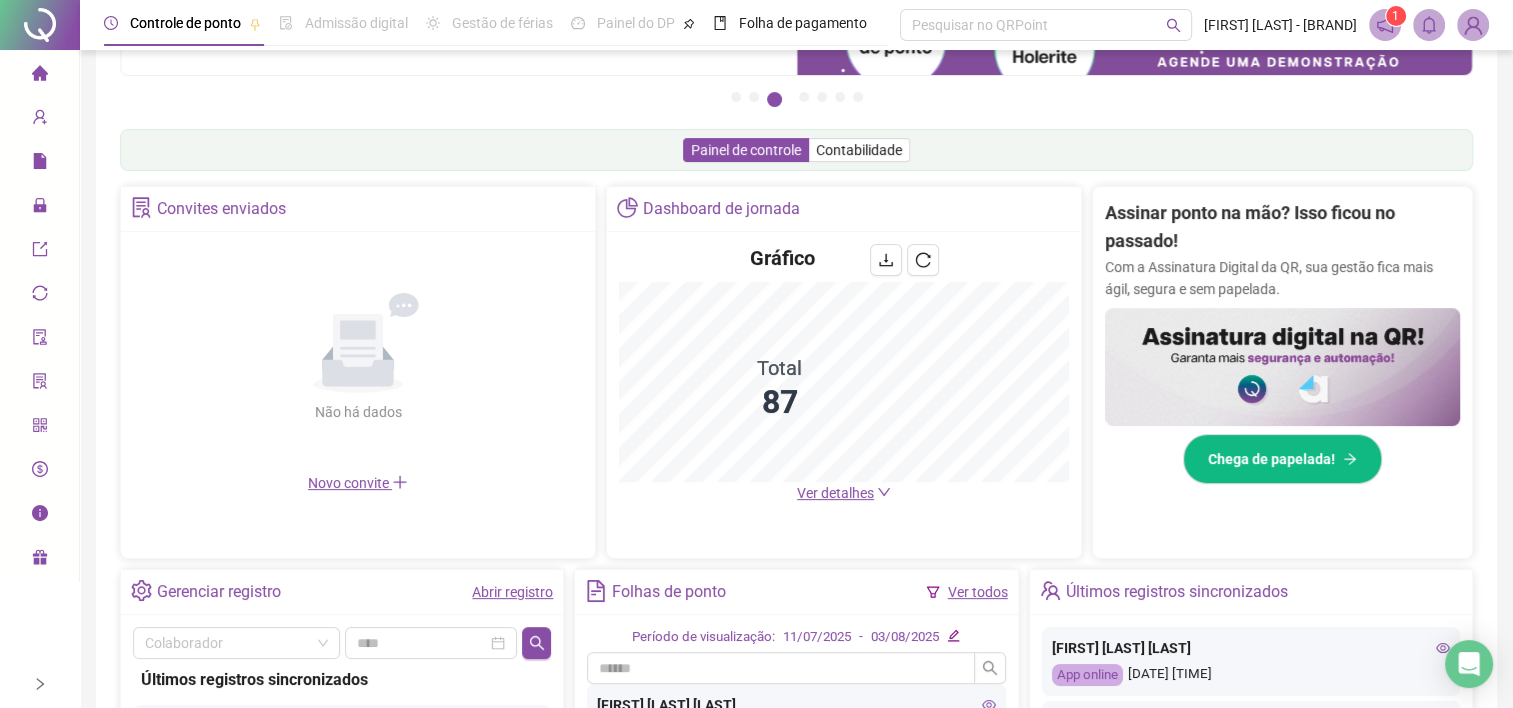 scroll, scrollTop: 92, scrollLeft: 0, axis: vertical 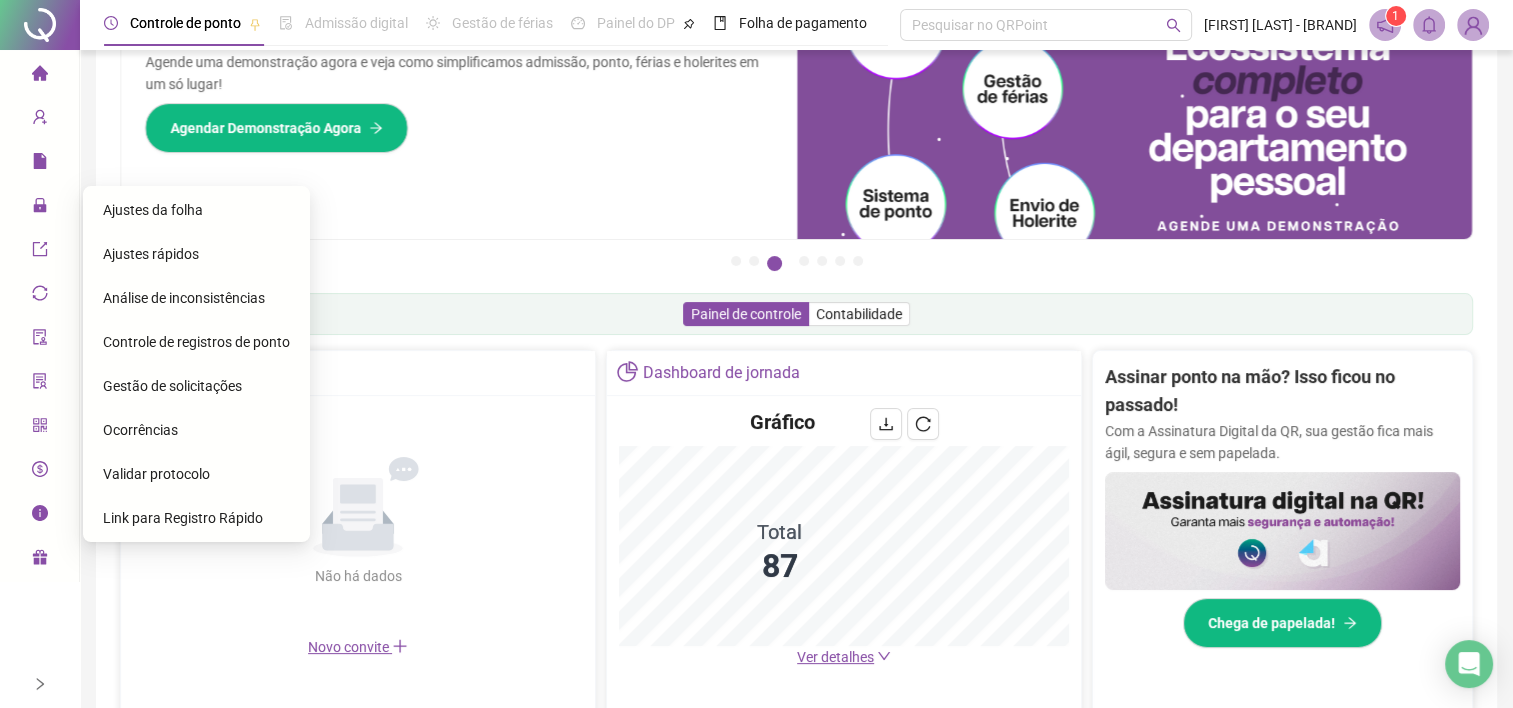 click on "Gestão de solicitações" at bounding box center [172, 386] 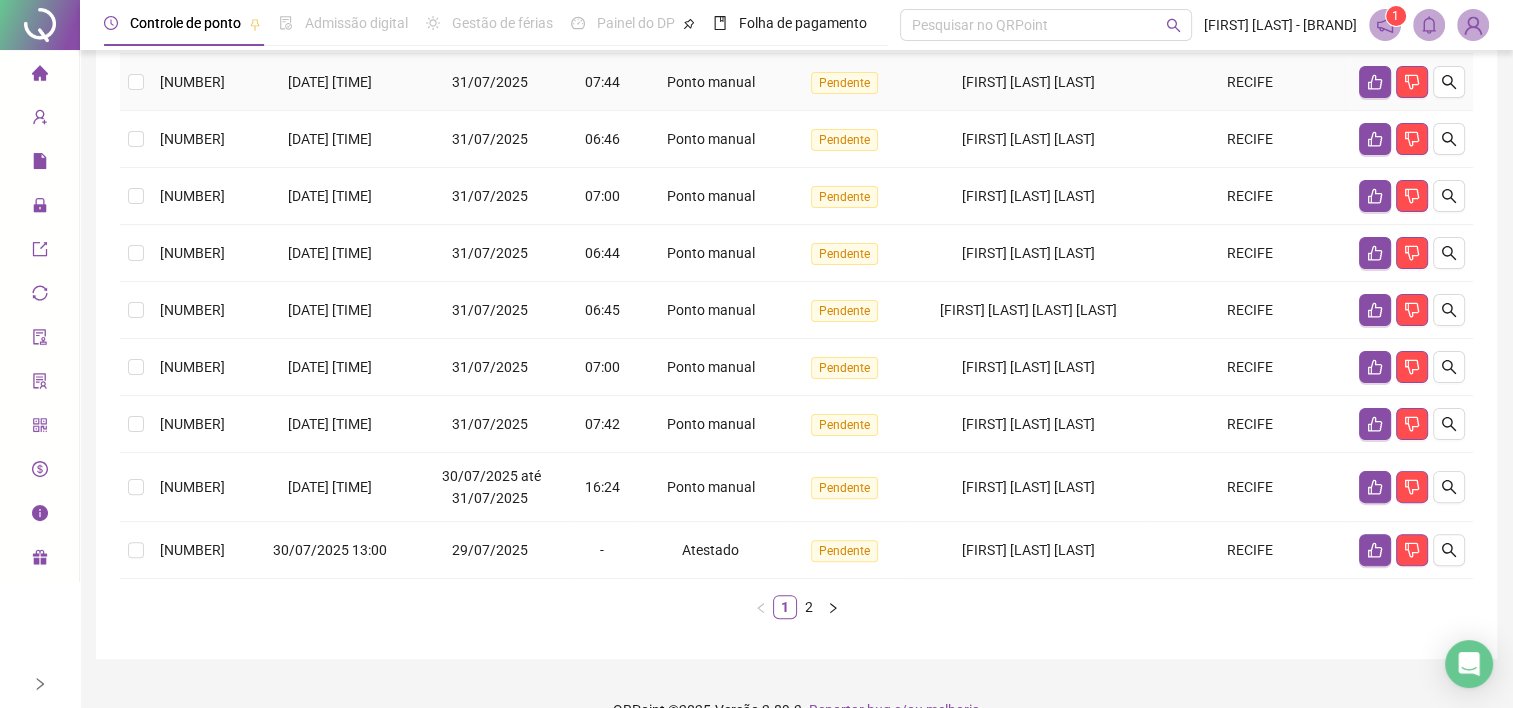 scroll, scrollTop: 496, scrollLeft: 0, axis: vertical 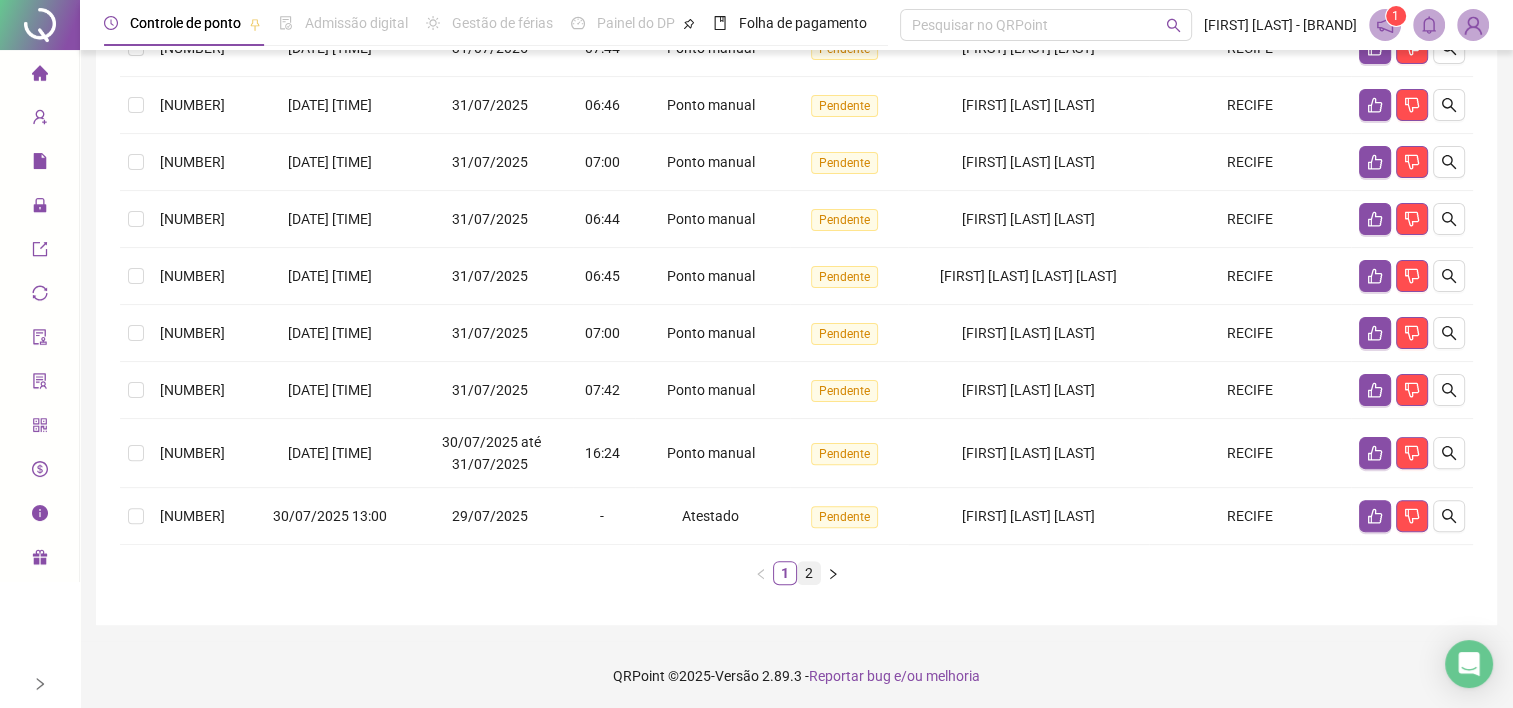click on "2" at bounding box center [809, 573] 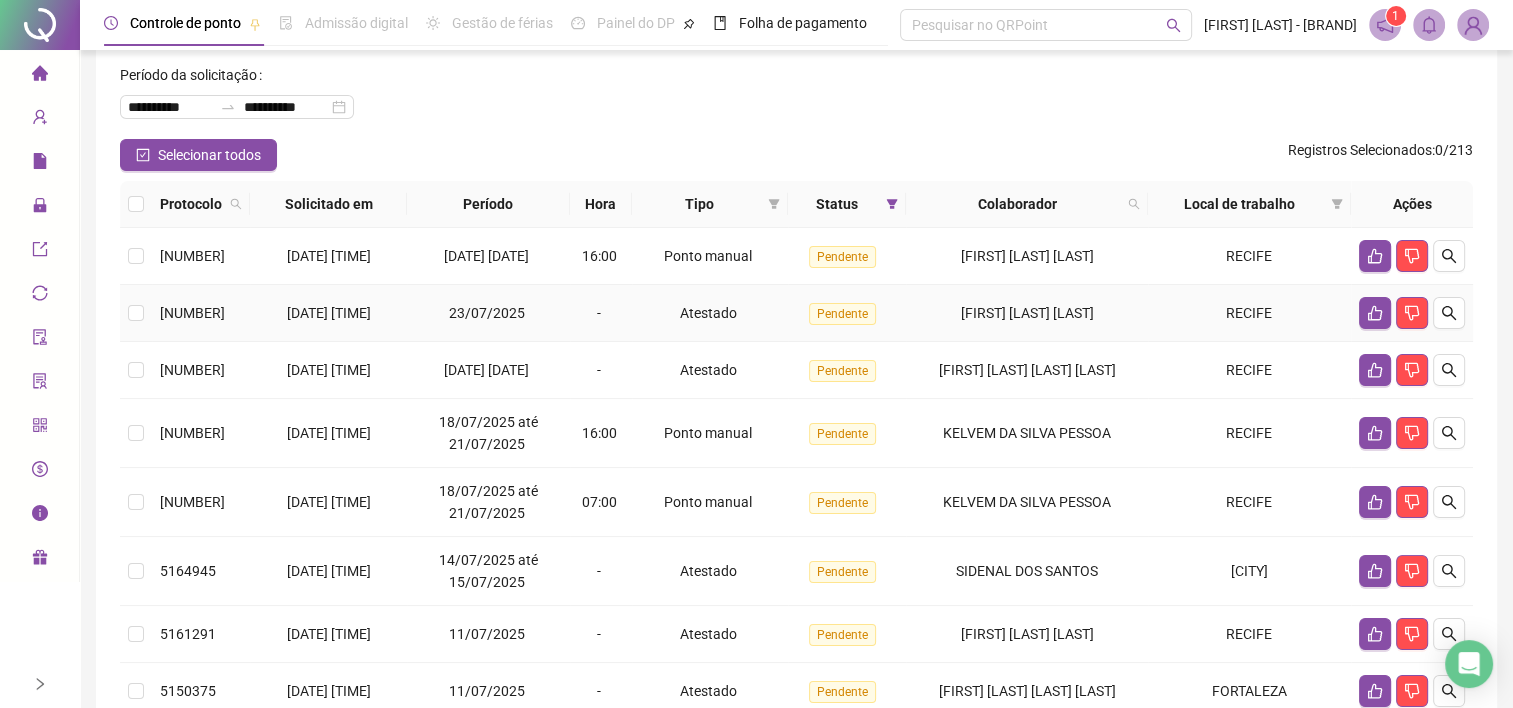scroll, scrollTop: 200, scrollLeft: 0, axis: vertical 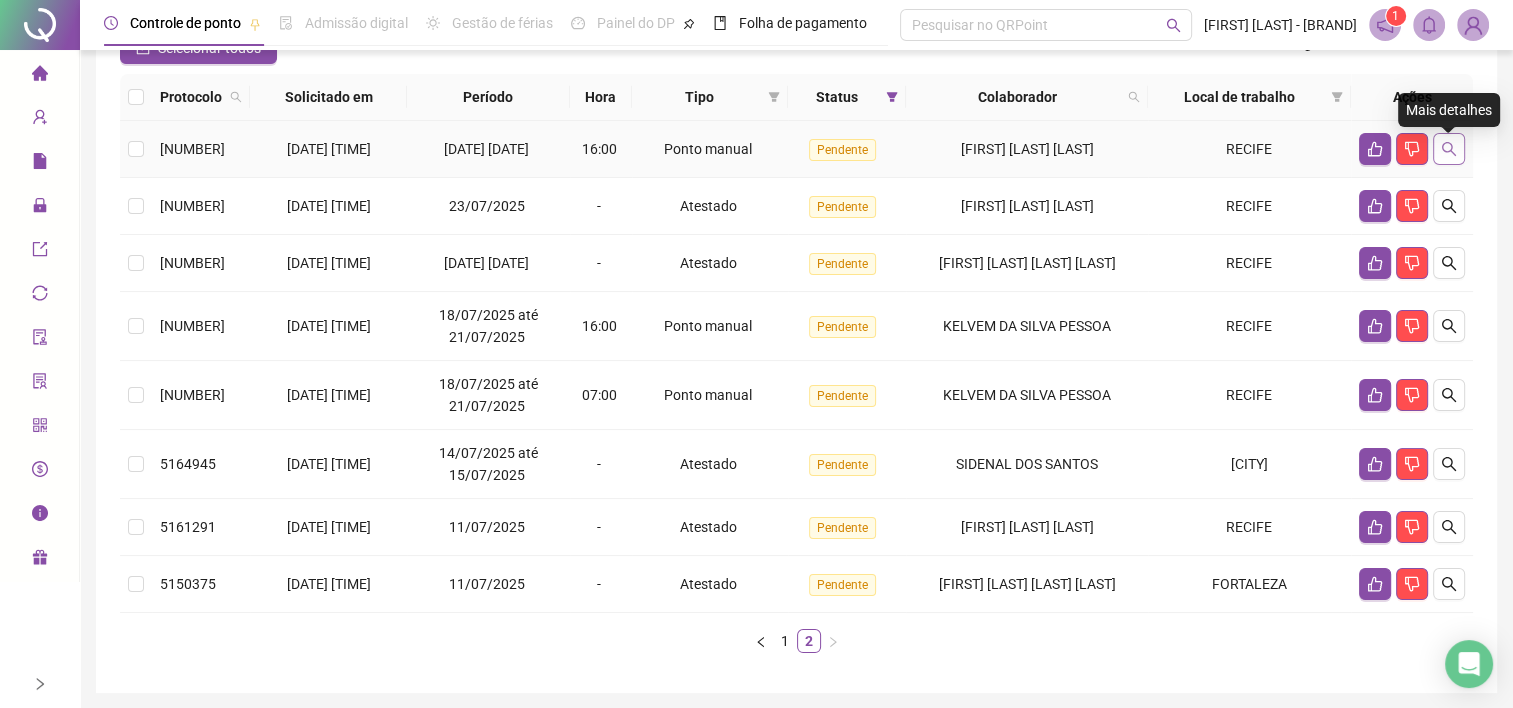 click 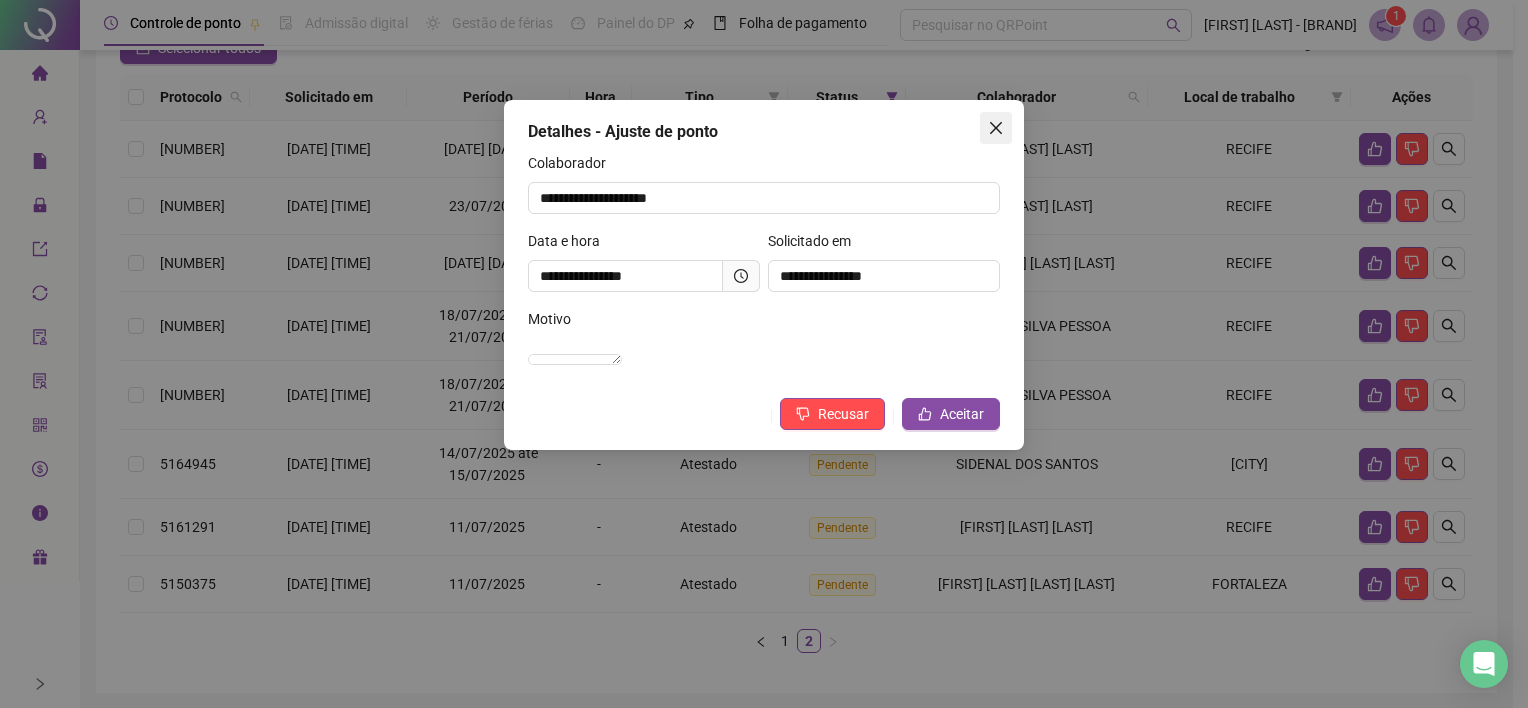 click 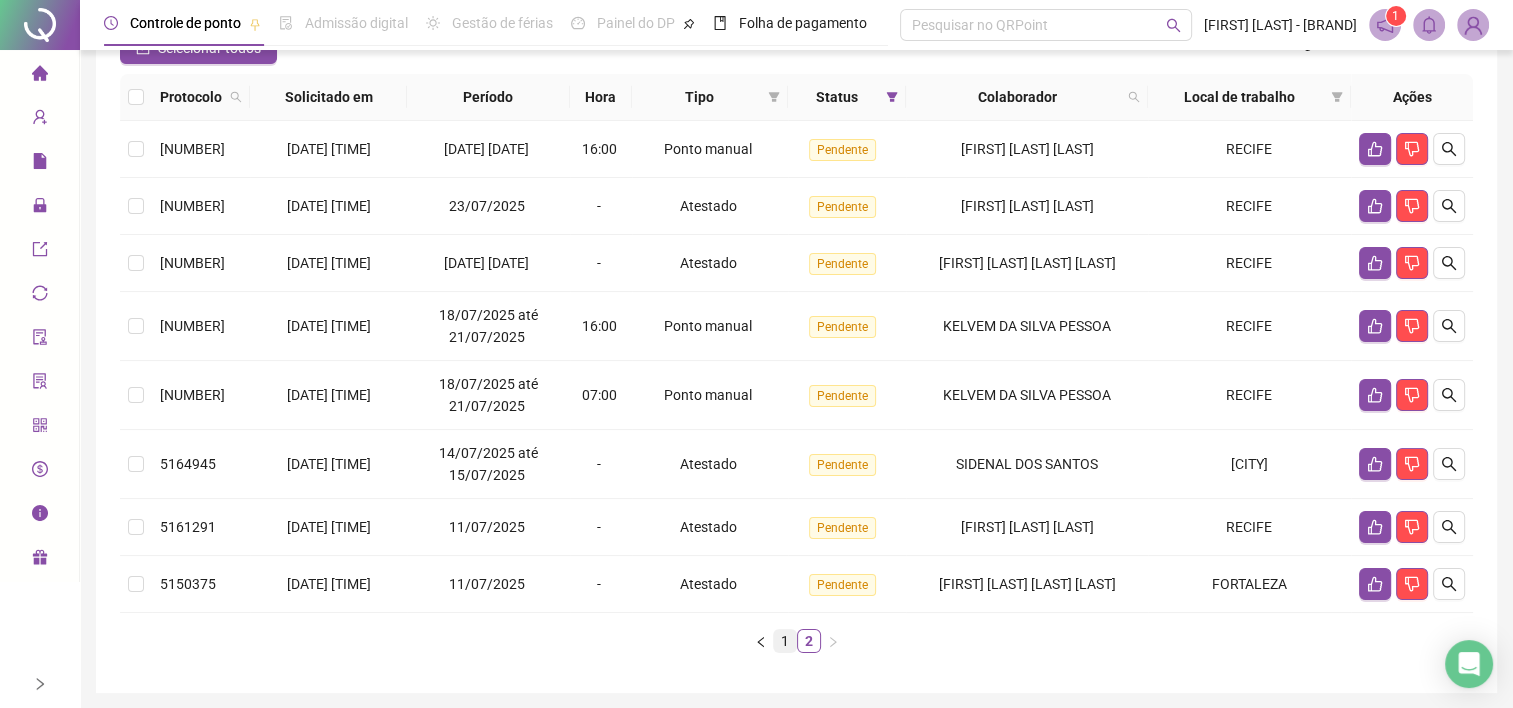 click on "1" at bounding box center [785, 641] 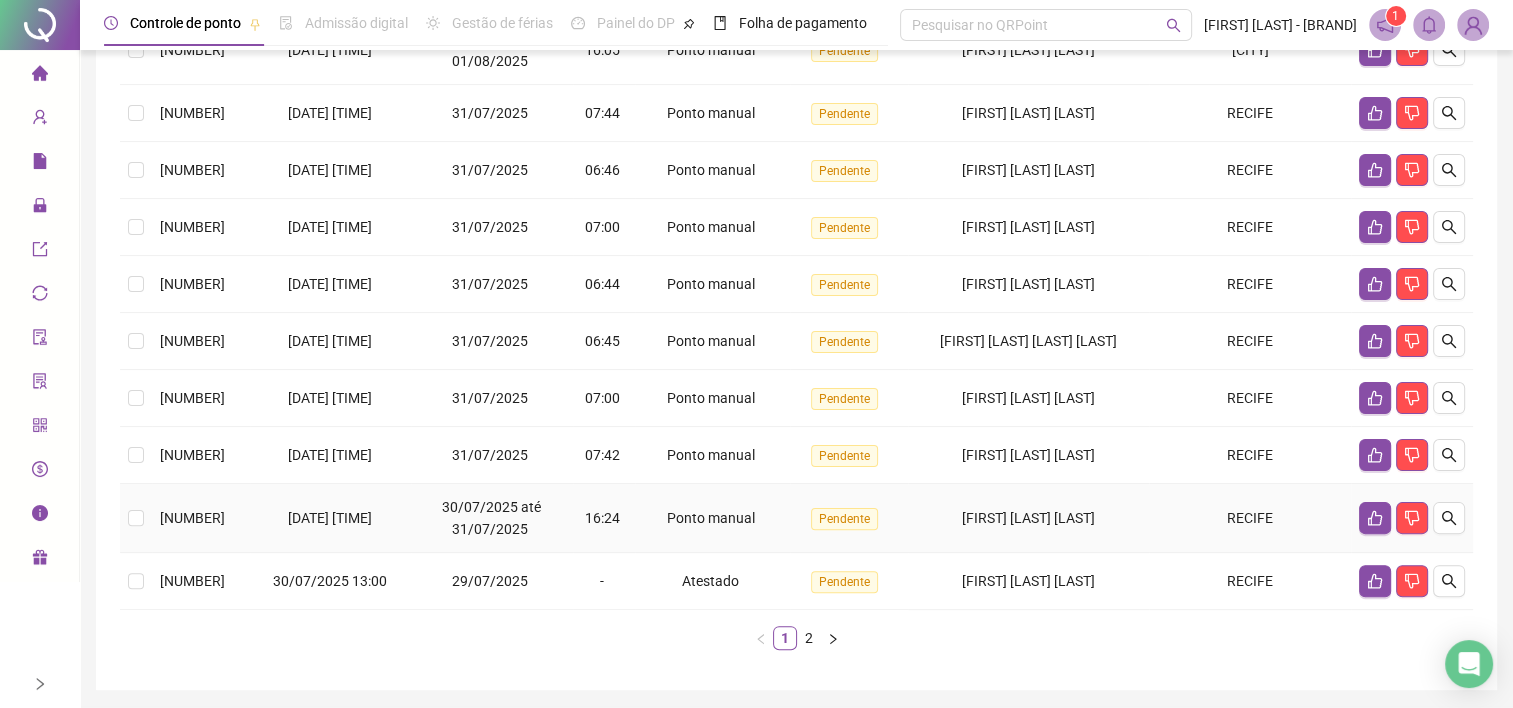 scroll, scrollTop: 396, scrollLeft: 0, axis: vertical 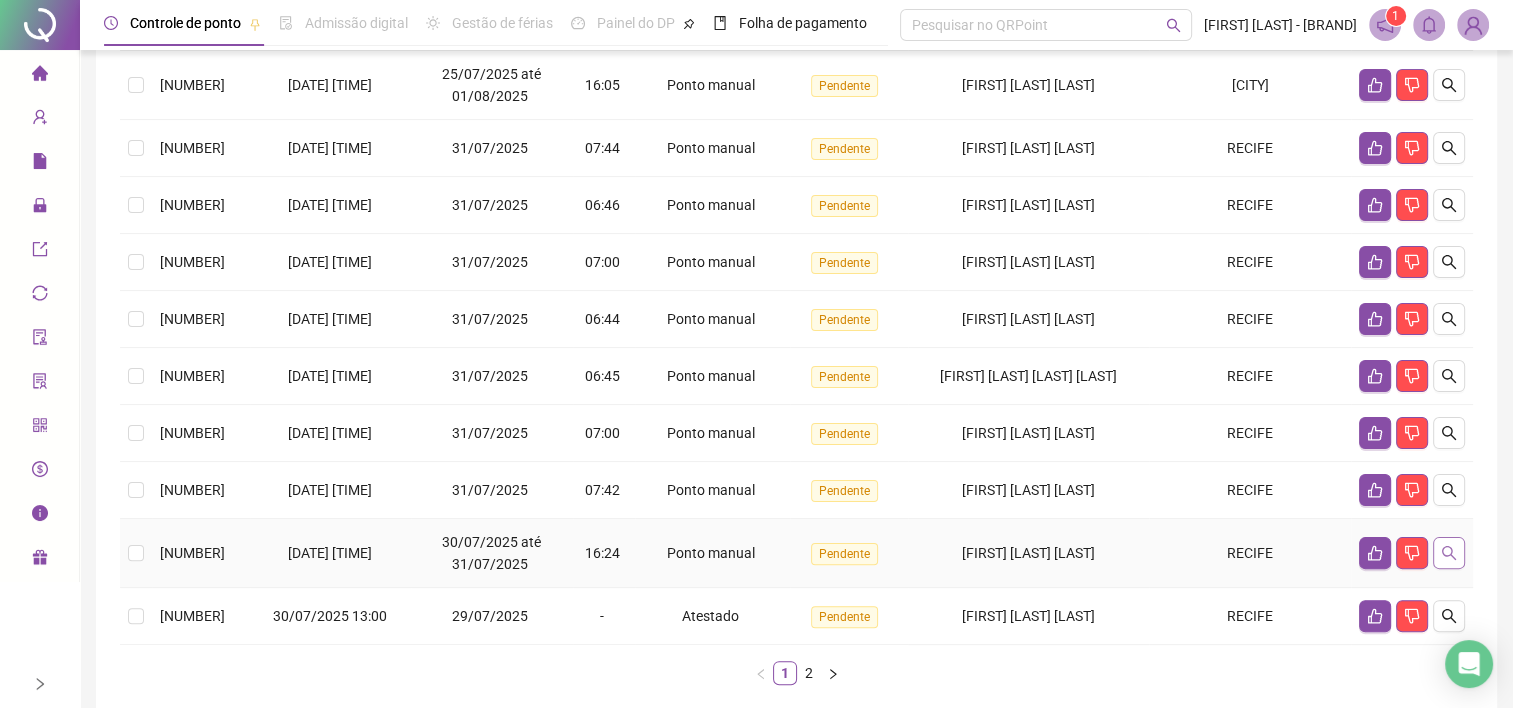click at bounding box center [1449, 553] 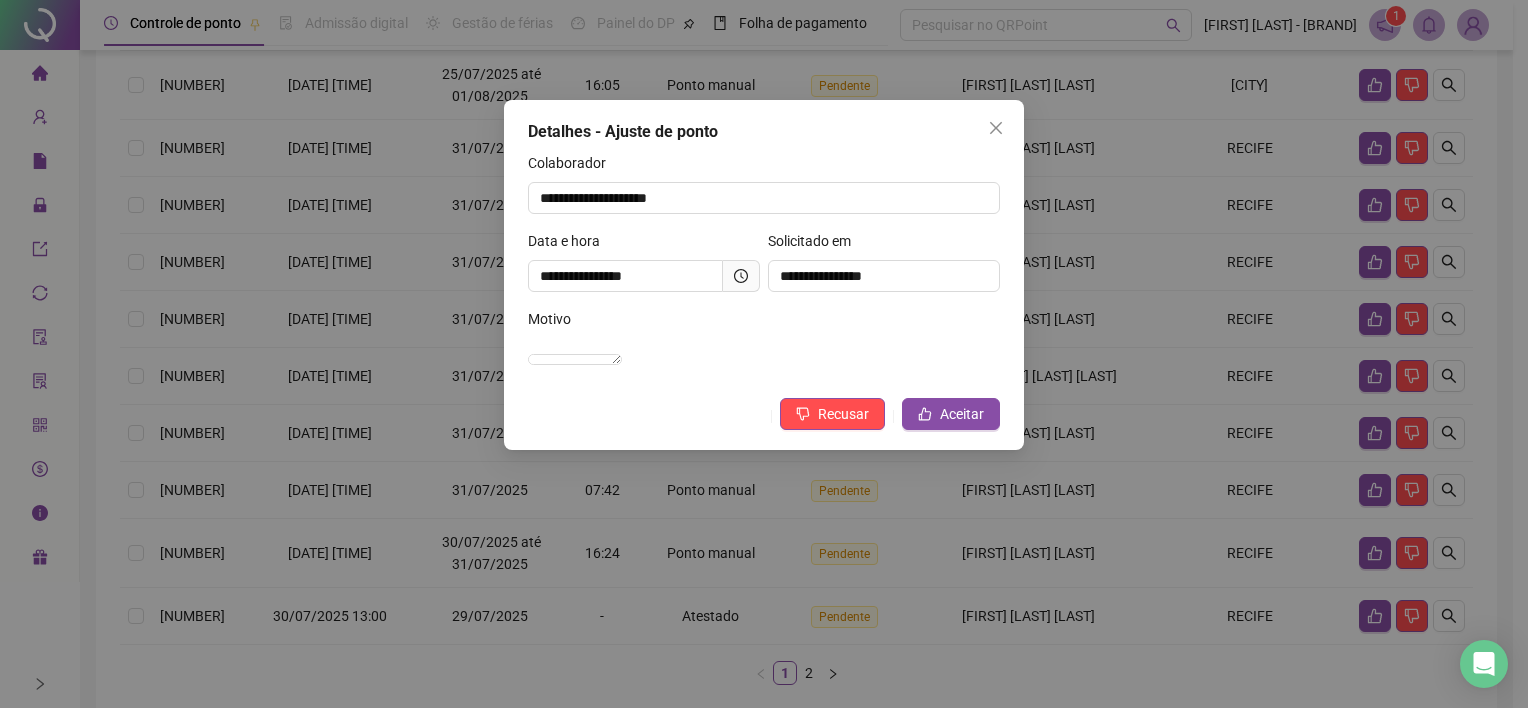 click on "**********" at bounding box center (764, 275) 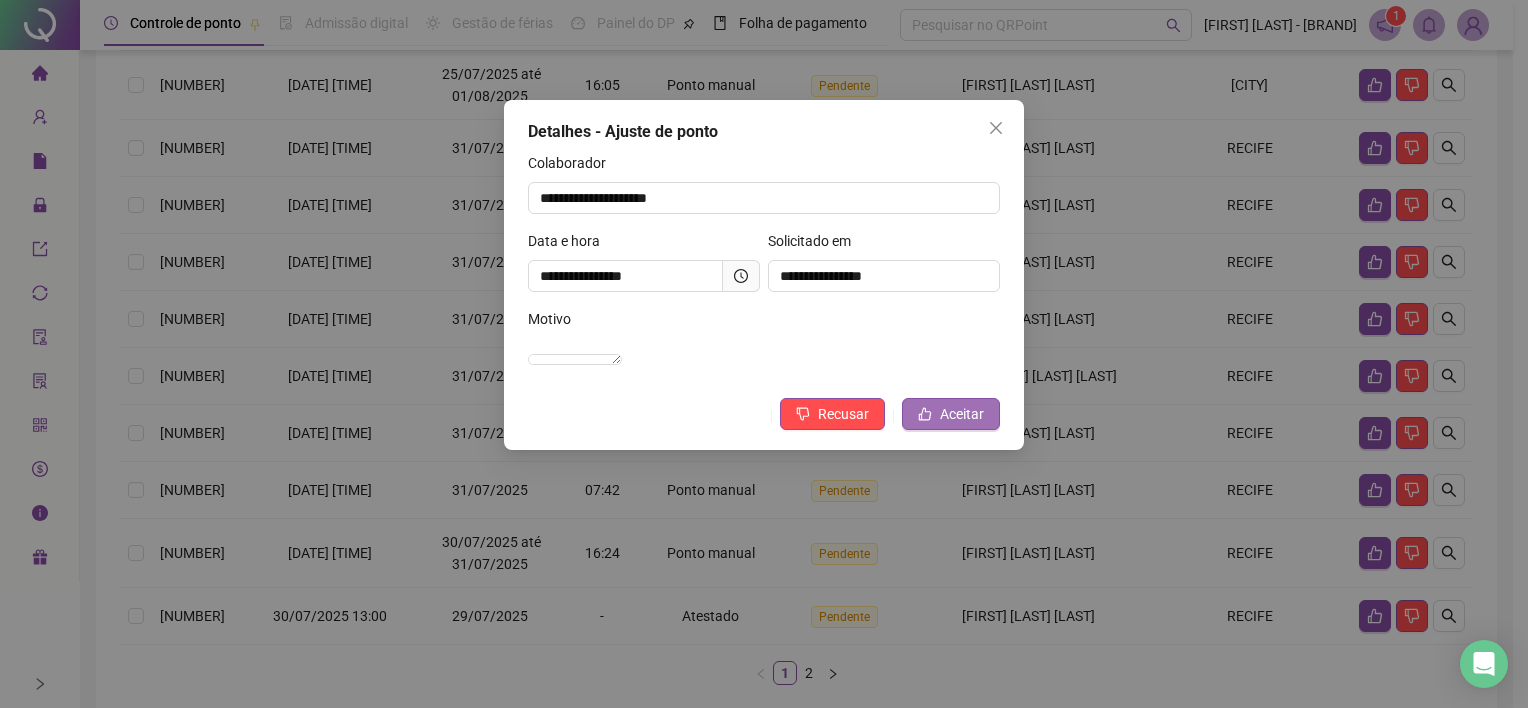 click on "Aceitar" at bounding box center (962, 414) 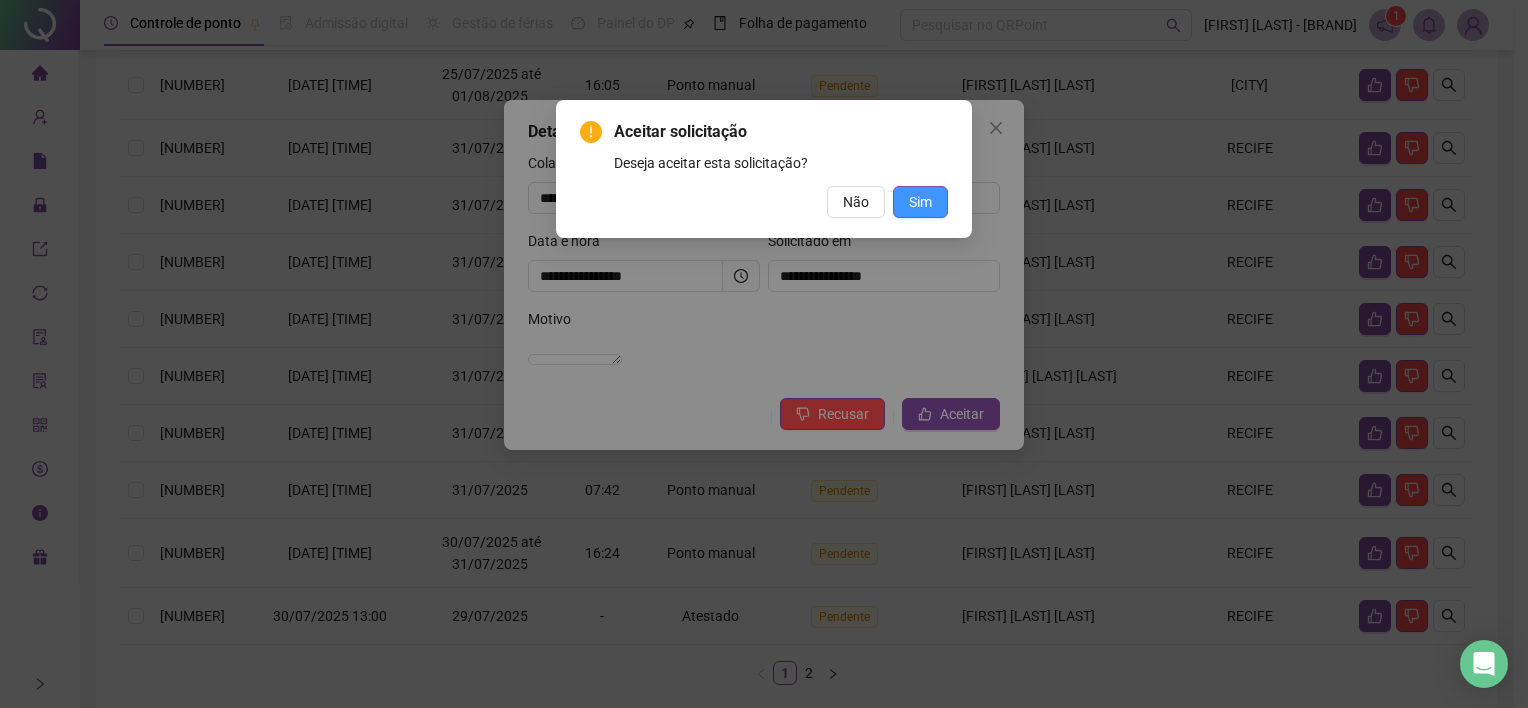 click on "Sim" at bounding box center [920, 202] 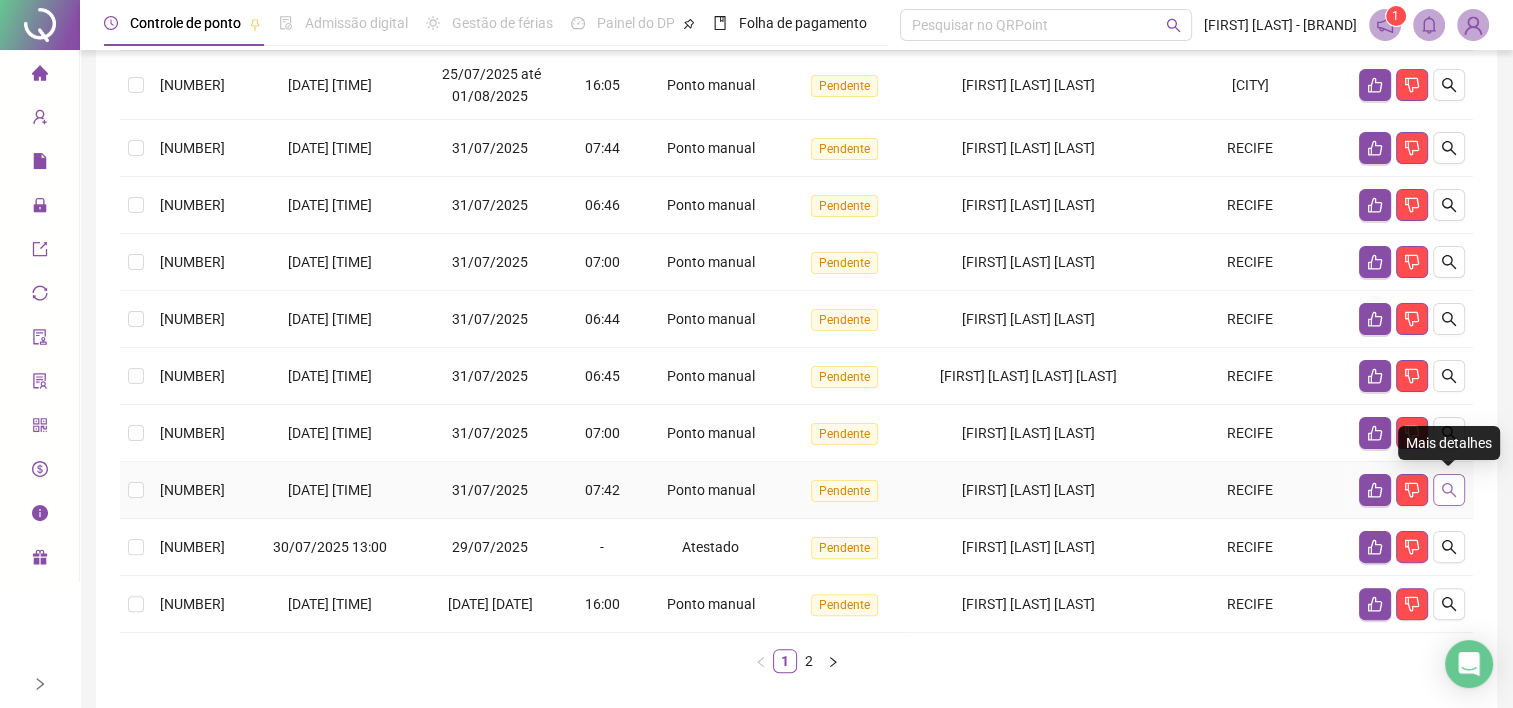 click 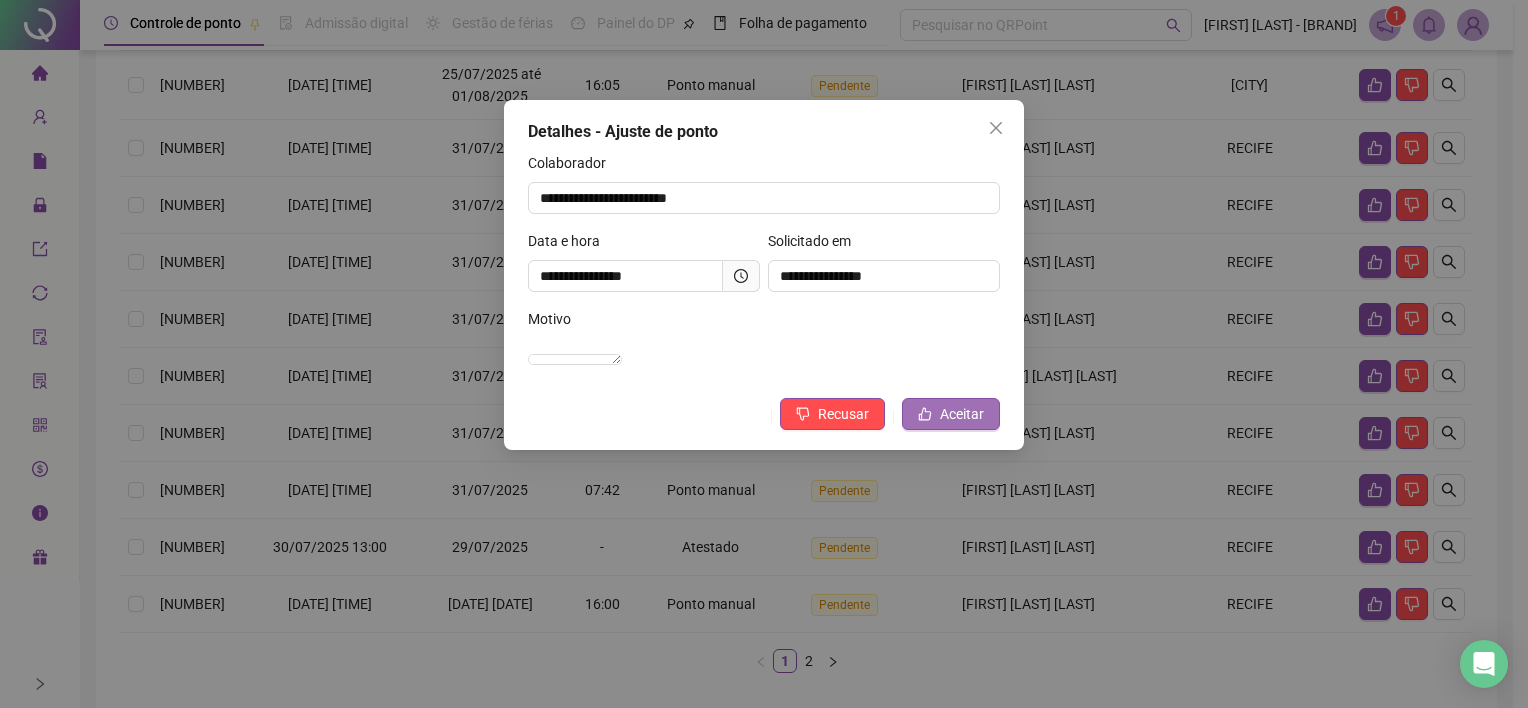 click on "Aceitar" at bounding box center [951, 414] 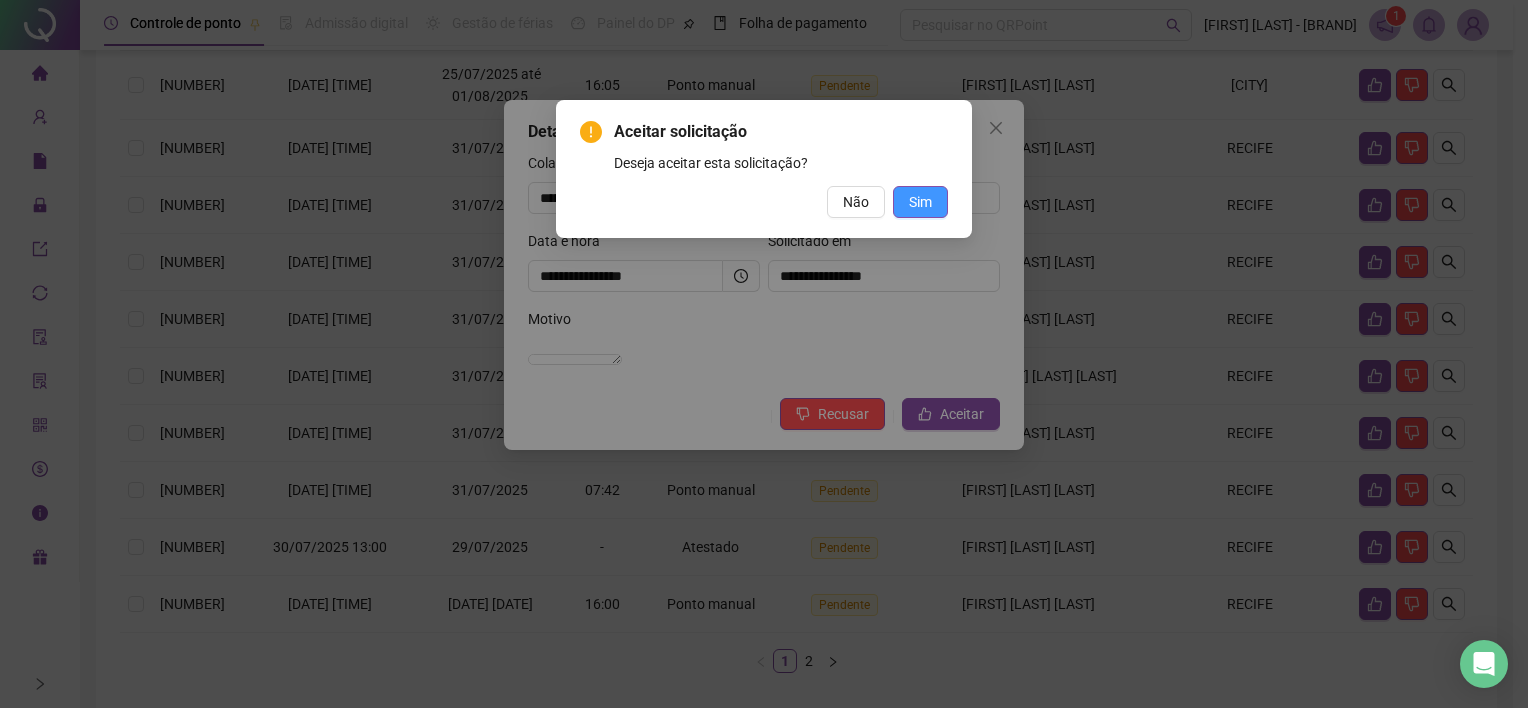 click on "Sim" at bounding box center [920, 202] 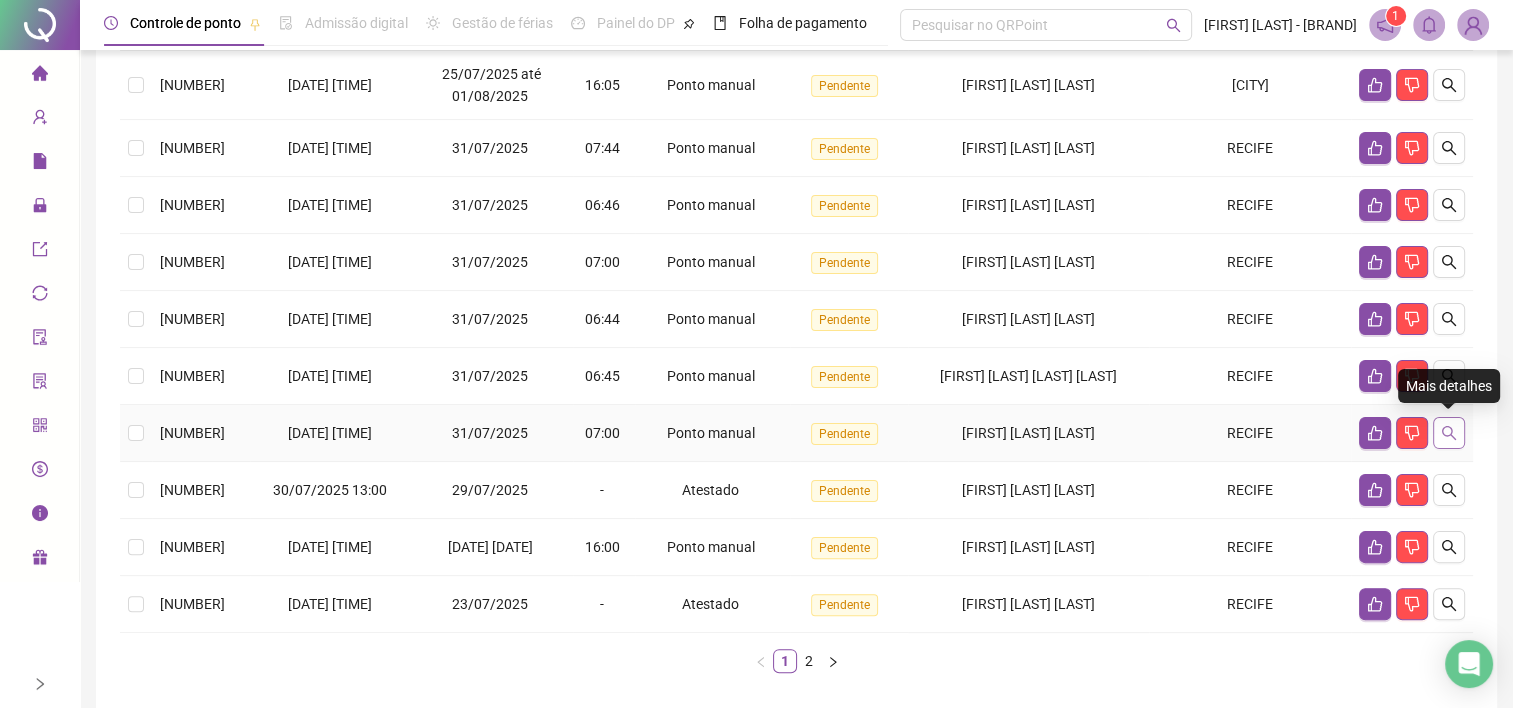 click 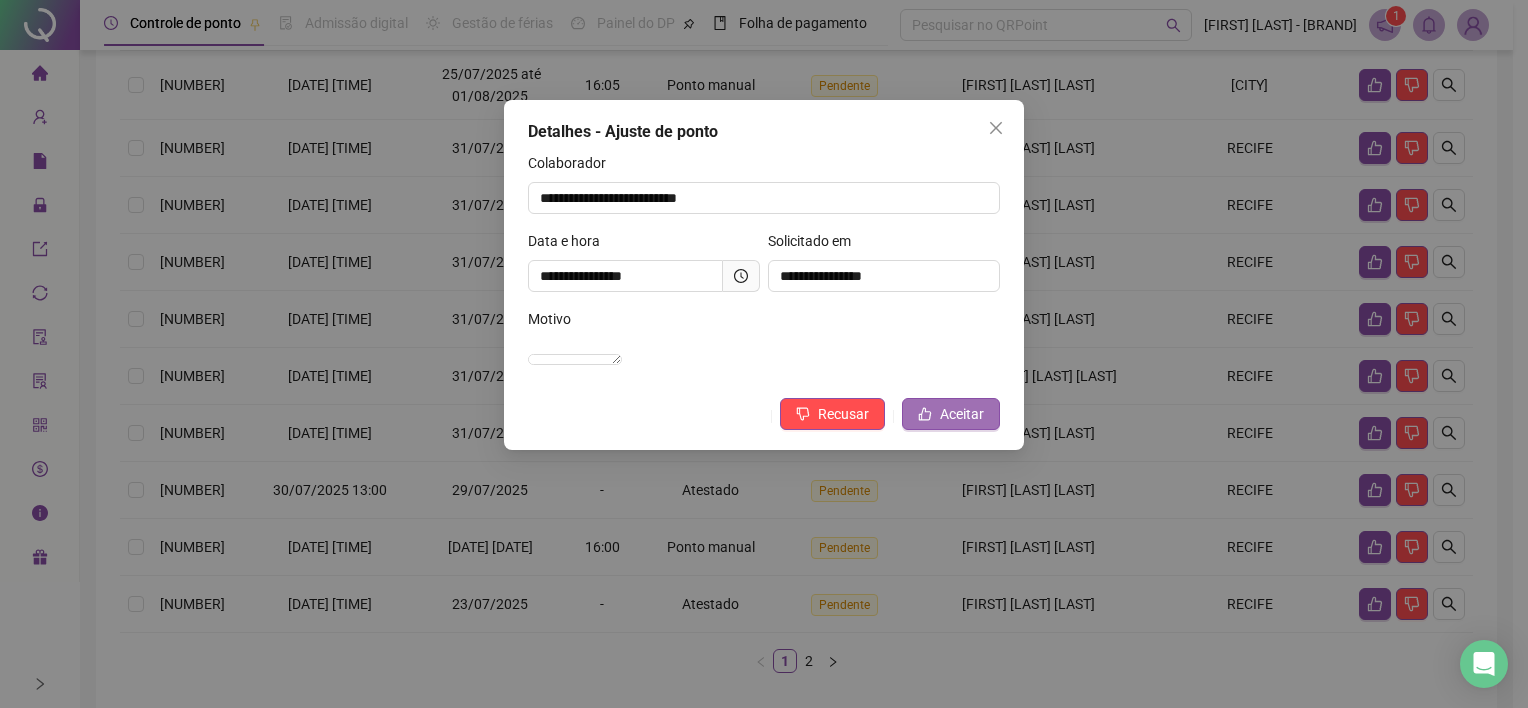 click on "Aceitar" at bounding box center [962, 414] 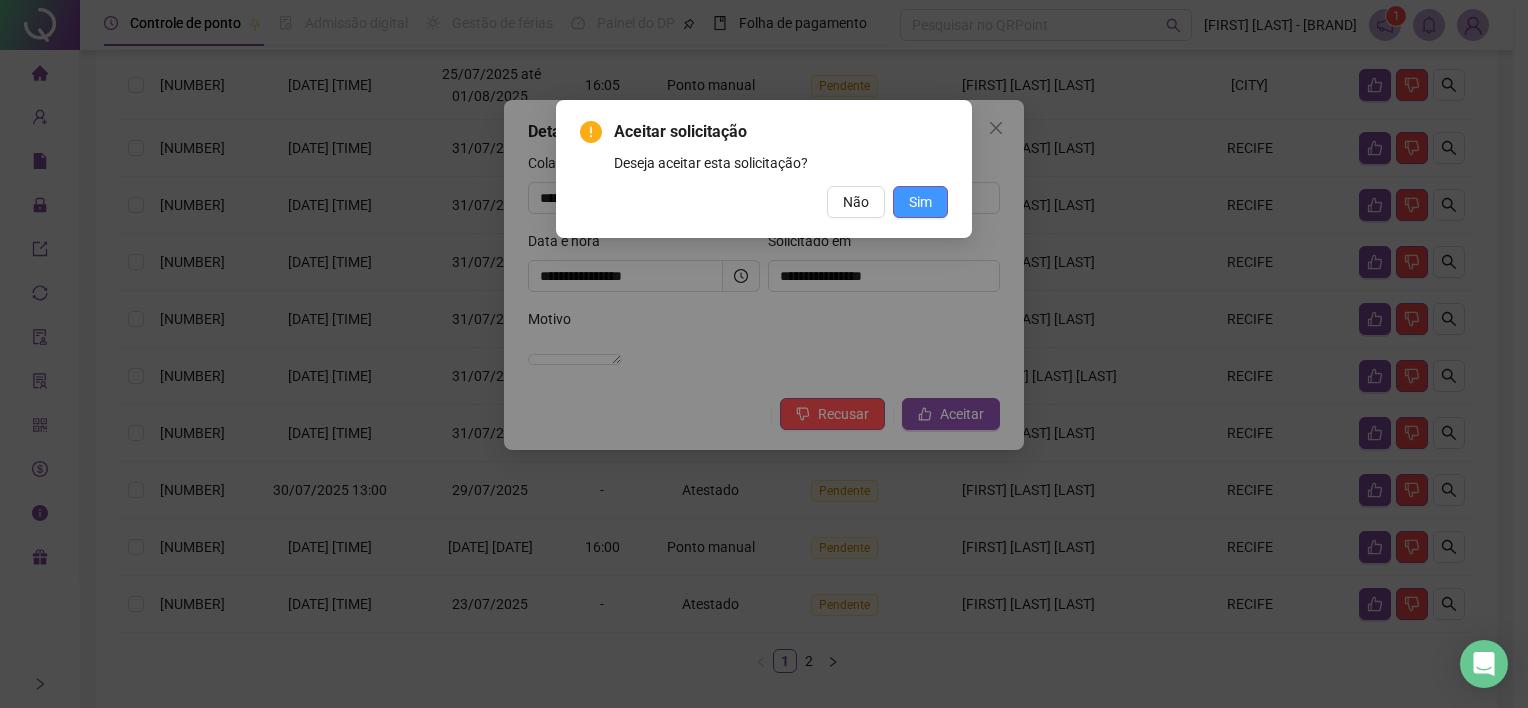 click on "Sim" at bounding box center (920, 202) 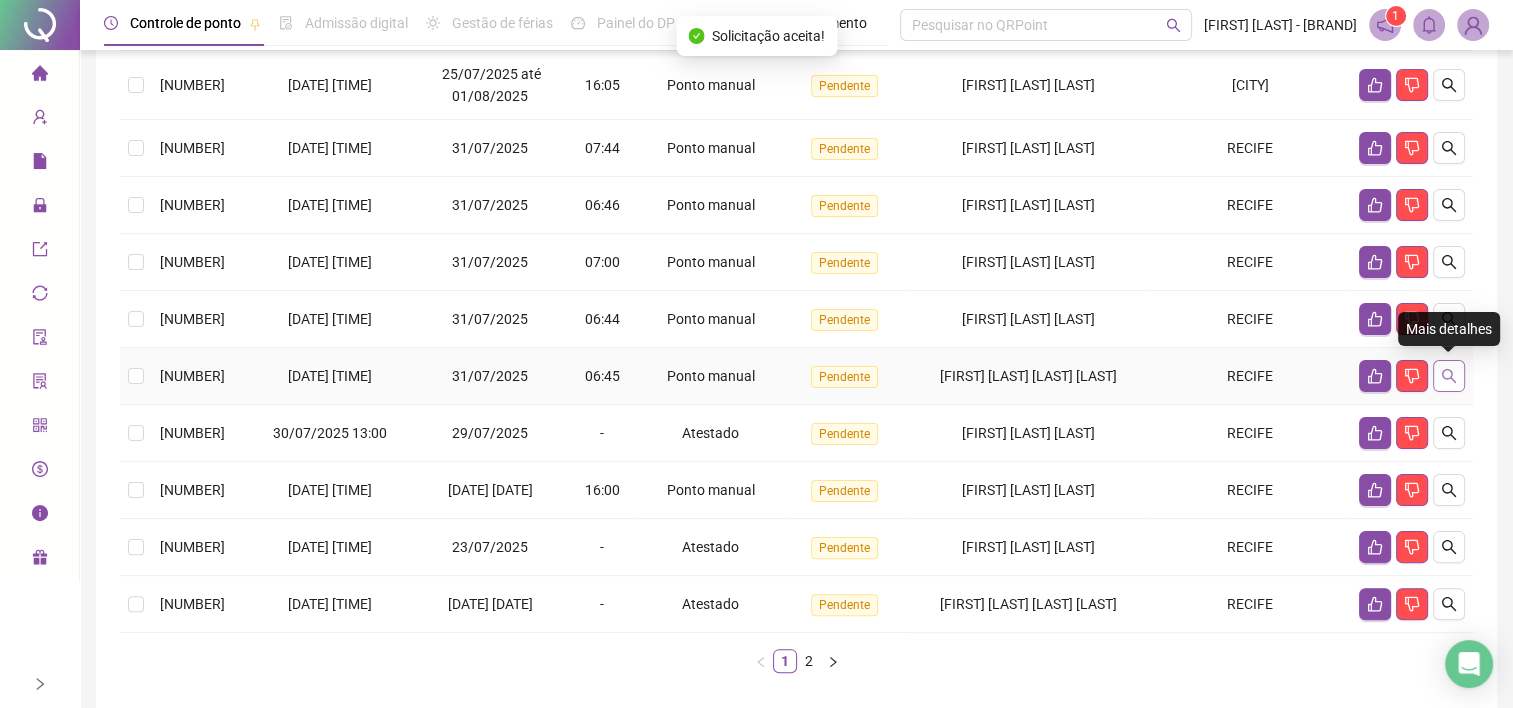 click at bounding box center [1449, 376] 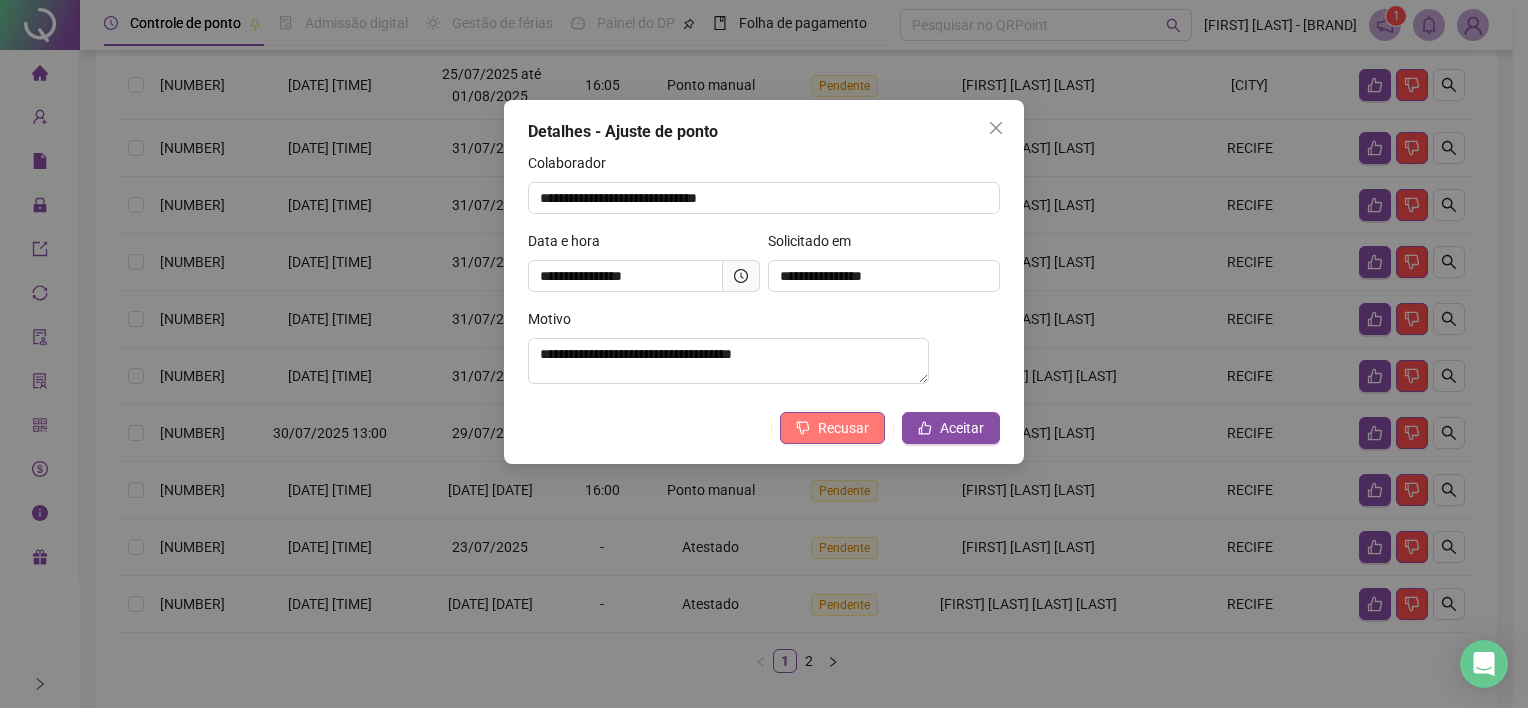 click on "Recusar" at bounding box center [843, 428] 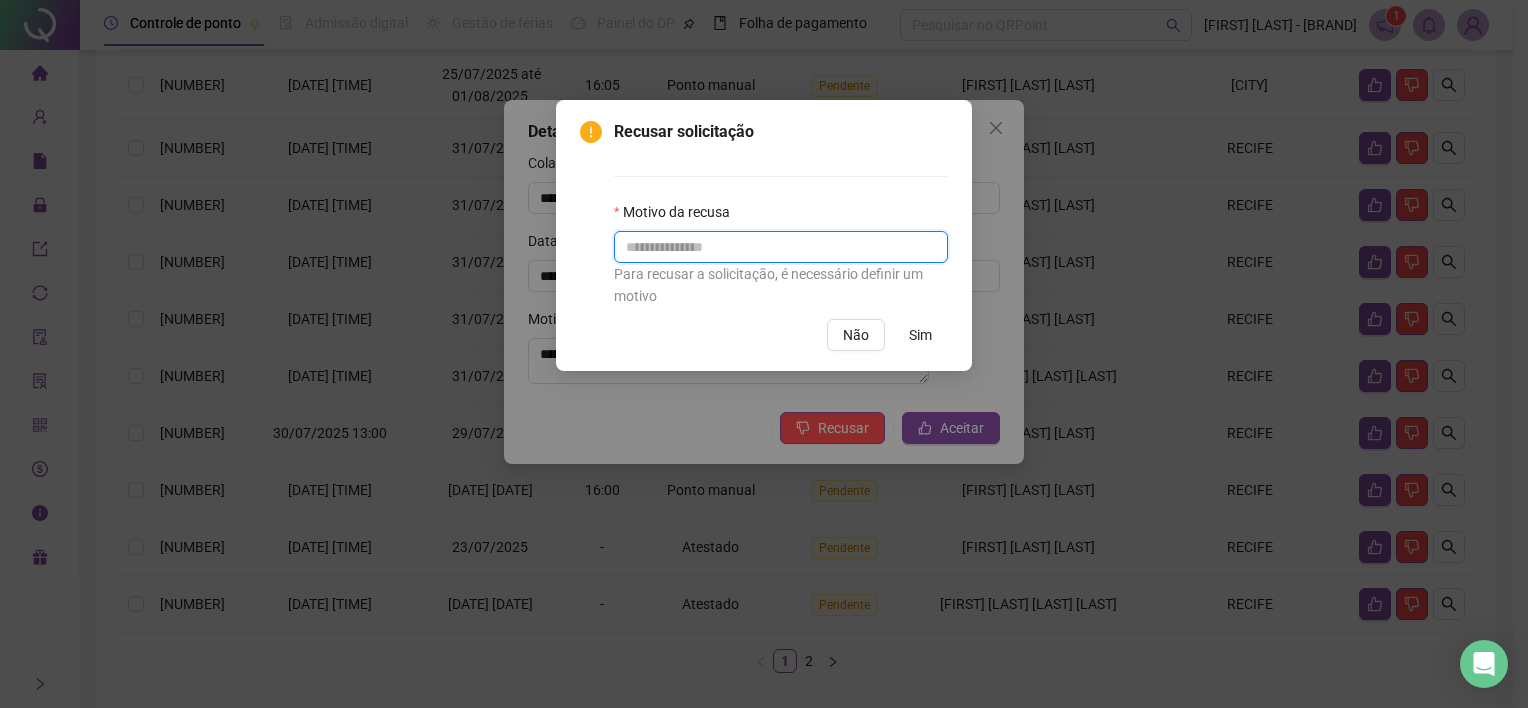 click at bounding box center (781, 247) 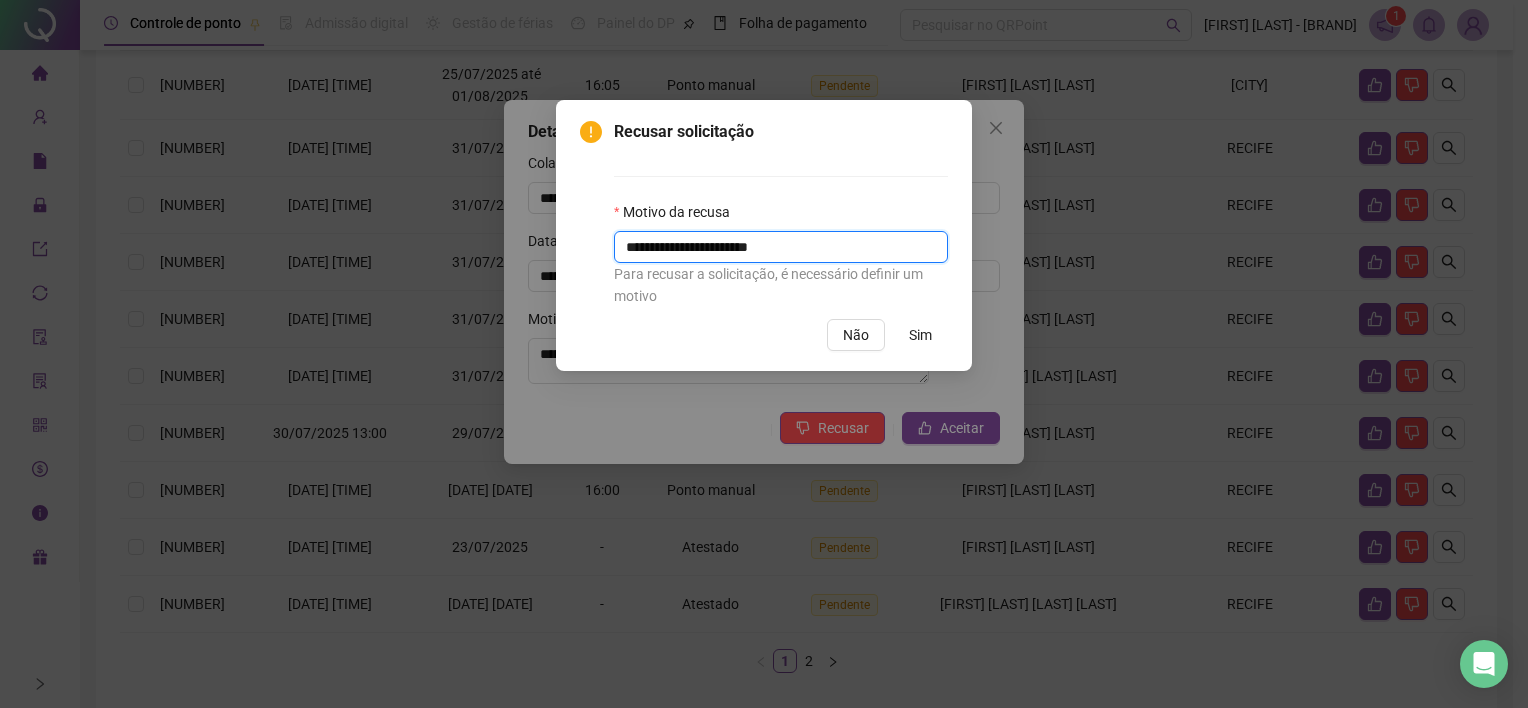 type on "**********" 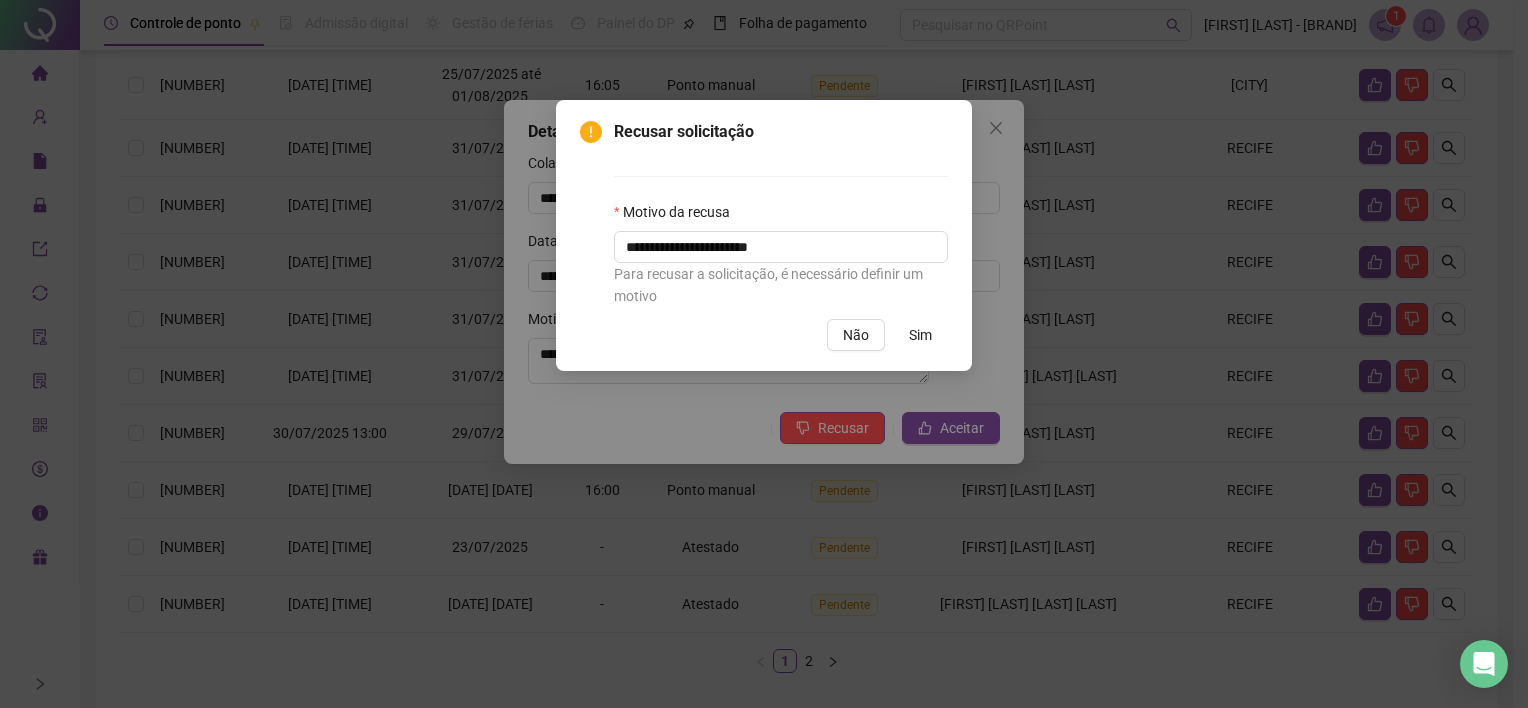 click on "Sim" at bounding box center (920, 335) 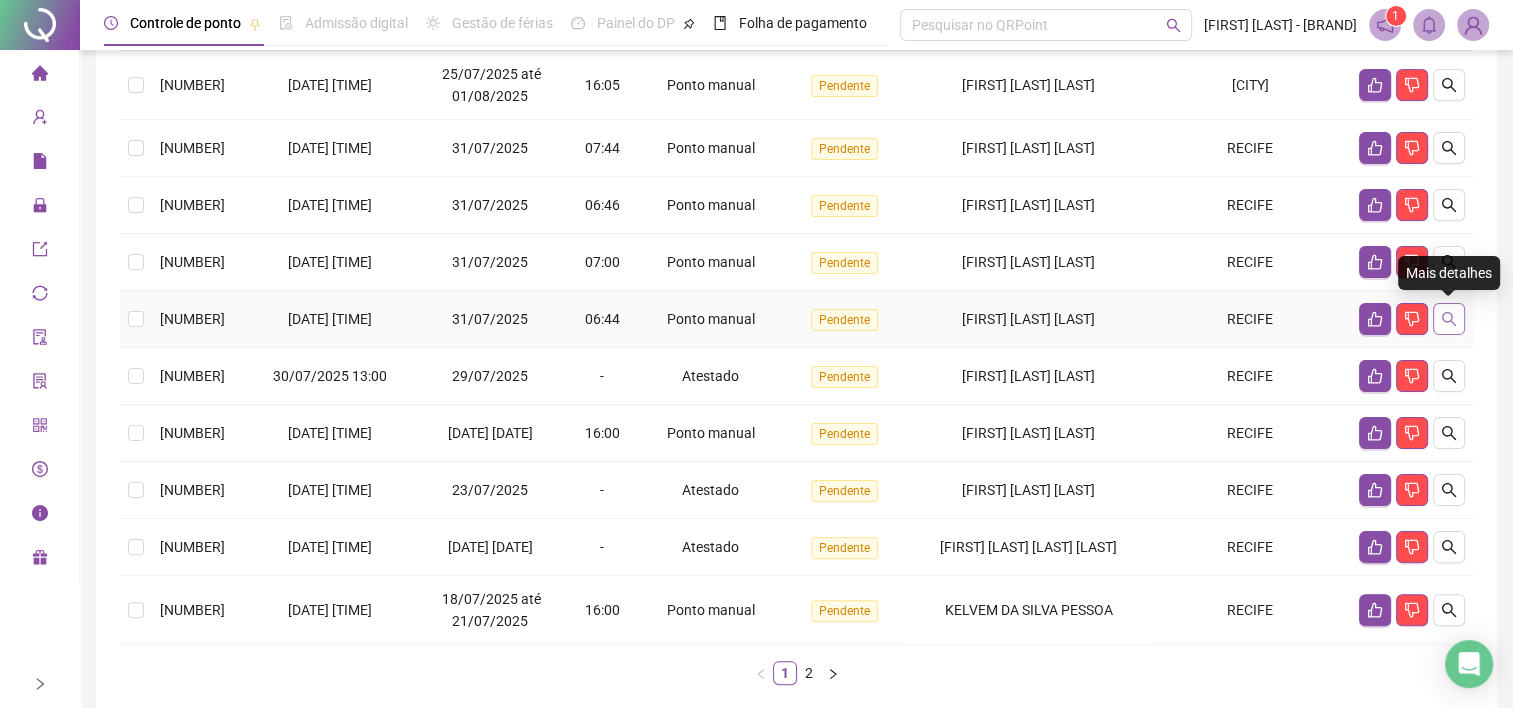 click 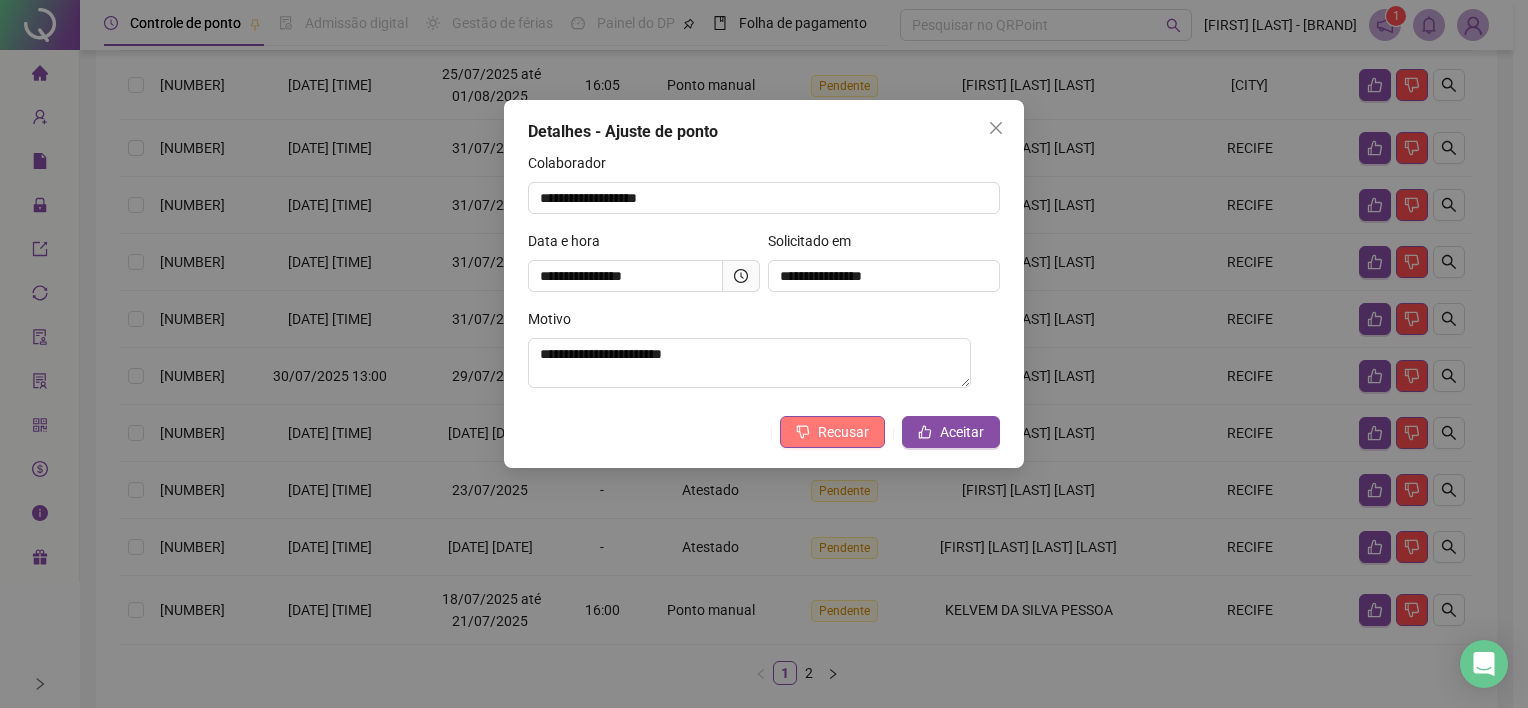 click 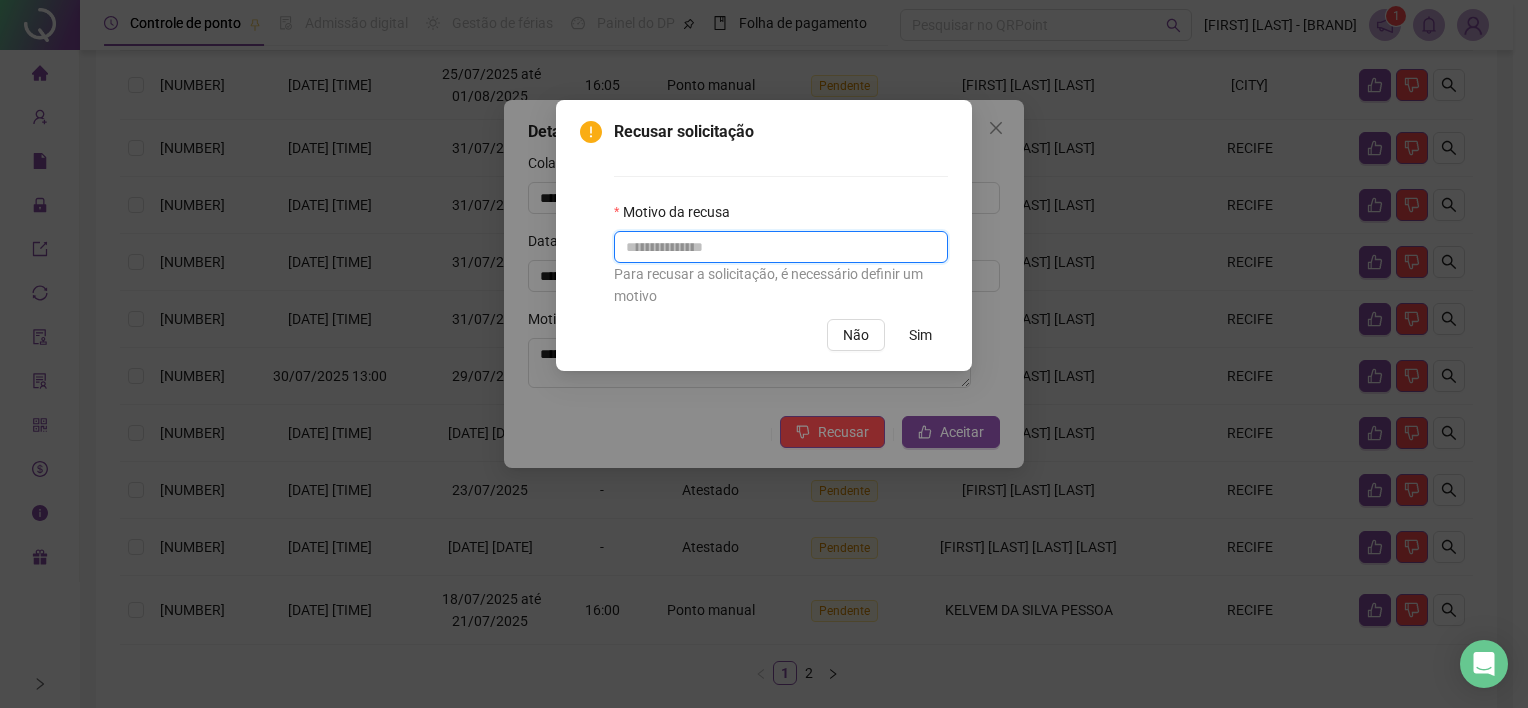 click at bounding box center [781, 247] 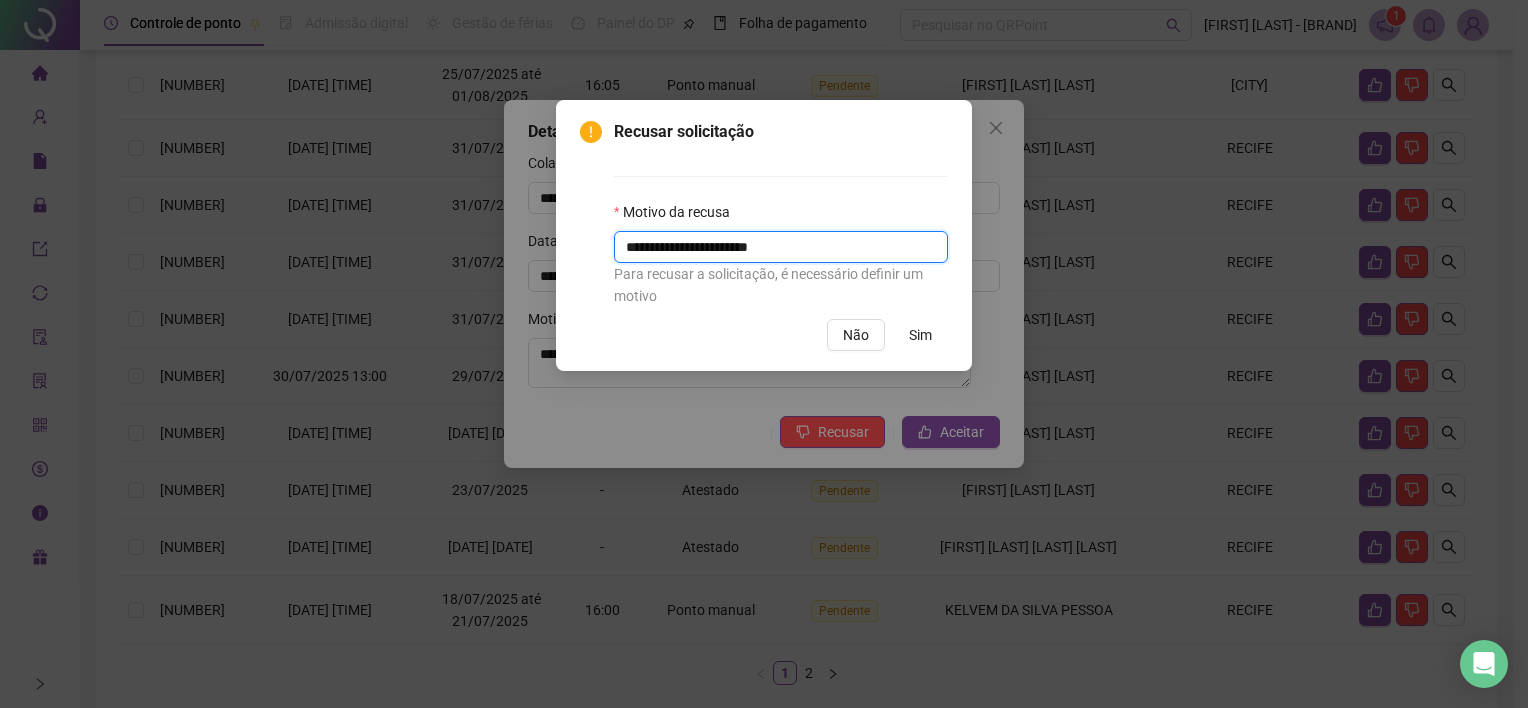 type on "**********" 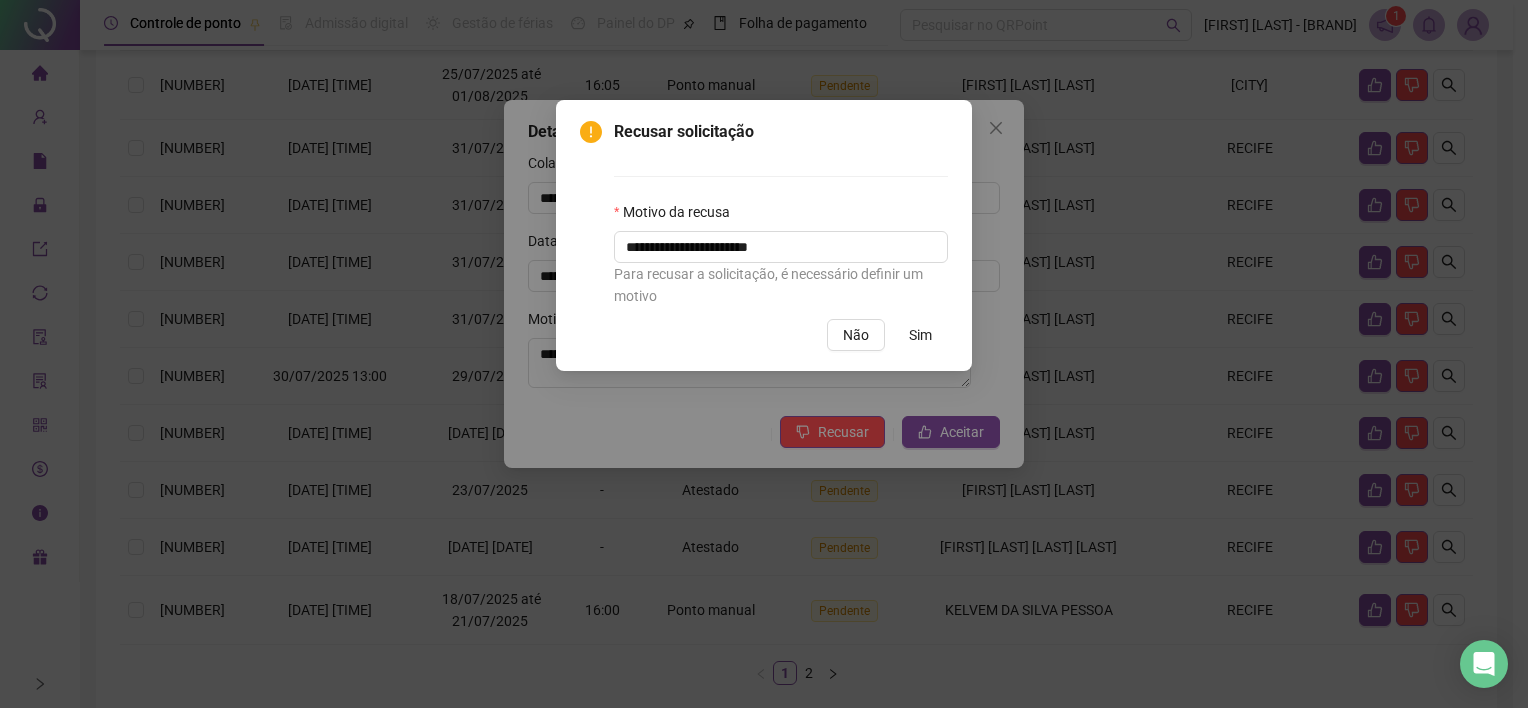 click on "Sim" at bounding box center [920, 335] 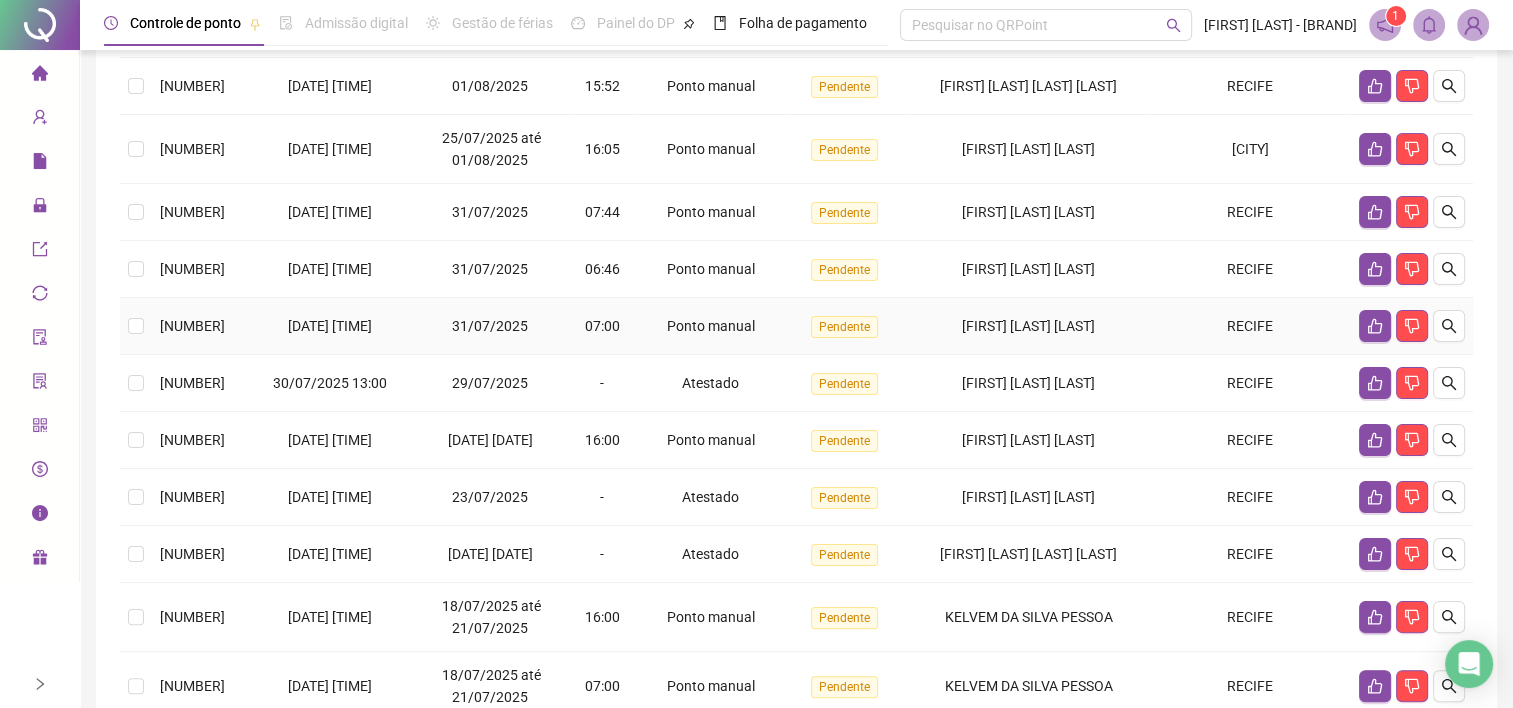 scroll, scrollTop: 296, scrollLeft: 0, axis: vertical 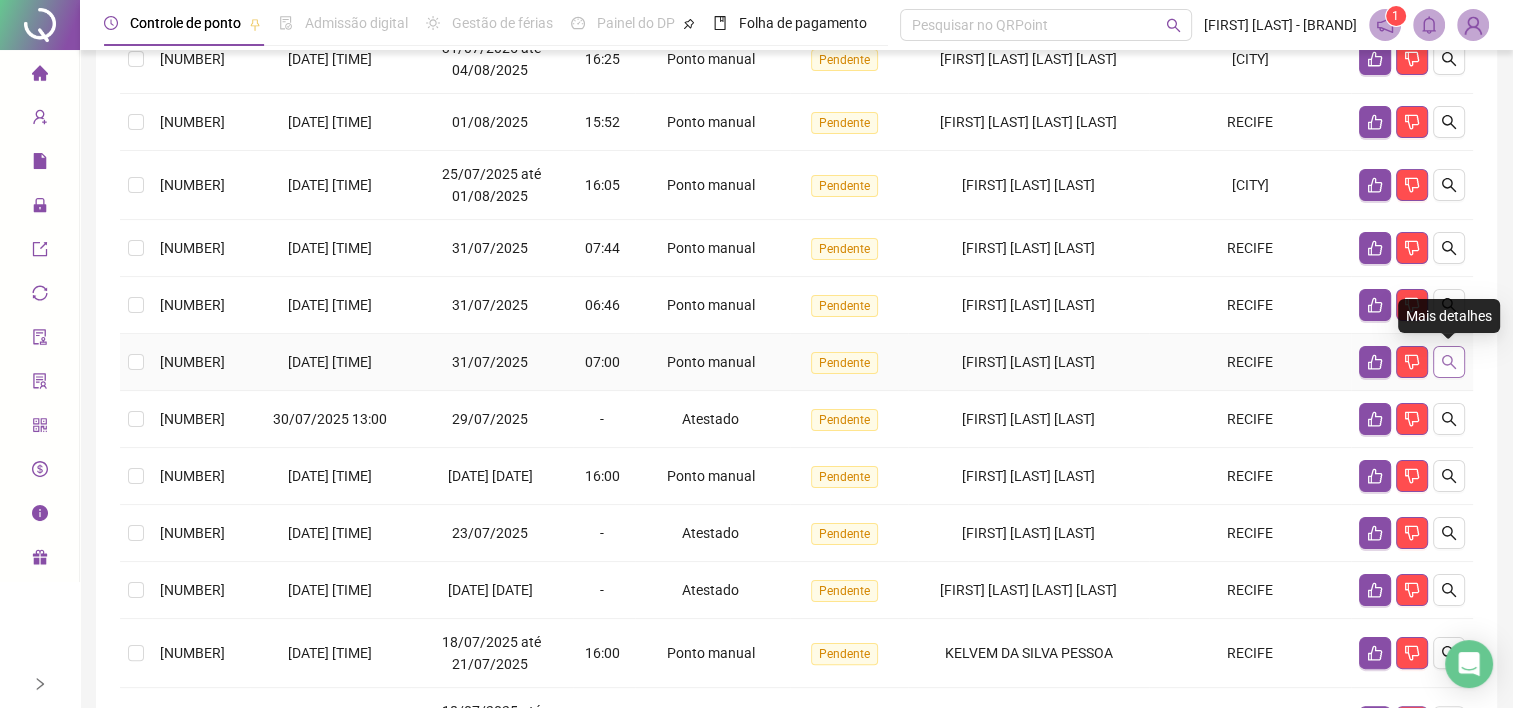 click 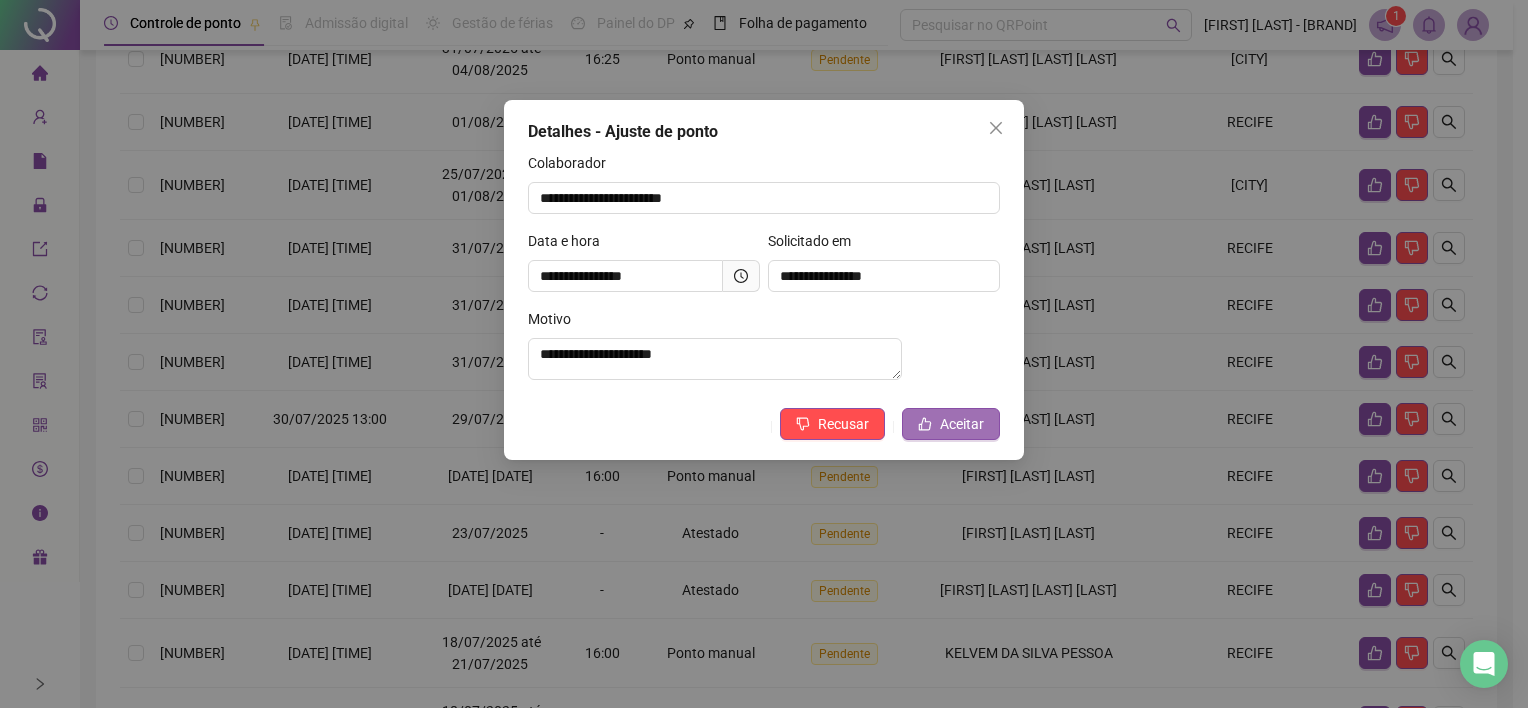 click on "Aceitar" at bounding box center (962, 424) 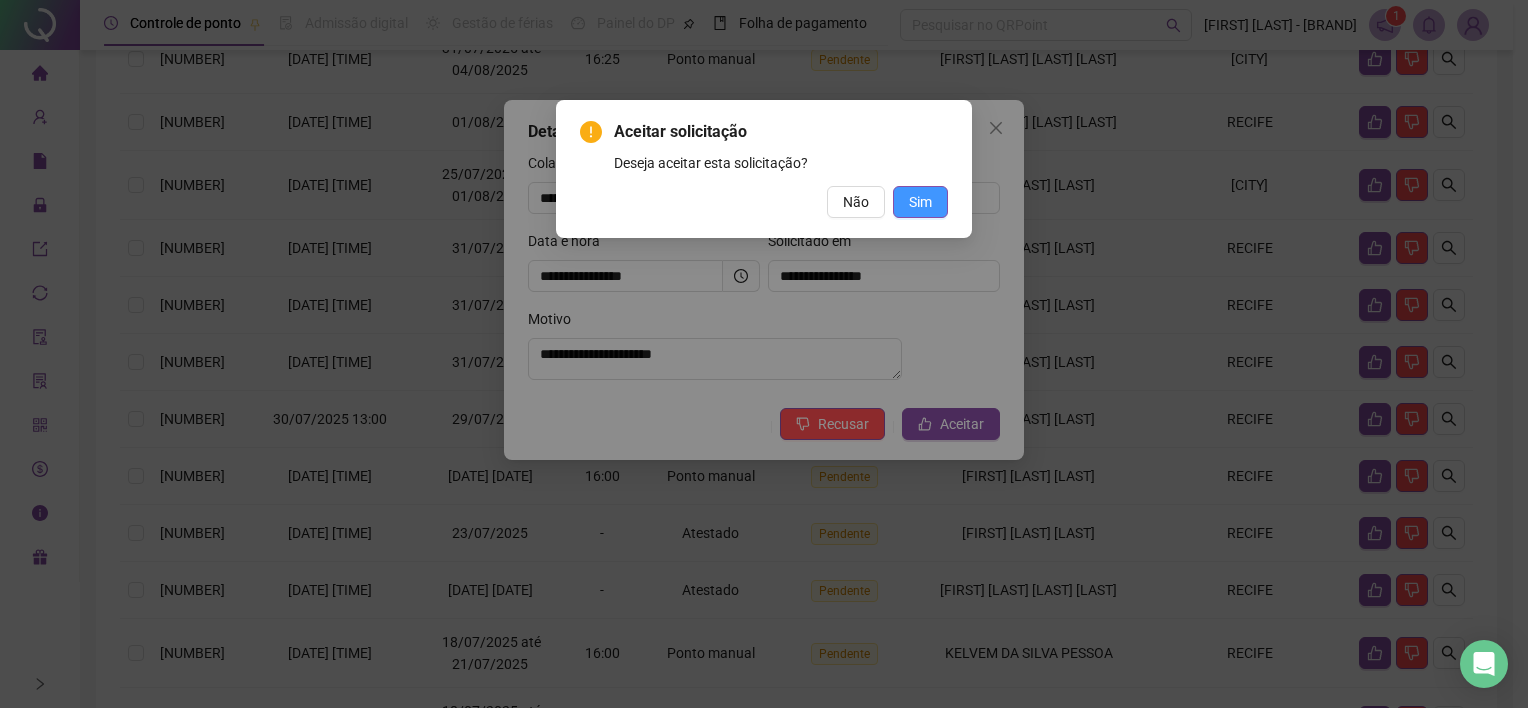 click on "Sim" at bounding box center [920, 202] 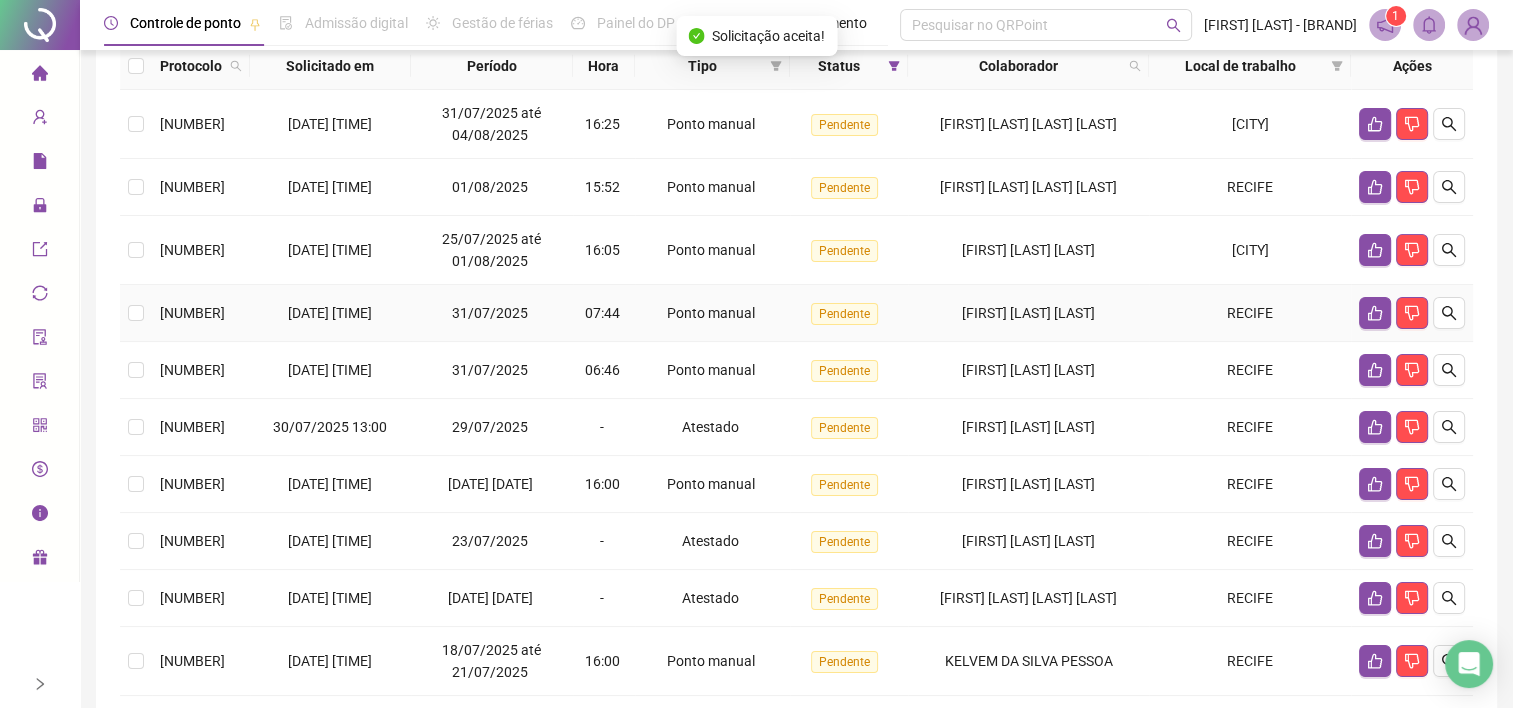 scroll, scrollTop: 196, scrollLeft: 0, axis: vertical 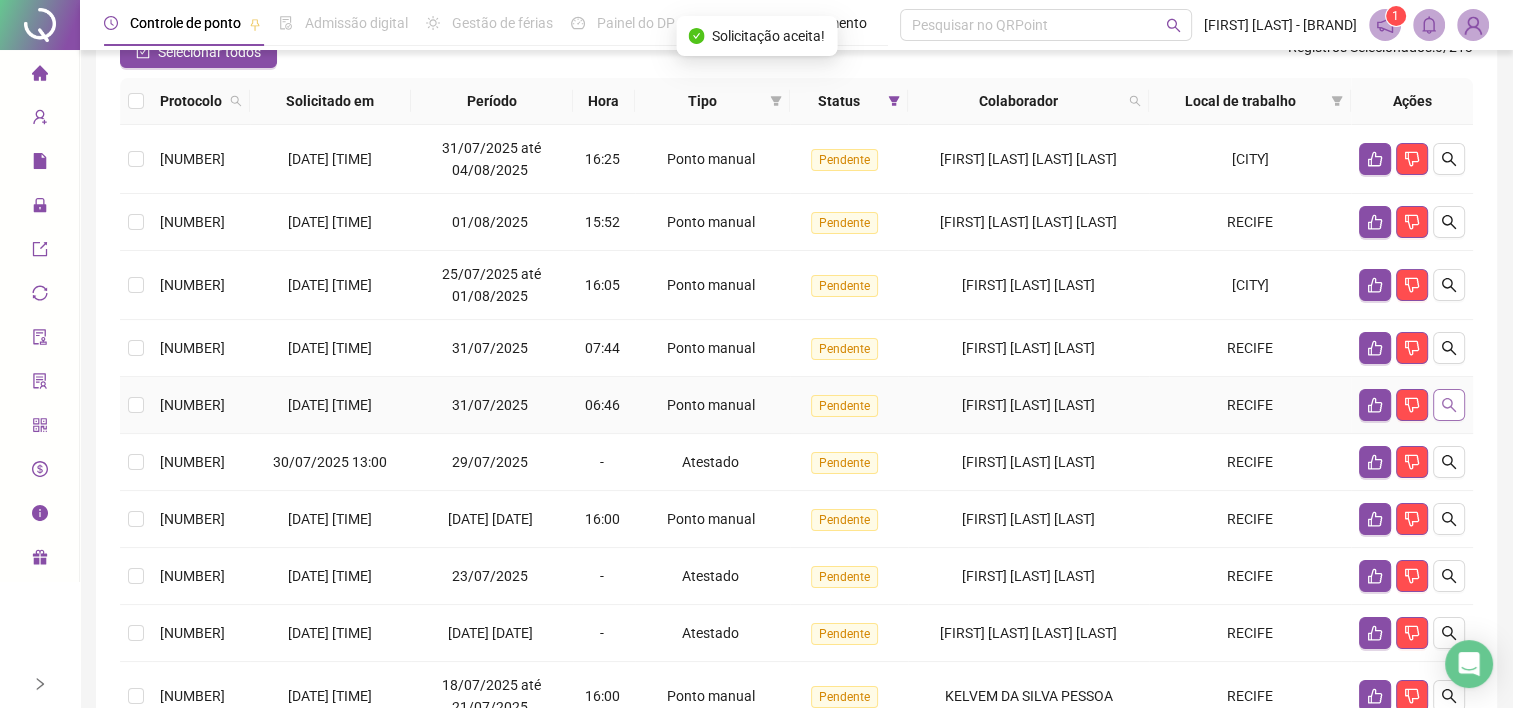 click 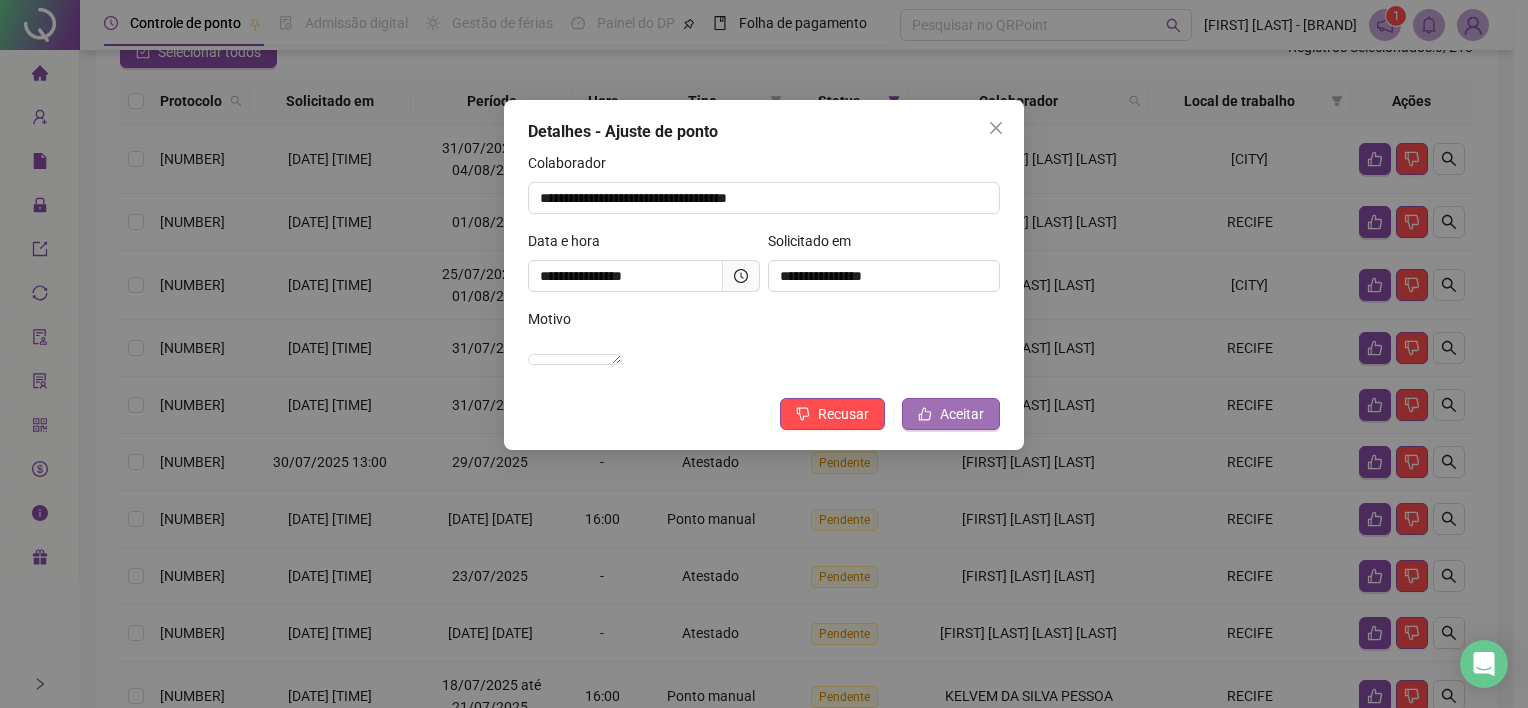 click on "Aceitar" at bounding box center (962, 414) 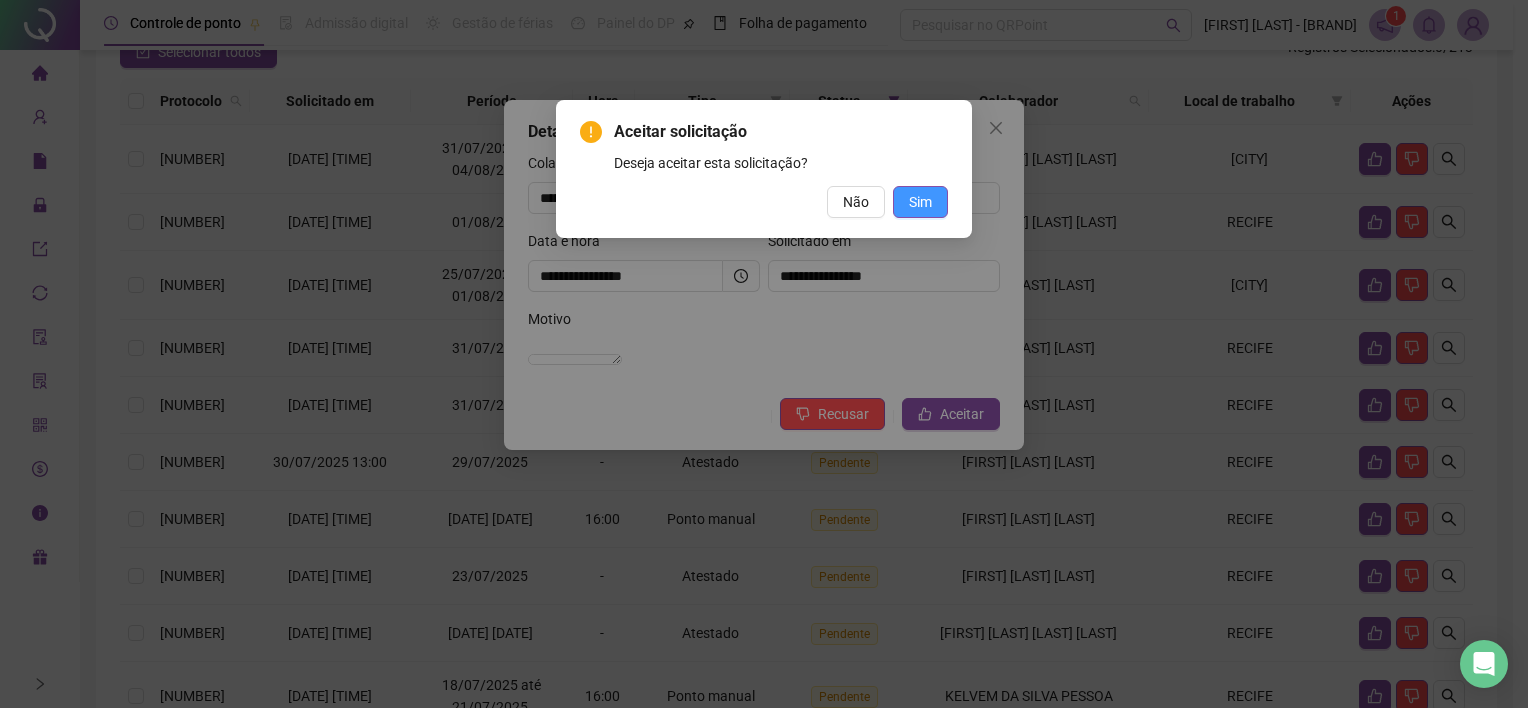 click on "Sim" at bounding box center (920, 202) 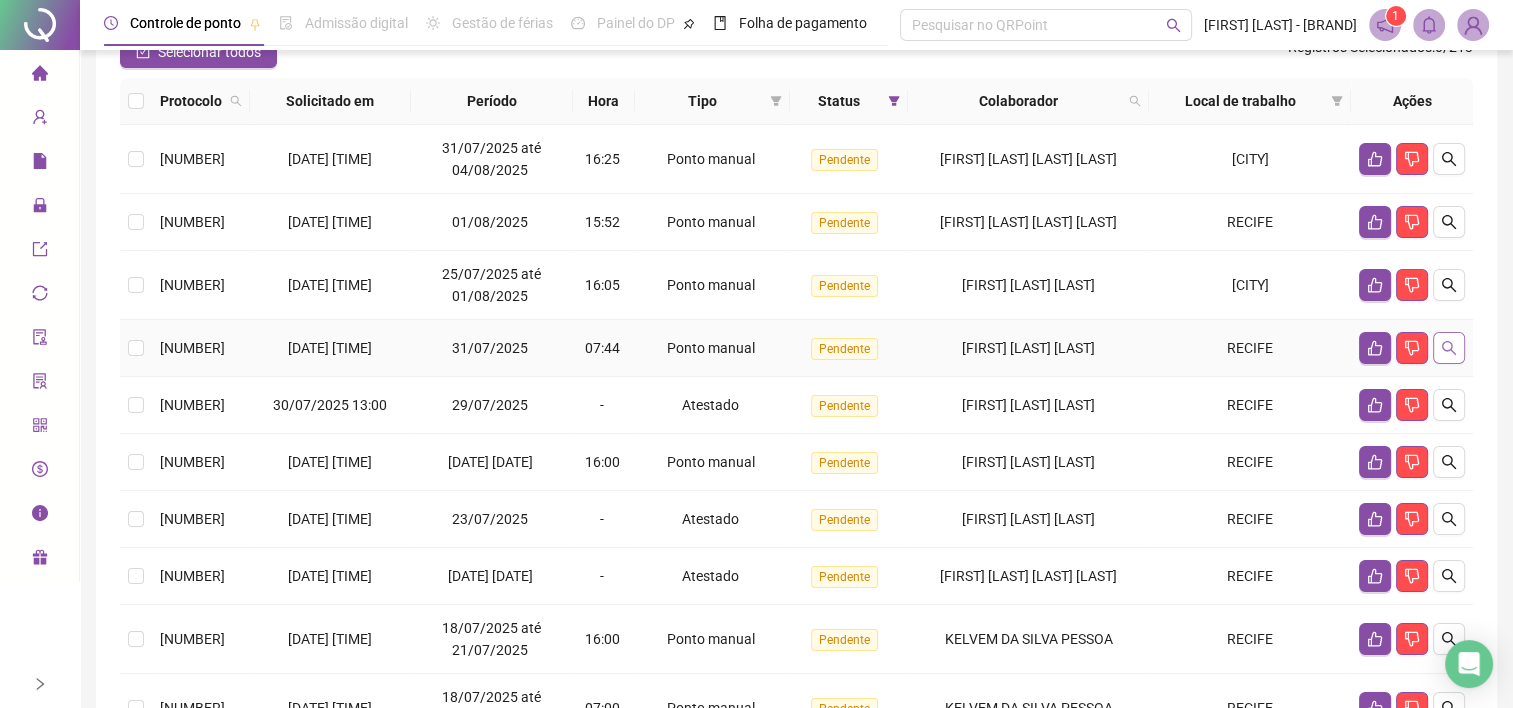 click 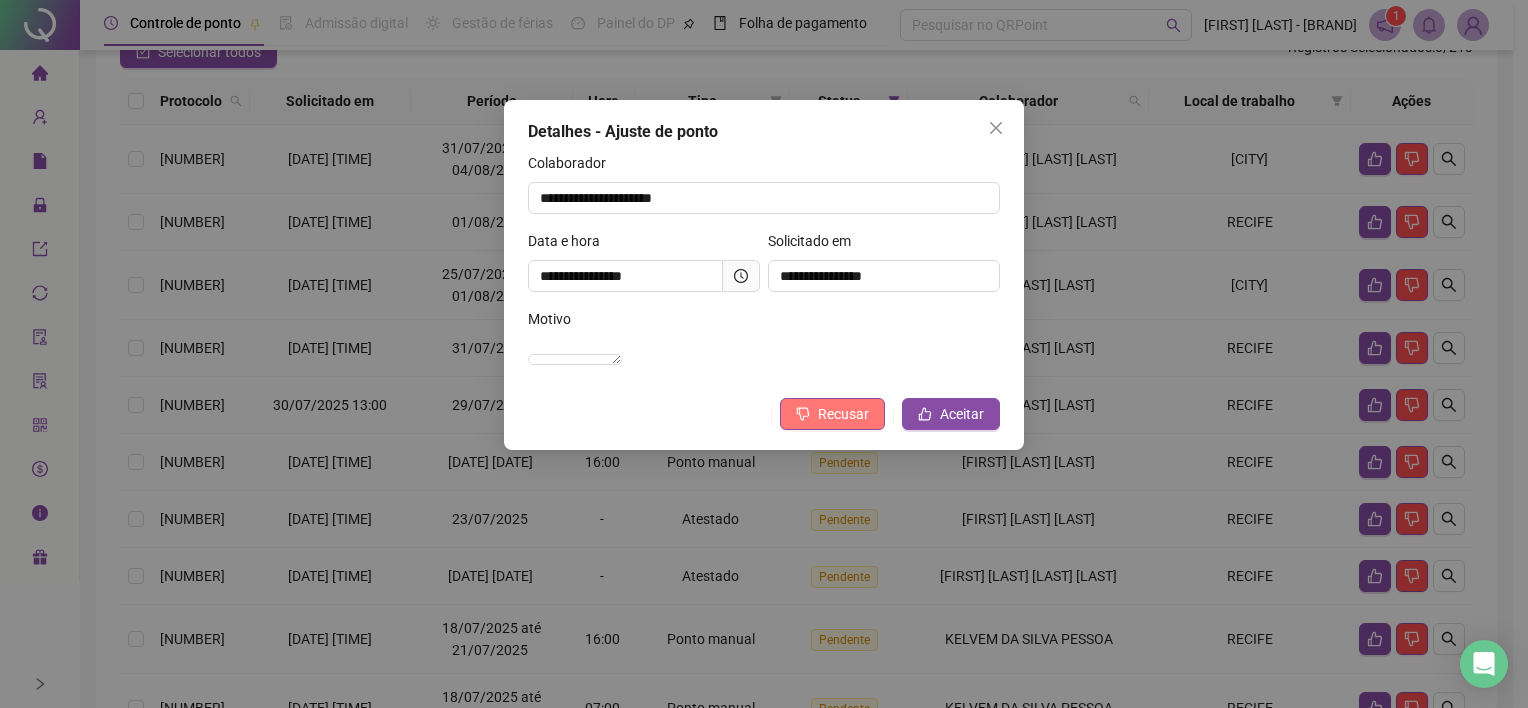 click on "Recusar" at bounding box center (843, 414) 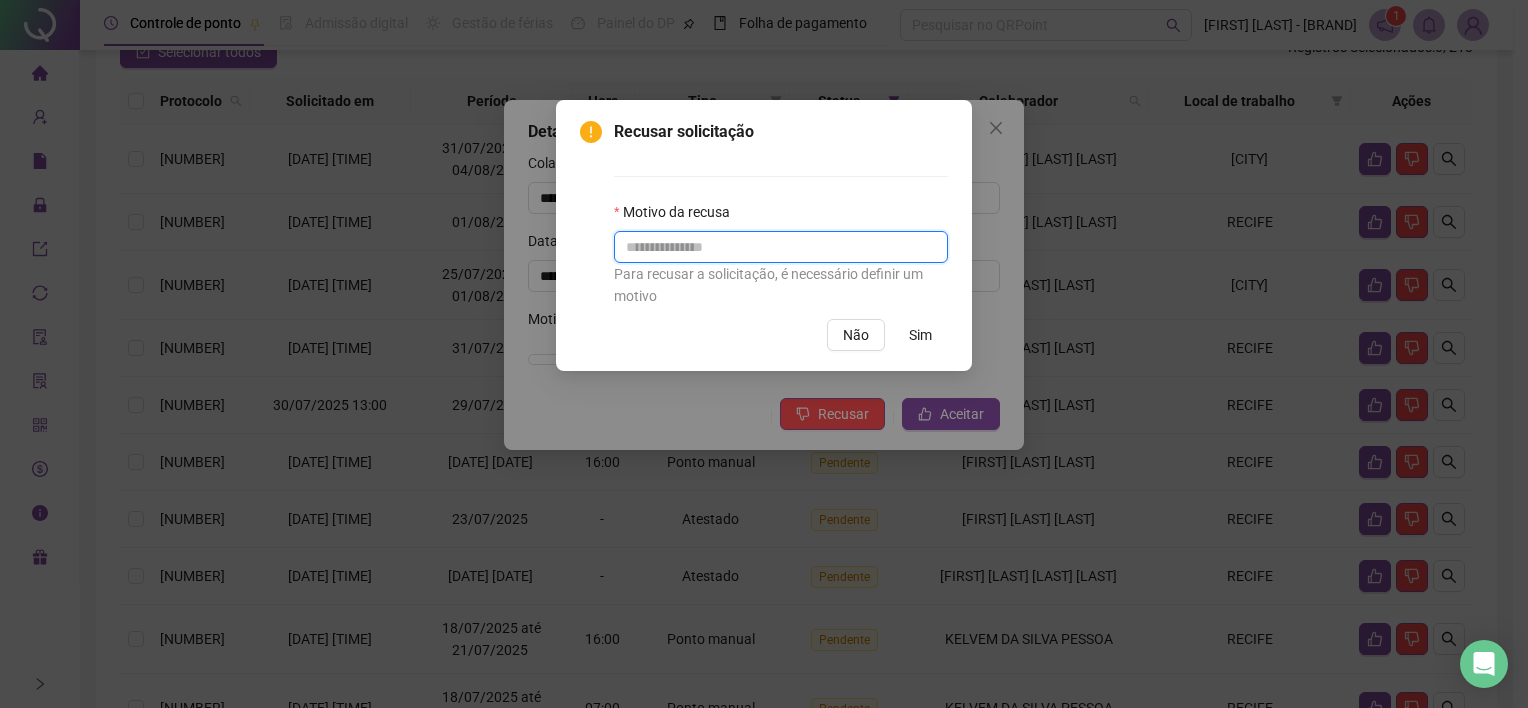 click at bounding box center [781, 247] 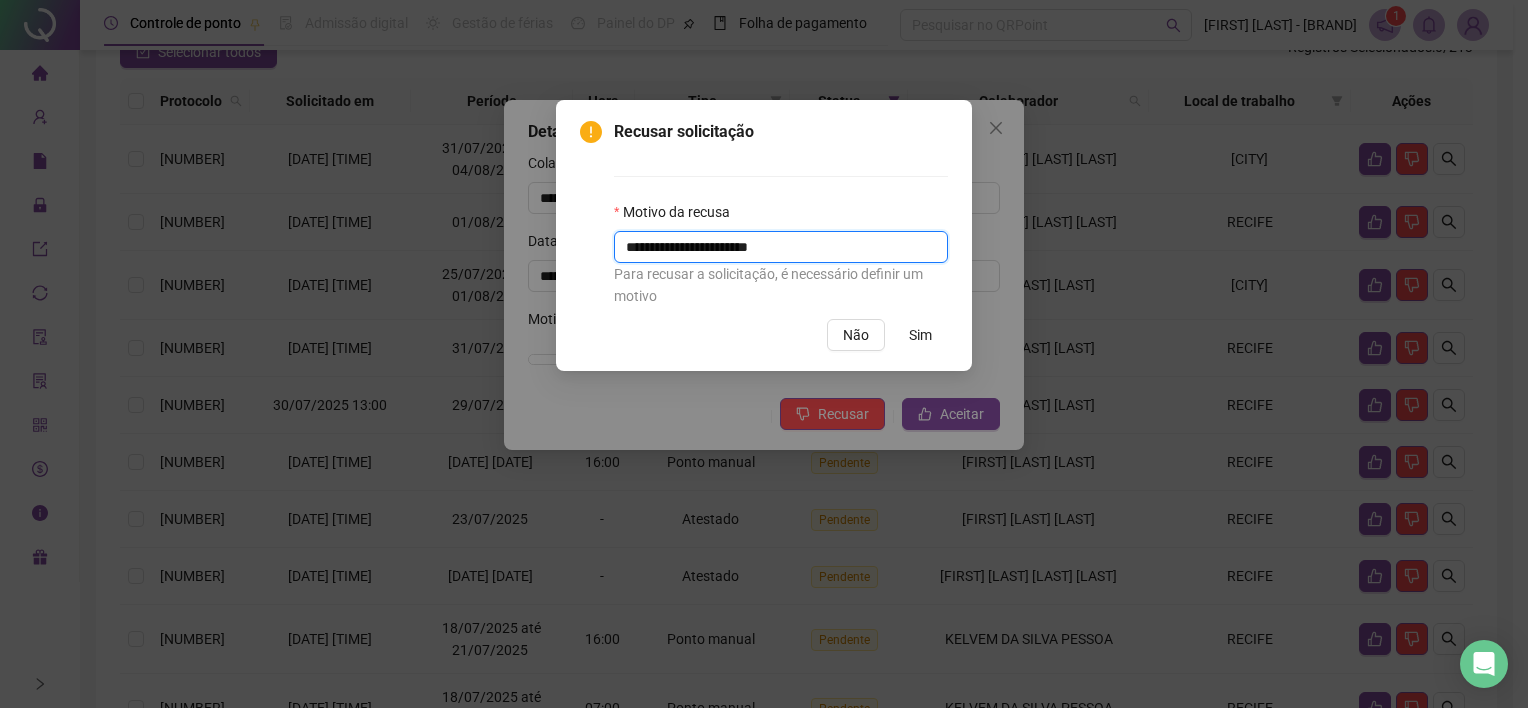 type on "**********" 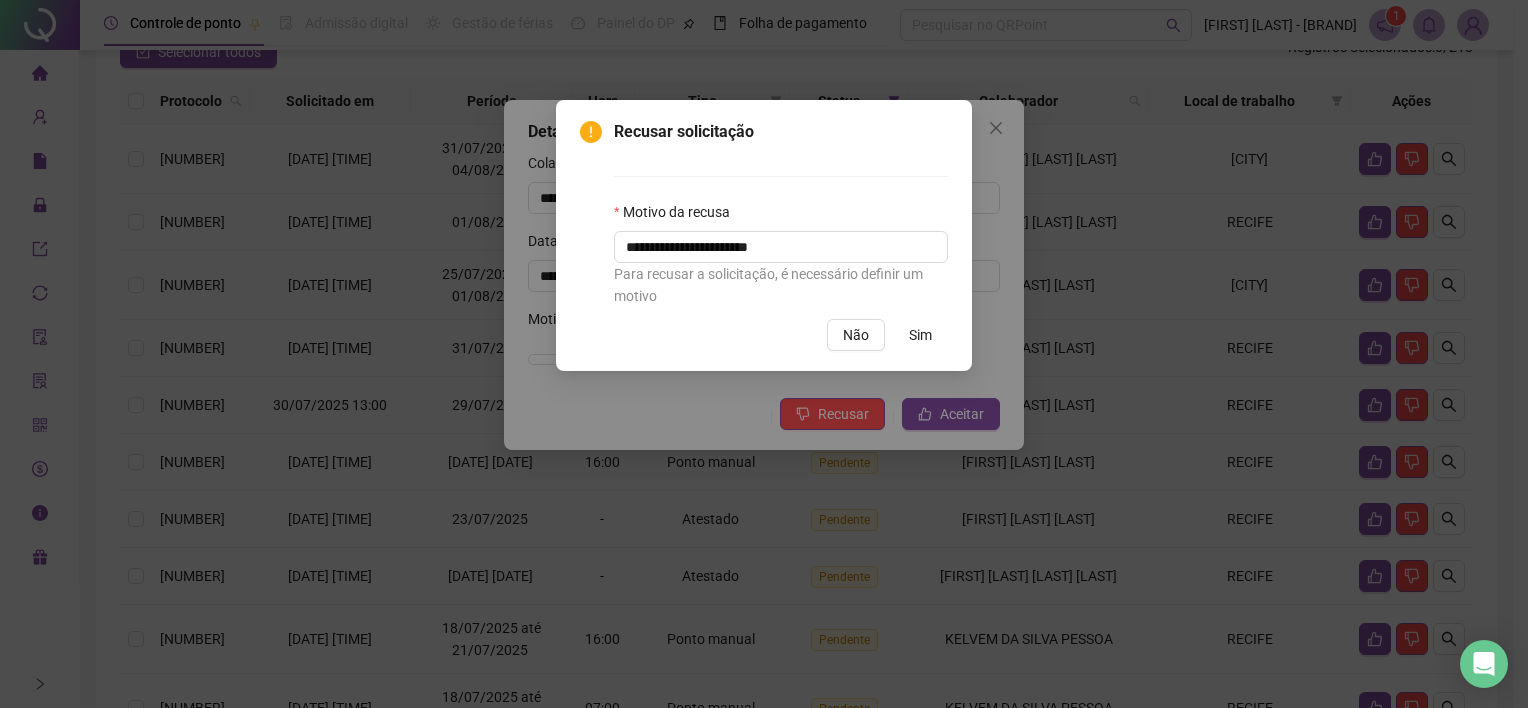 click on "Sim" at bounding box center (920, 335) 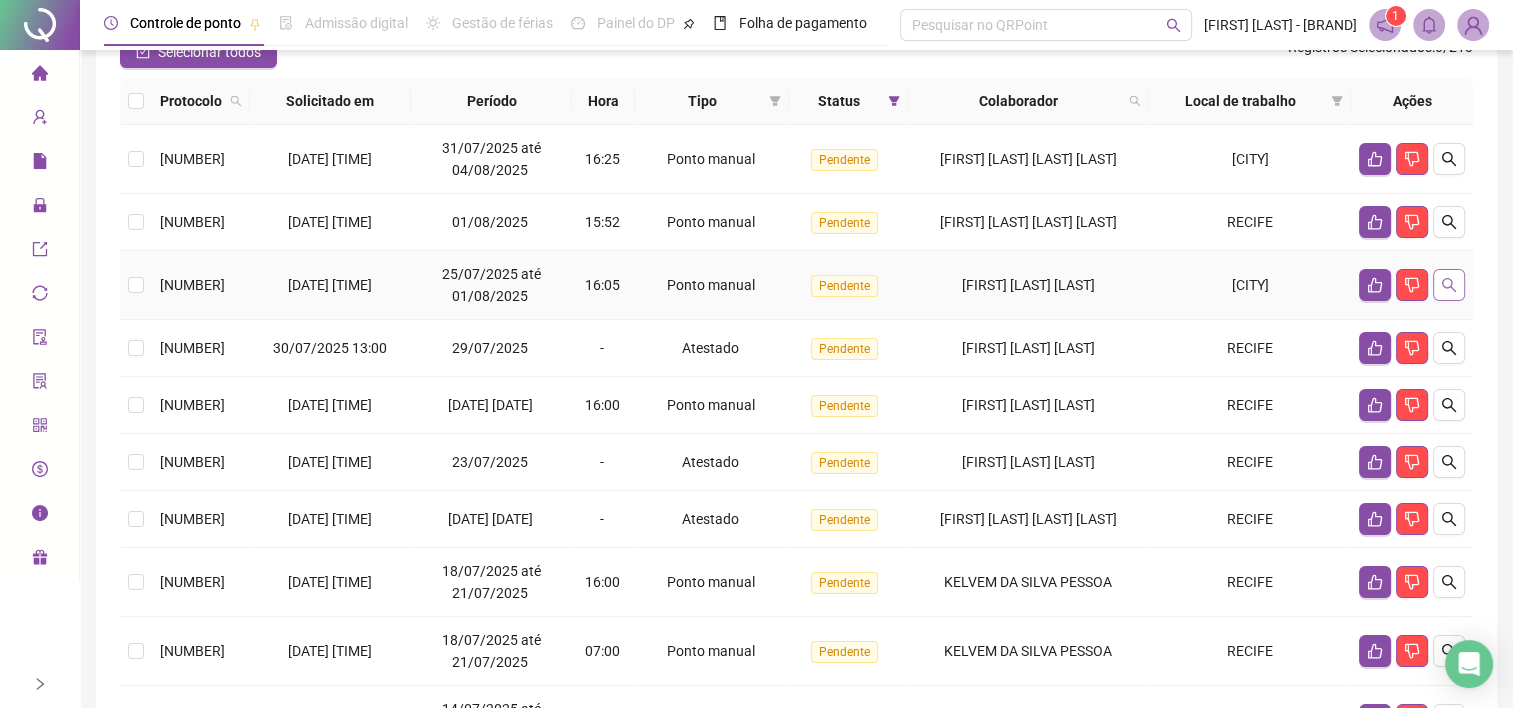 click 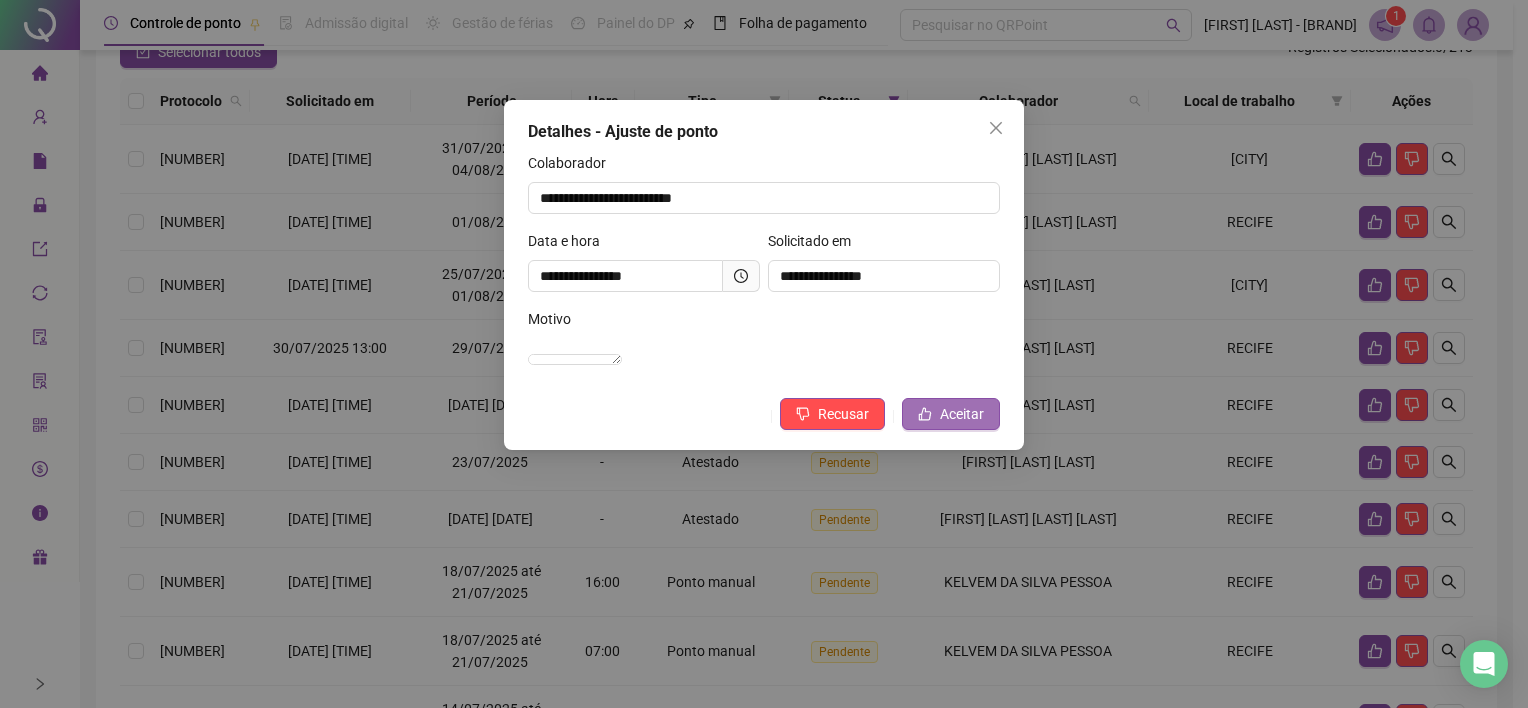 click on "Aceitar" at bounding box center [962, 414] 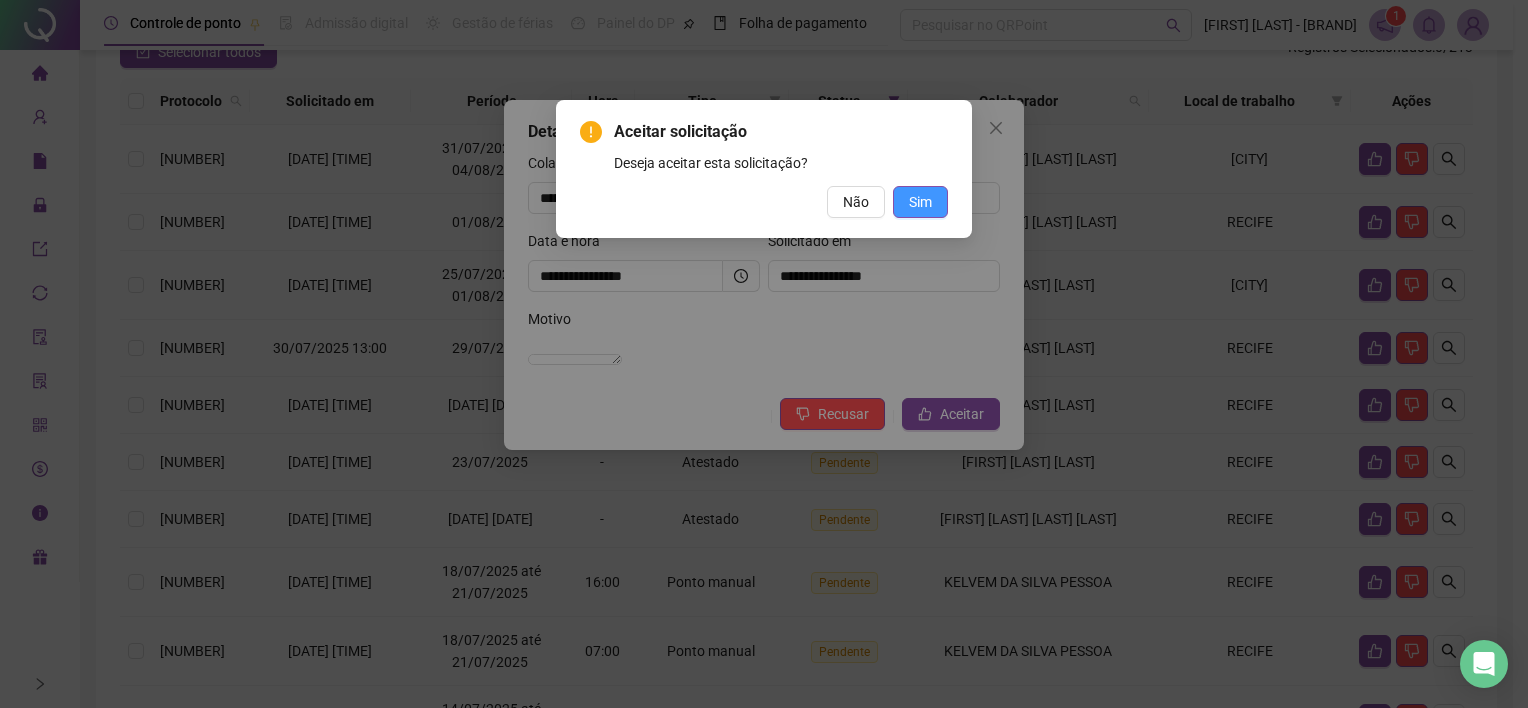click on "Sim" at bounding box center [920, 202] 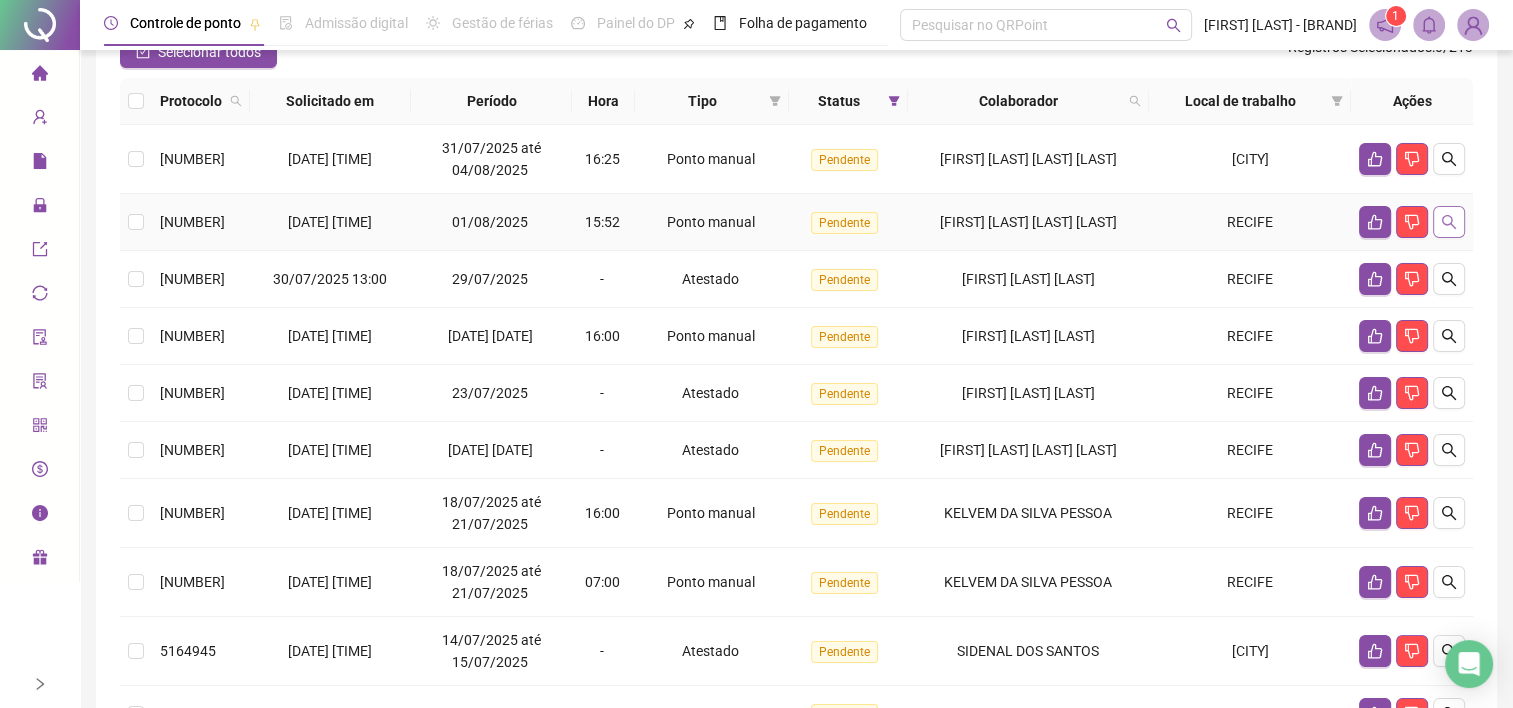 click 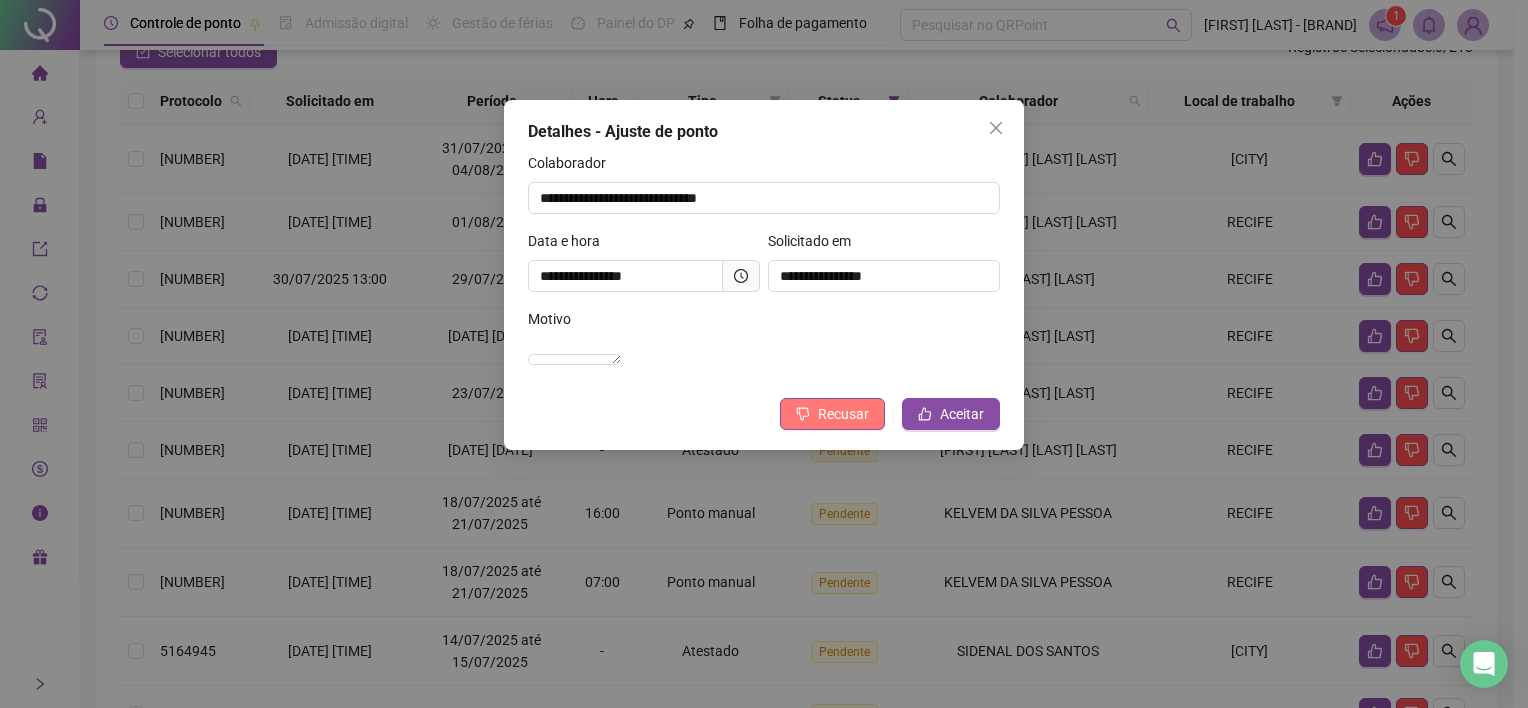 click on "Recusar" at bounding box center [843, 414] 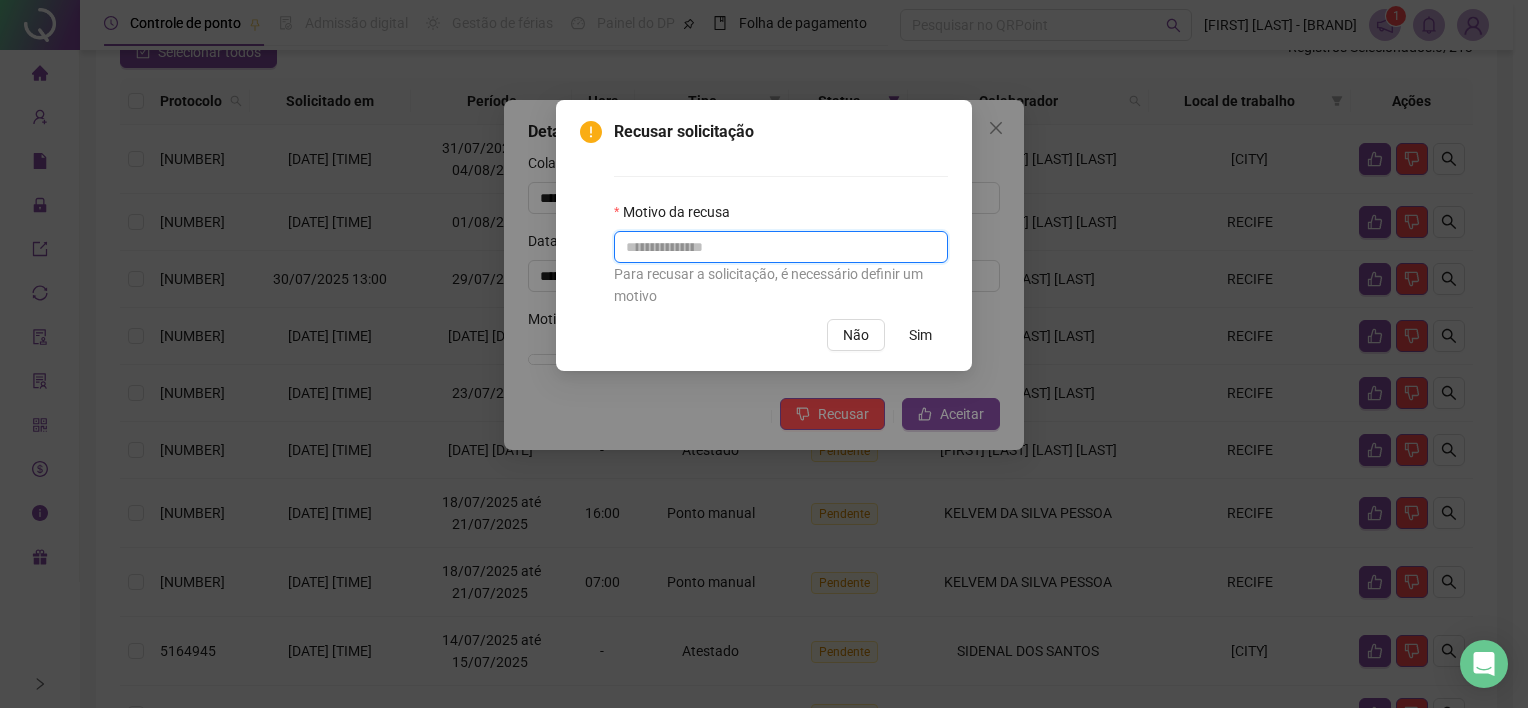 click at bounding box center [781, 247] 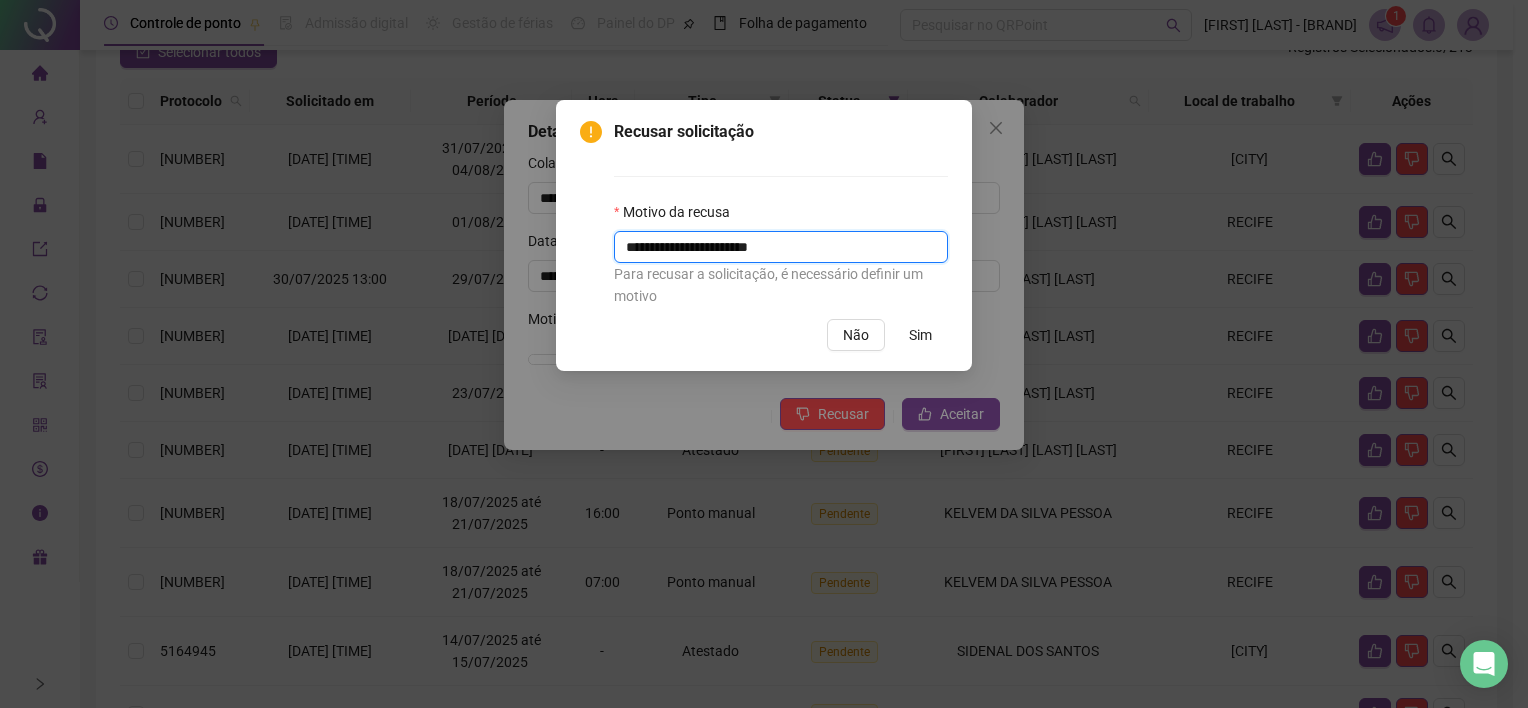 type on "**********" 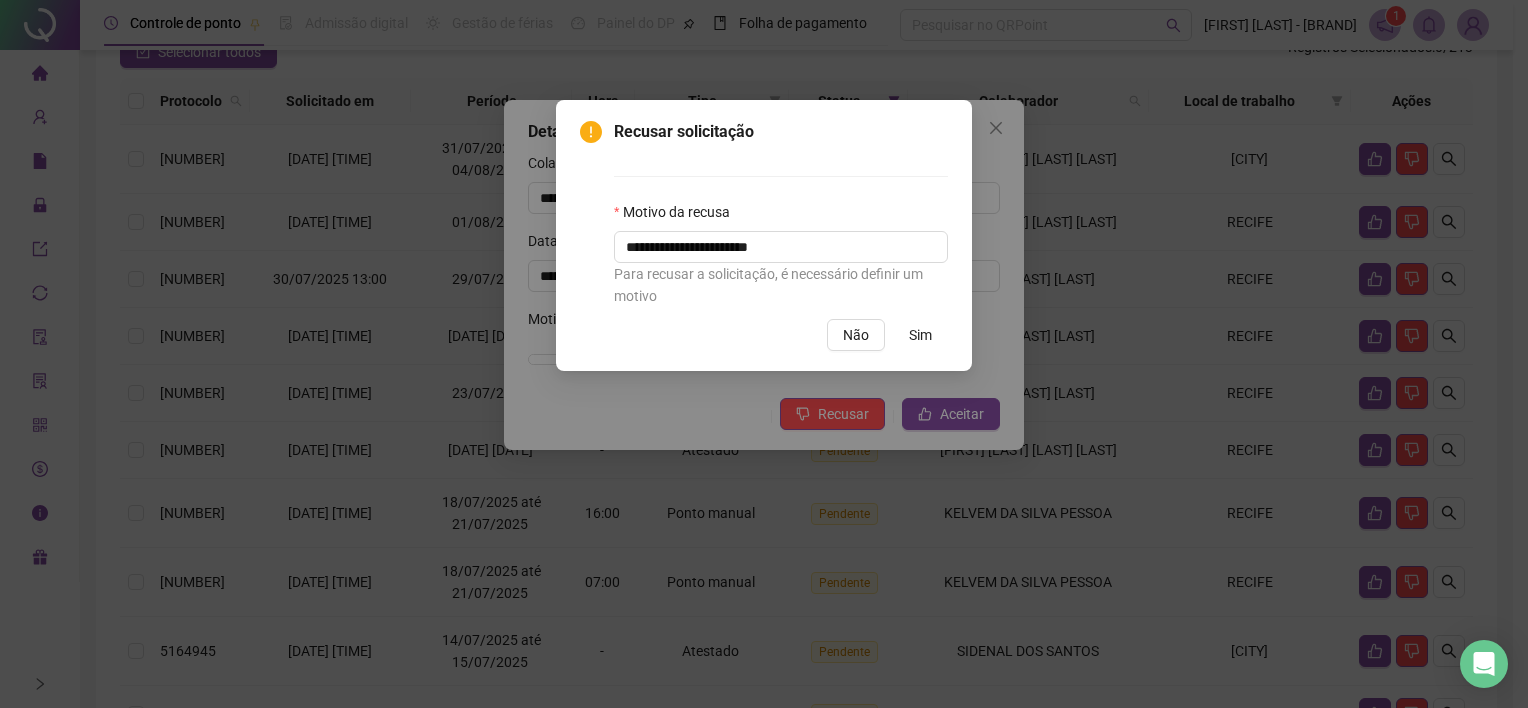 click on "Sim" at bounding box center [920, 335] 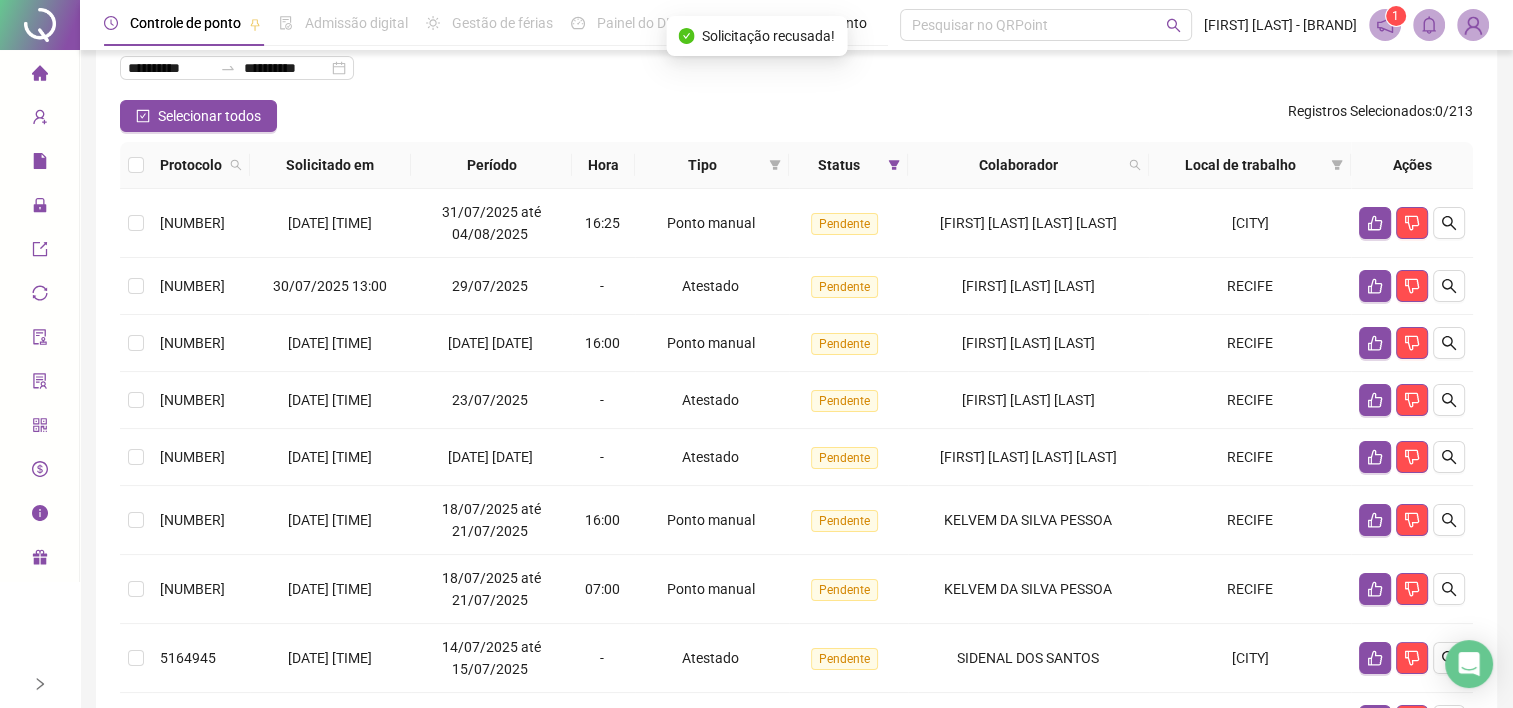 scroll, scrollTop: 96, scrollLeft: 0, axis: vertical 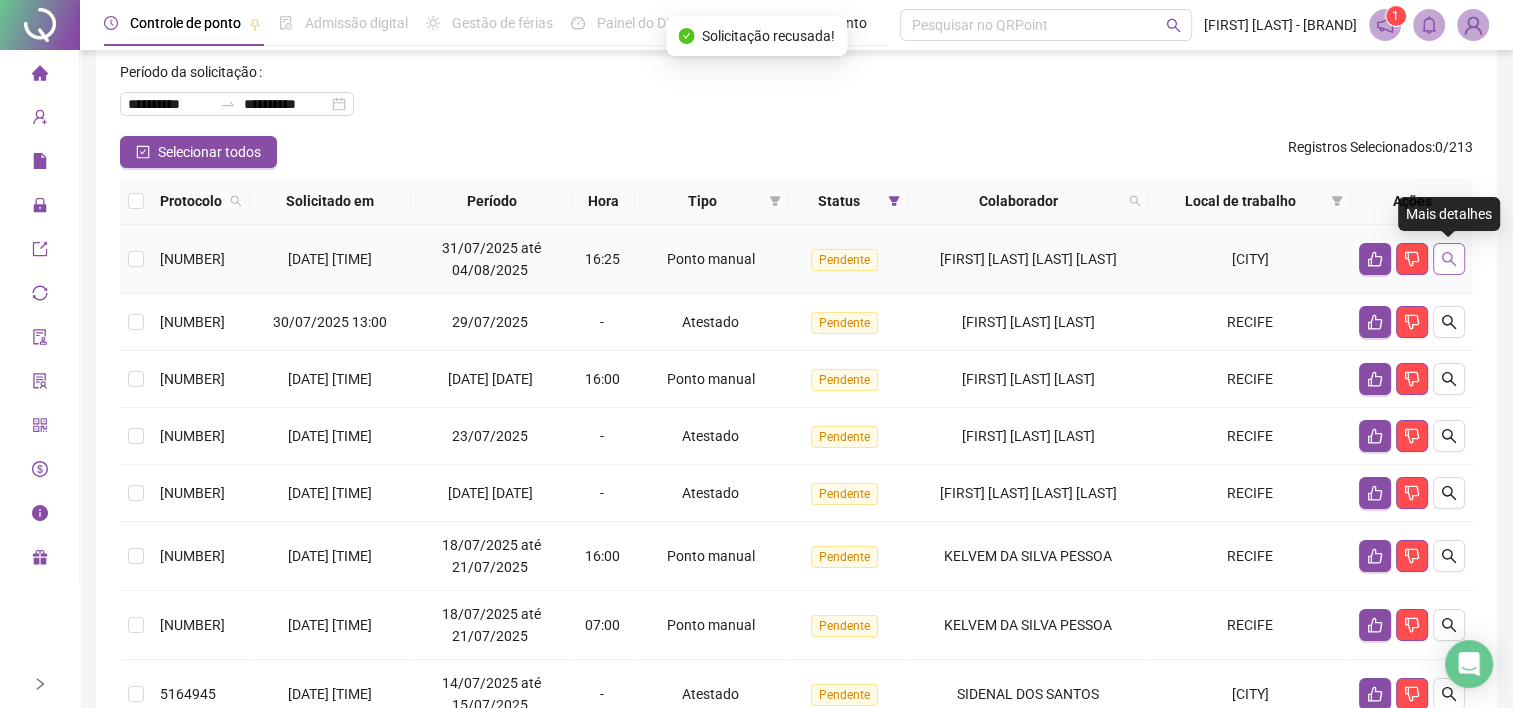 click 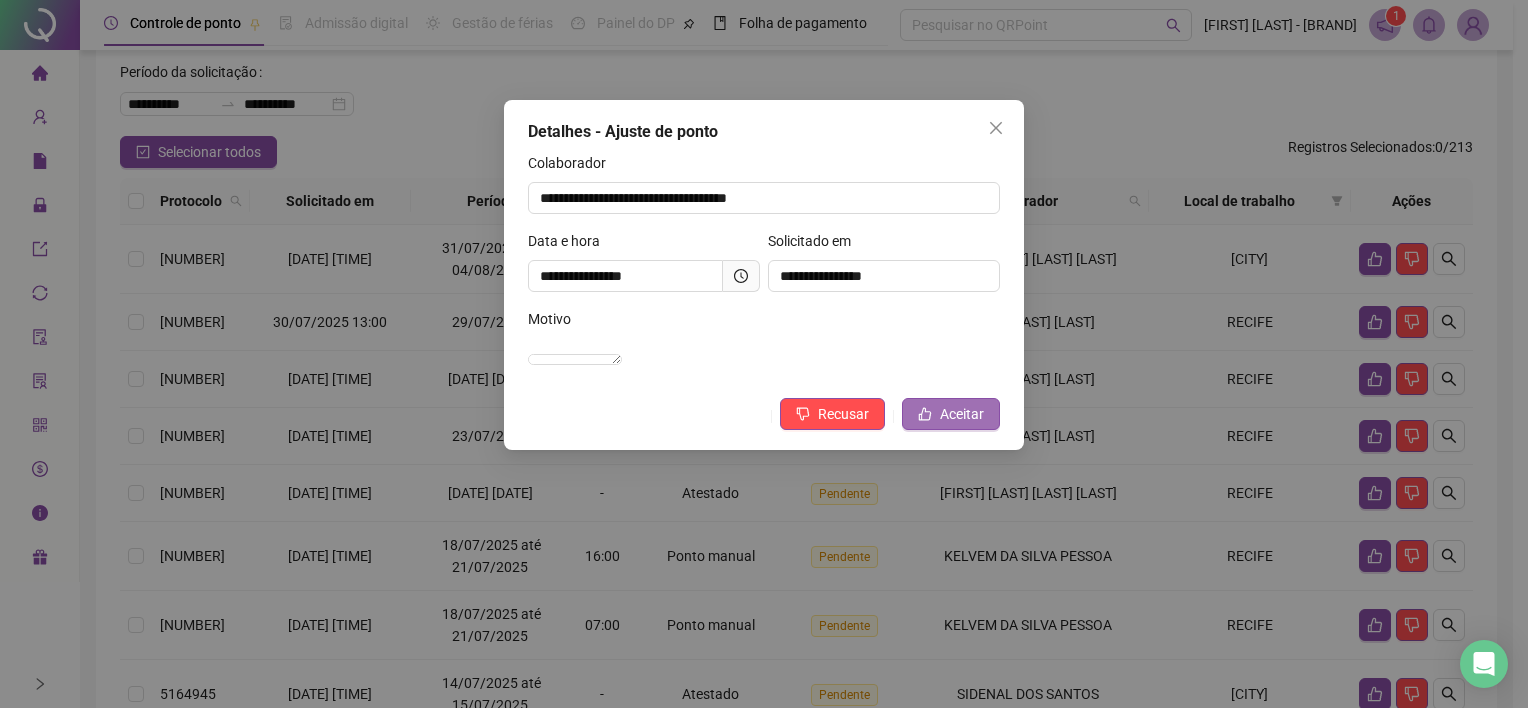 click on "Aceitar" at bounding box center [962, 414] 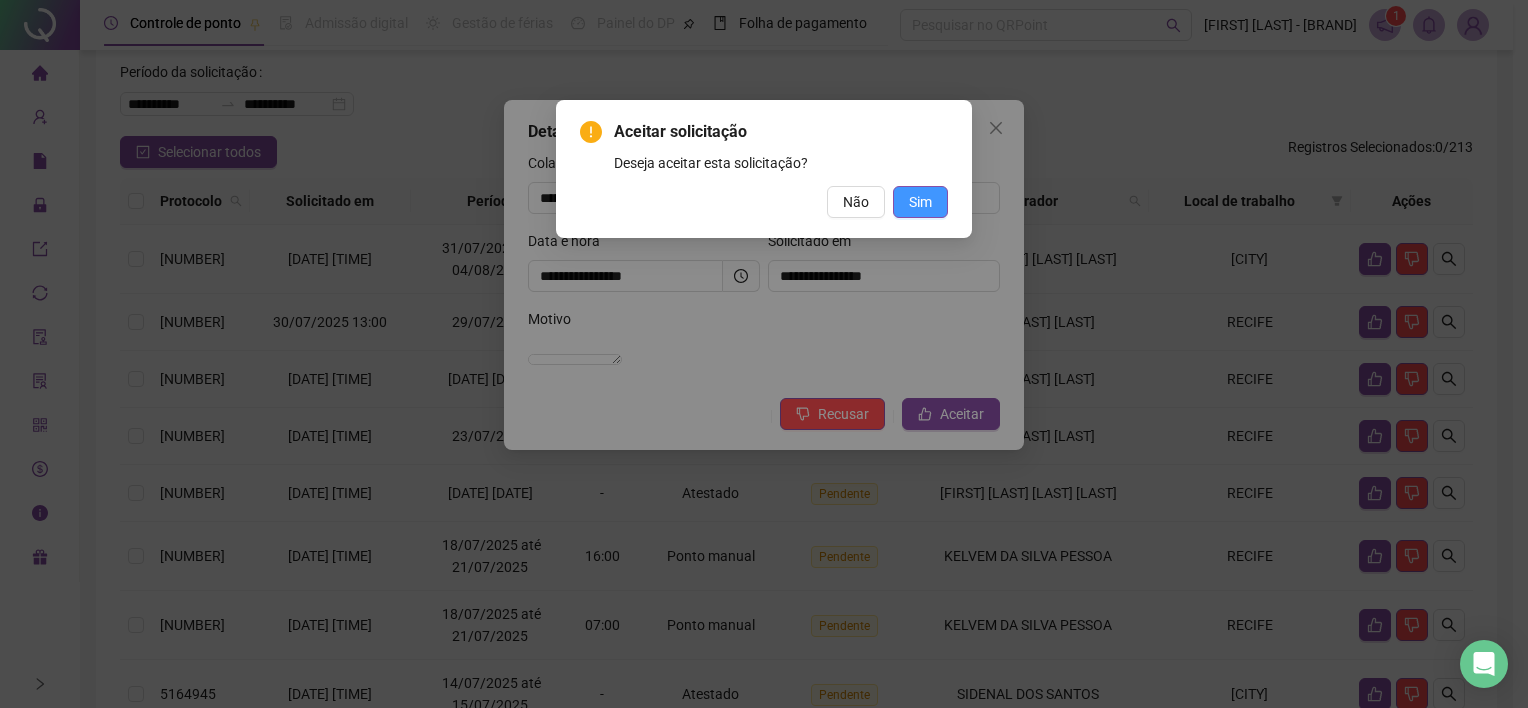 click on "Sim" at bounding box center (920, 202) 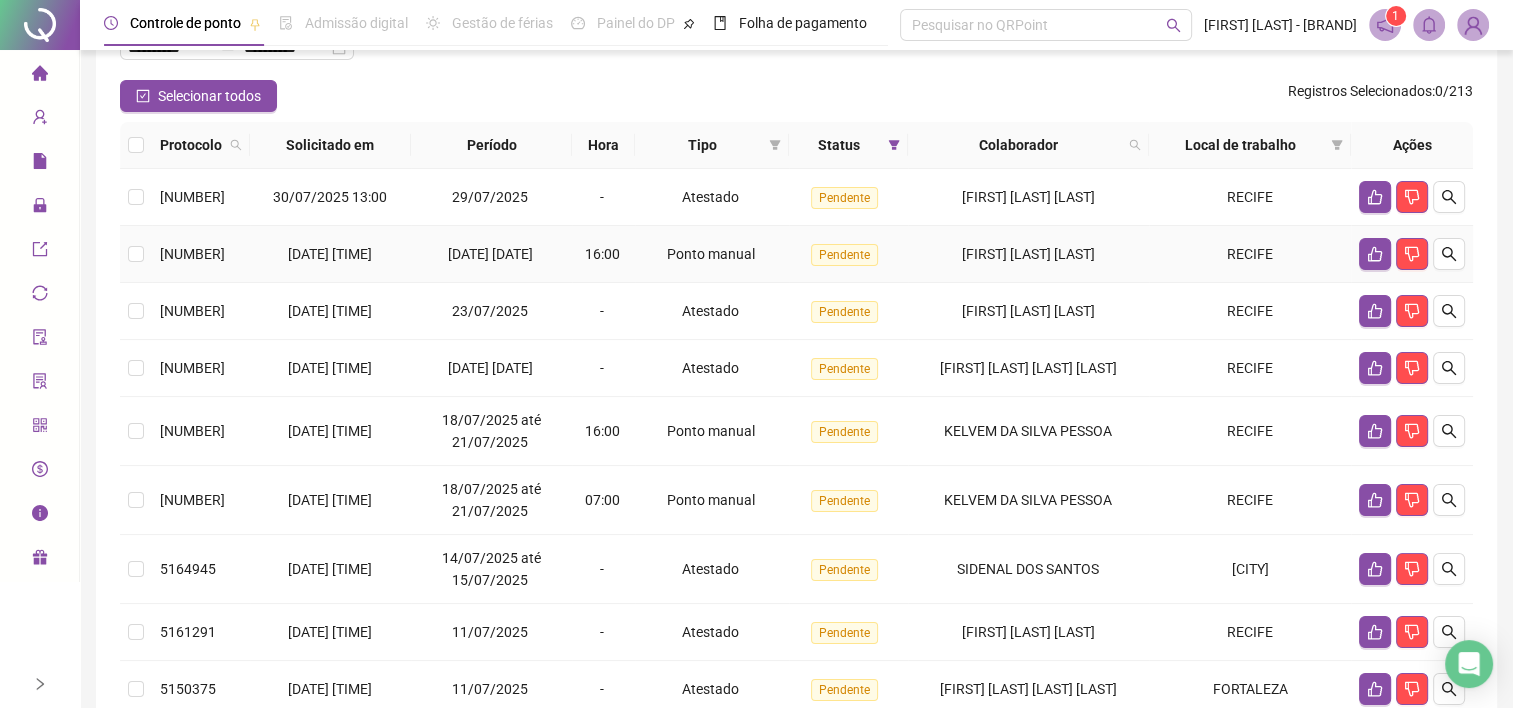 scroll, scrollTop: 0, scrollLeft: 0, axis: both 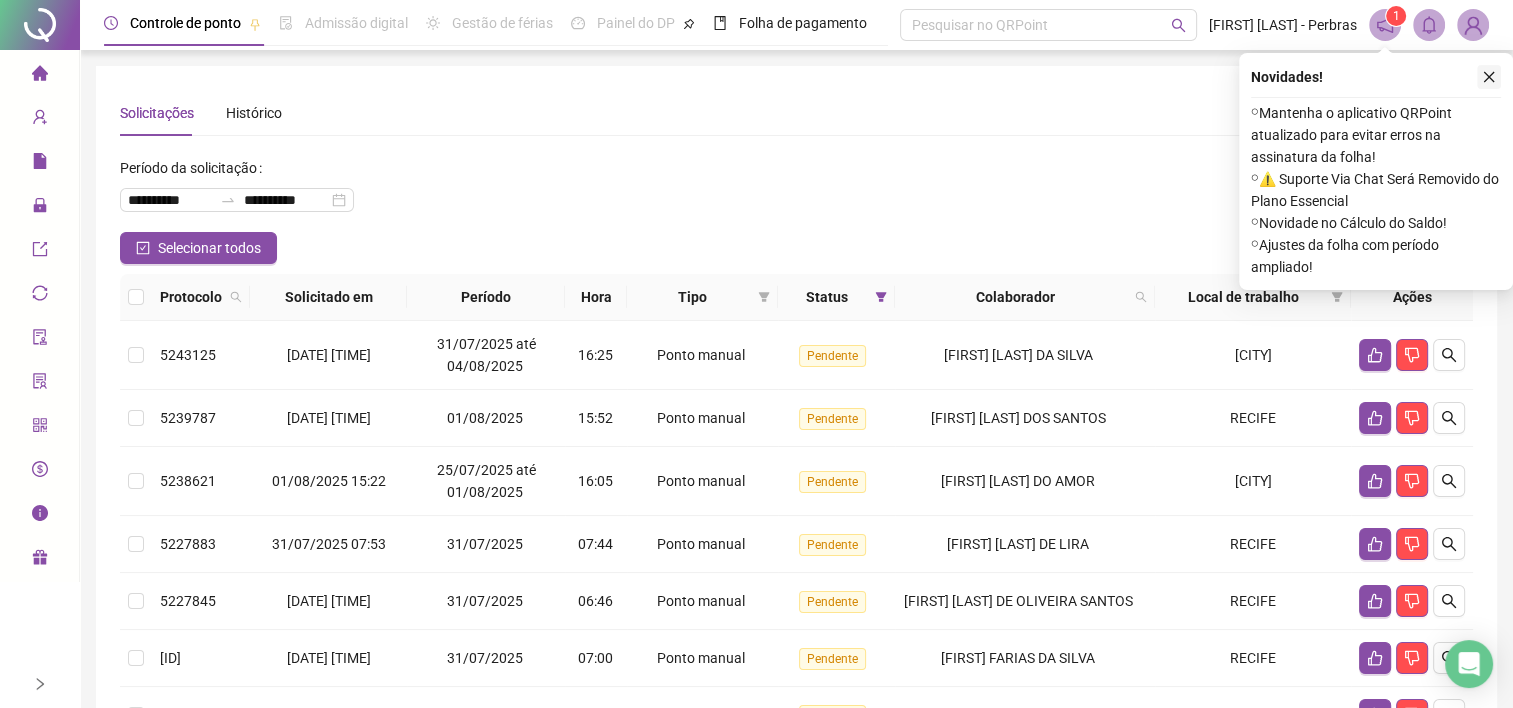 click at bounding box center (1489, 77) 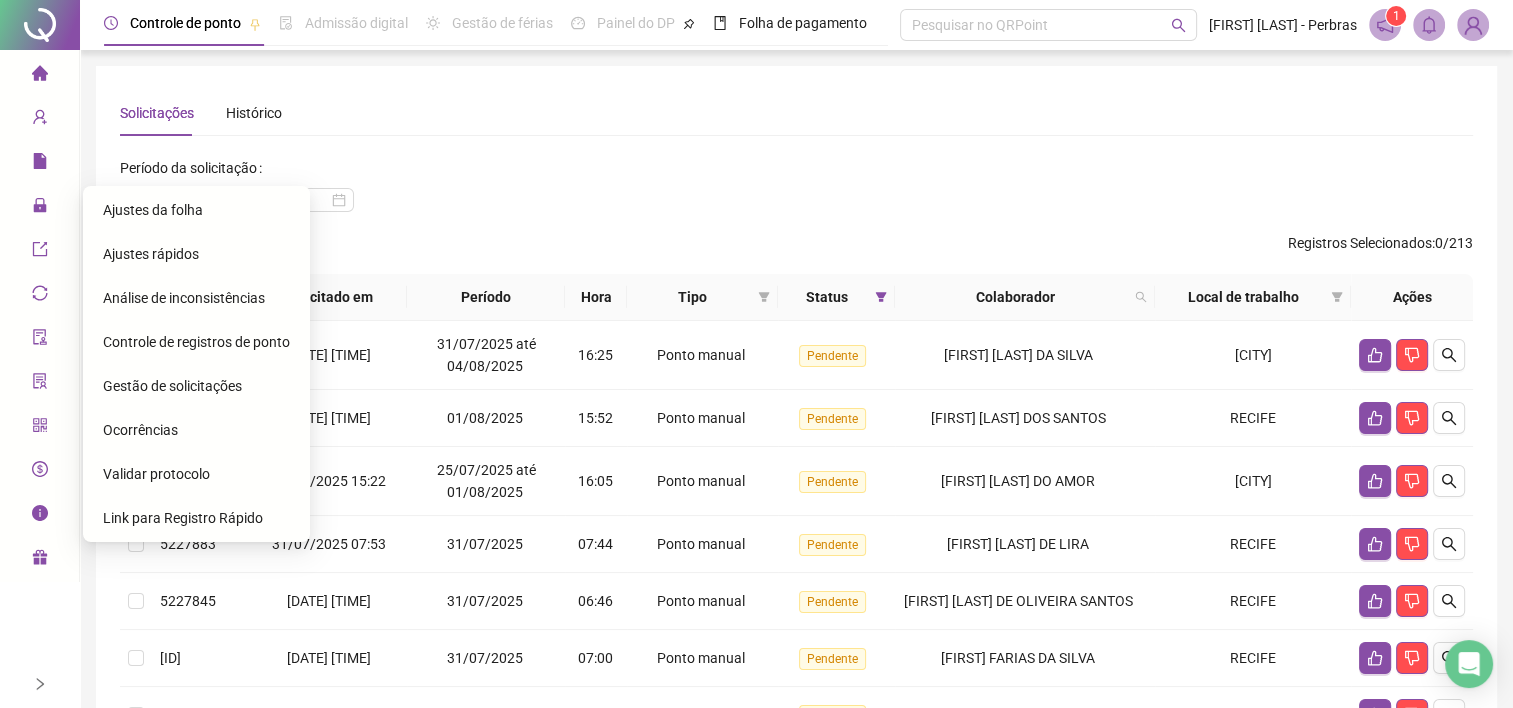 click on "Ajustes da folha" at bounding box center [153, 210] 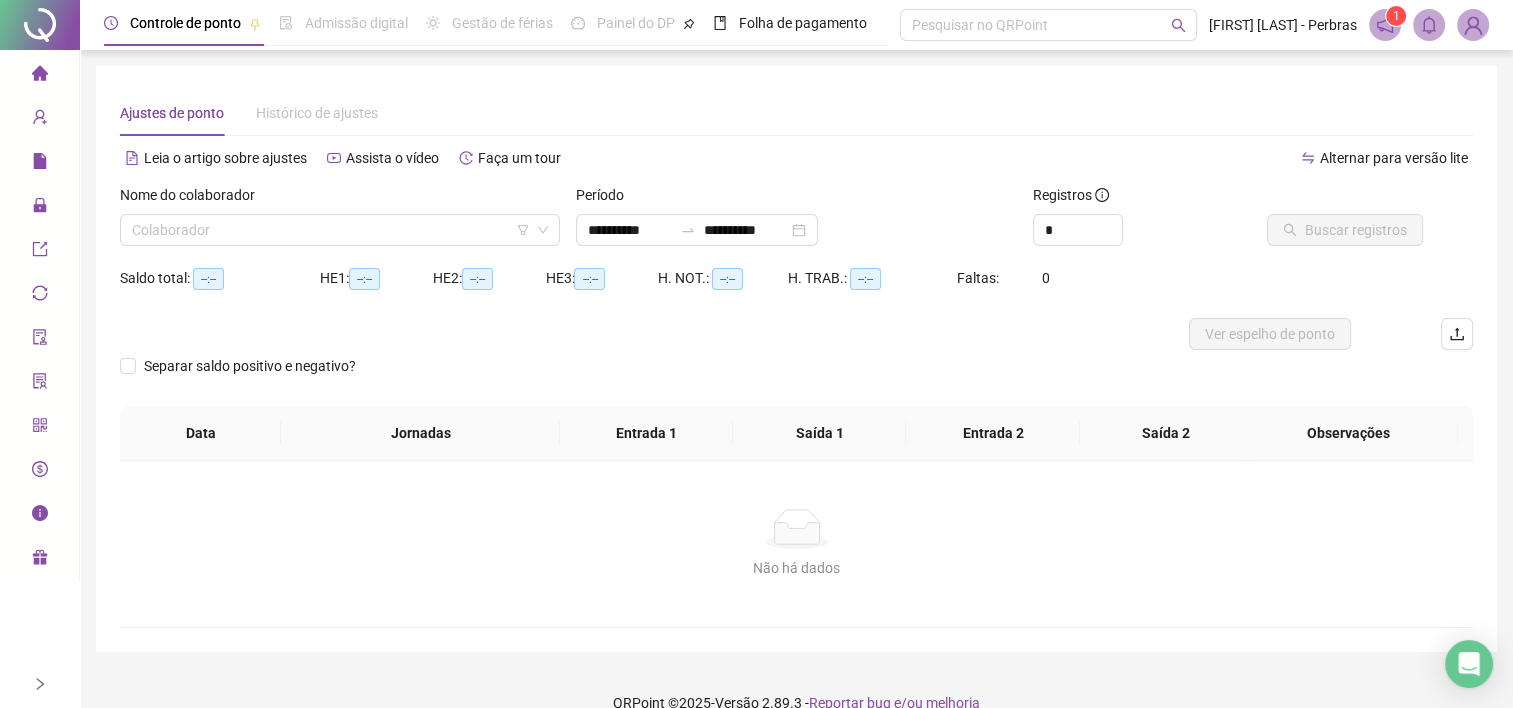 type on "**********" 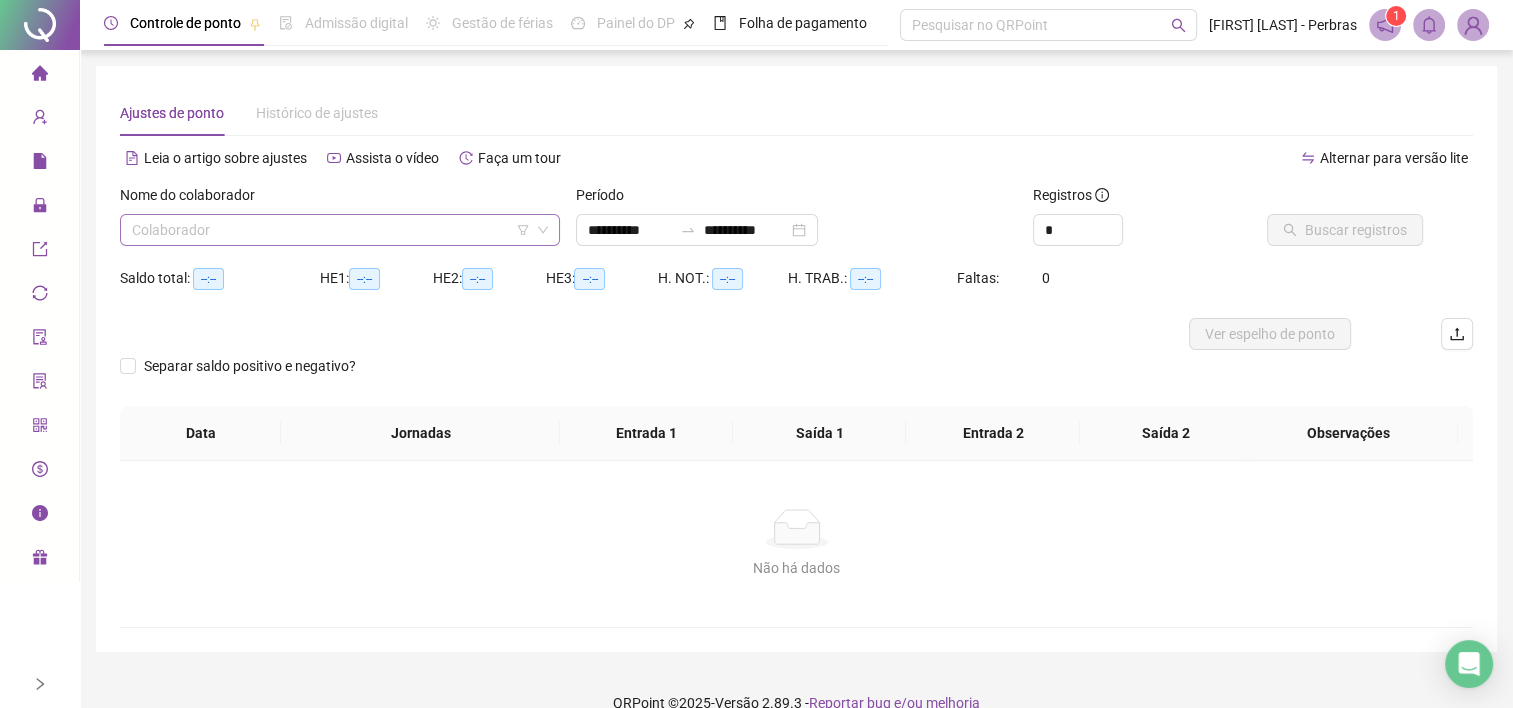 click at bounding box center [331, 230] 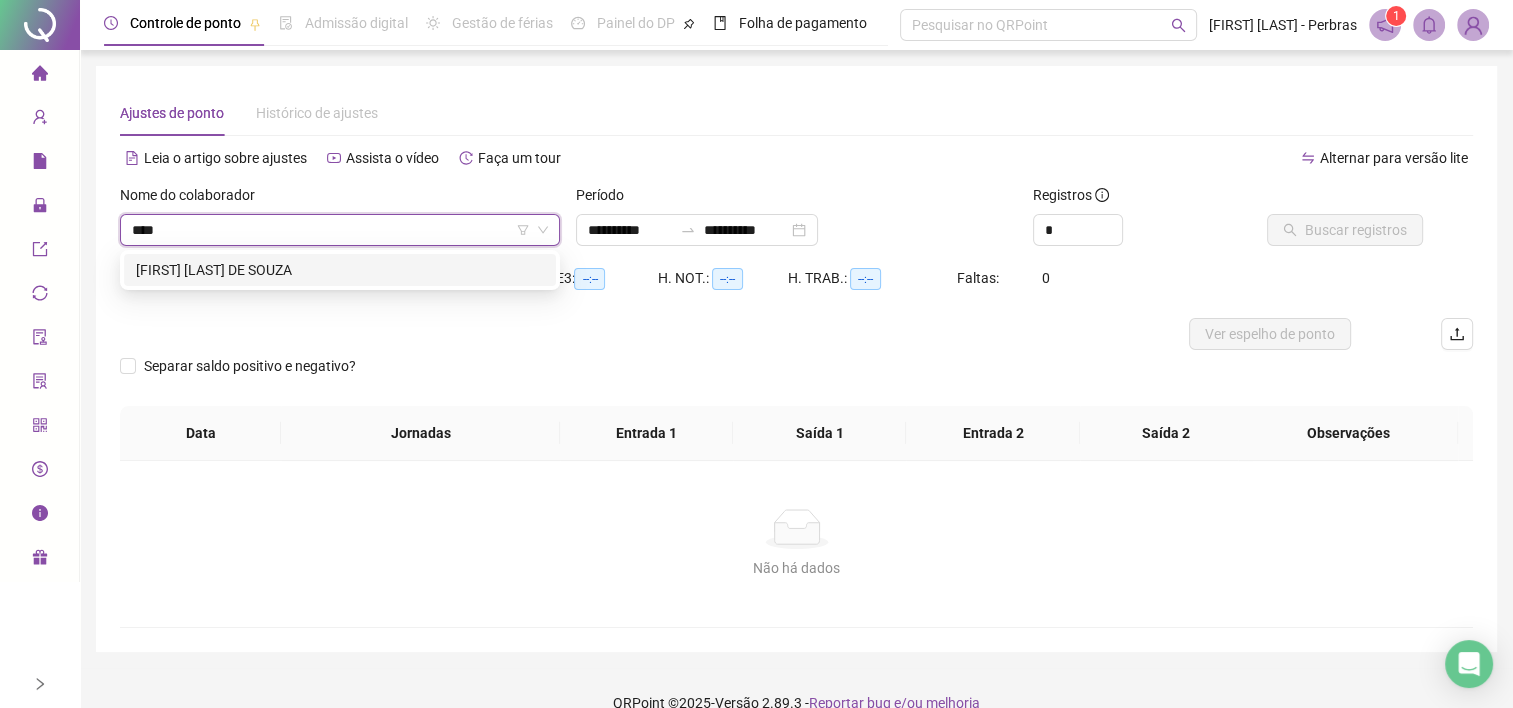 type on "*****" 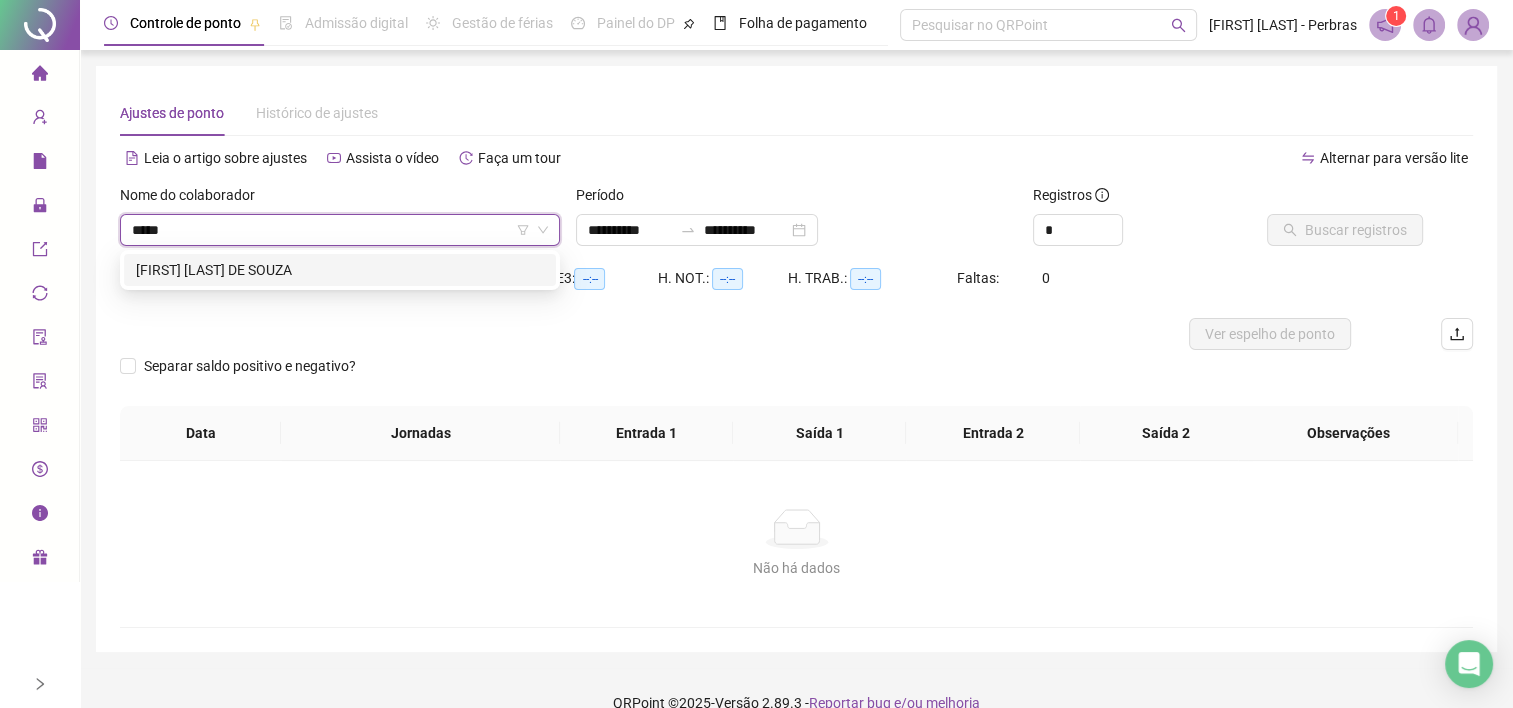 click on "[FIRST] [LAST] DE SOUZA" at bounding box center [340, 270] 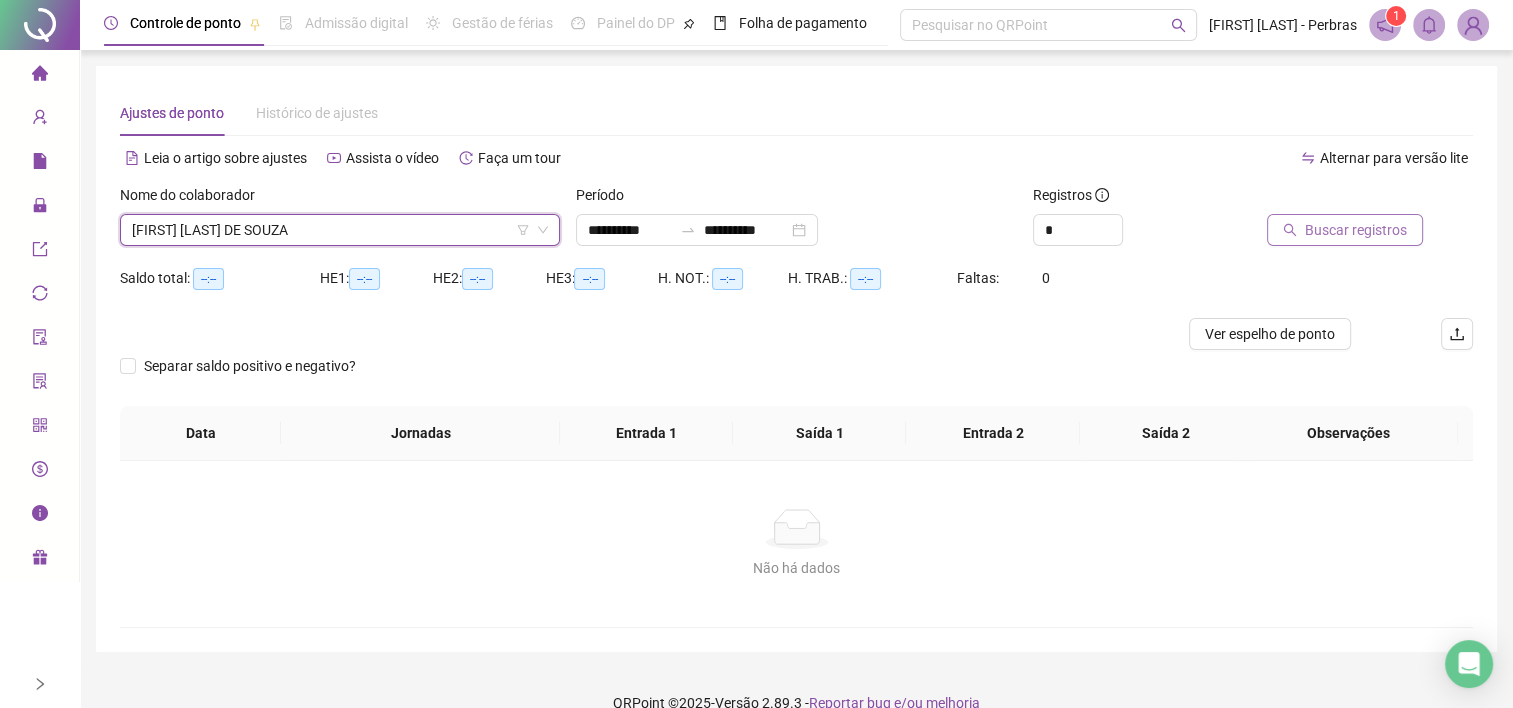 click on "Buscar registros" at bounding box center [1345, 230] 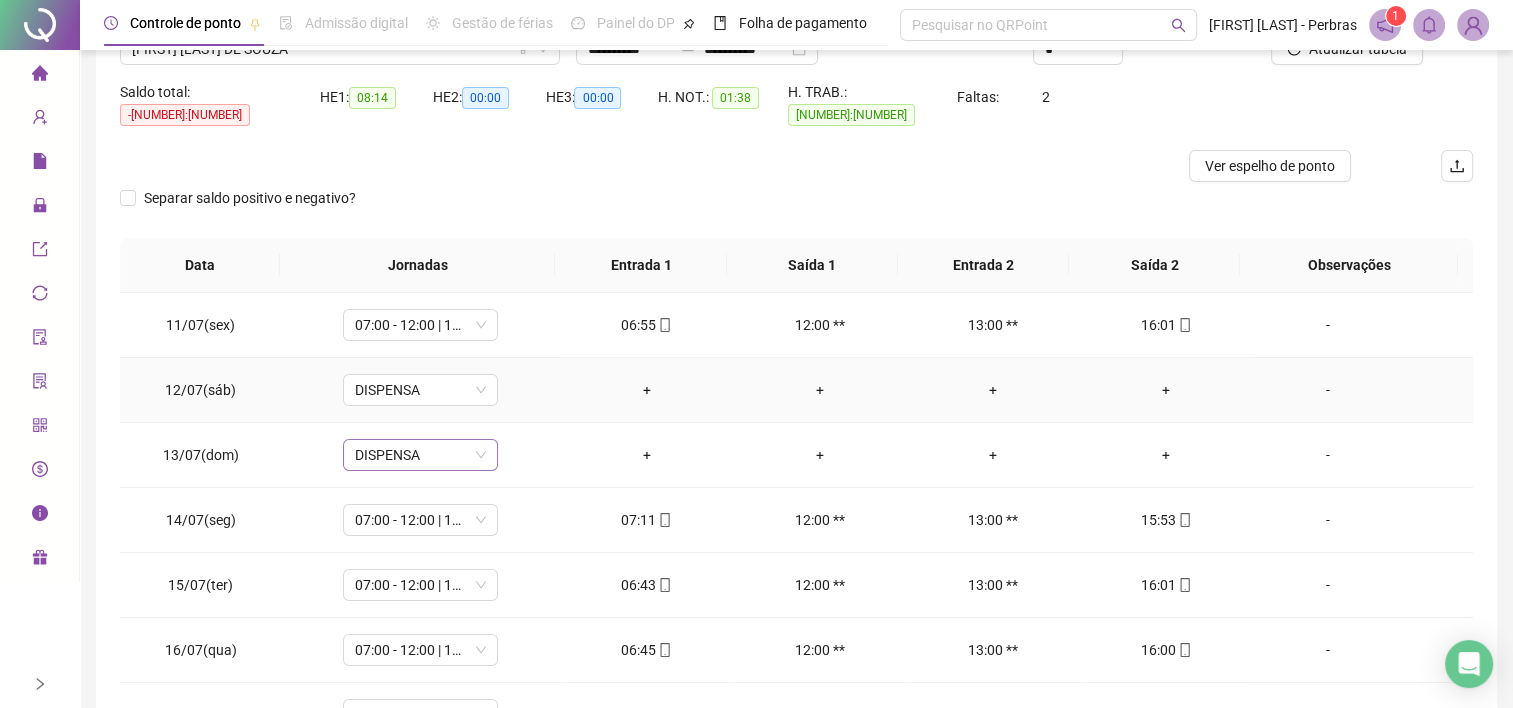 scroll, scrollTop: 289, scrollLeft: 0, axis: vertical 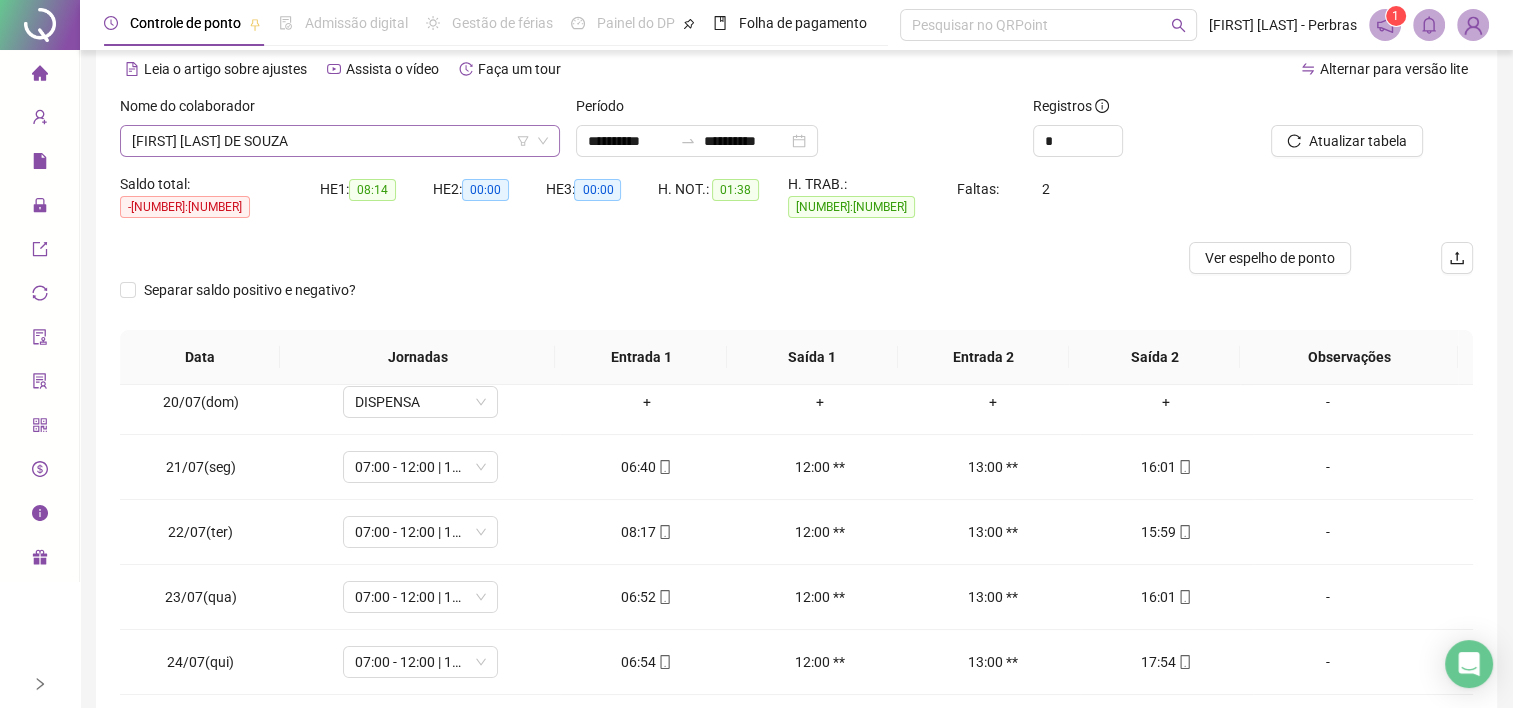 click on "[FIRST] [LAST] DE SOUZA" at bounding box center [340, 141] 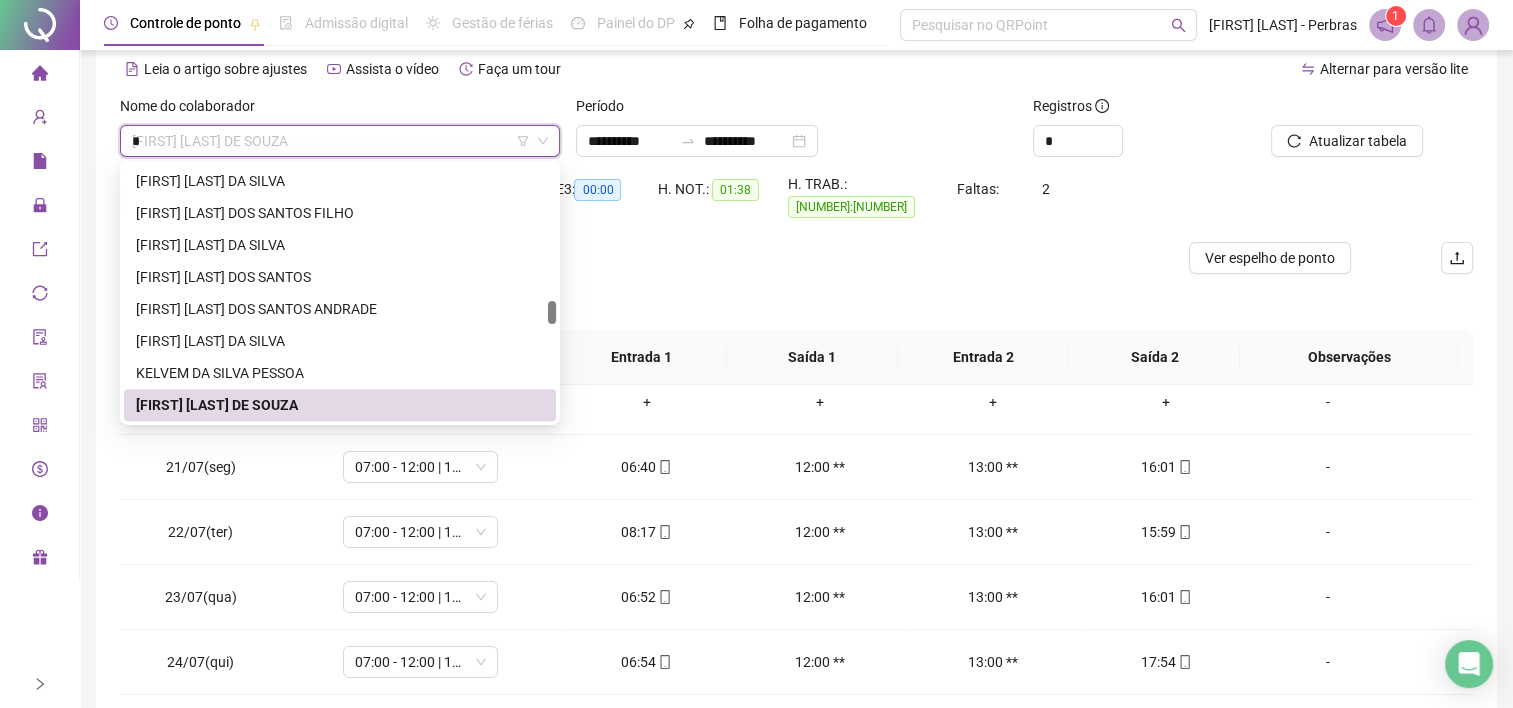 scroll, scrollTop: 0, scrollLeft: 0, axis: both 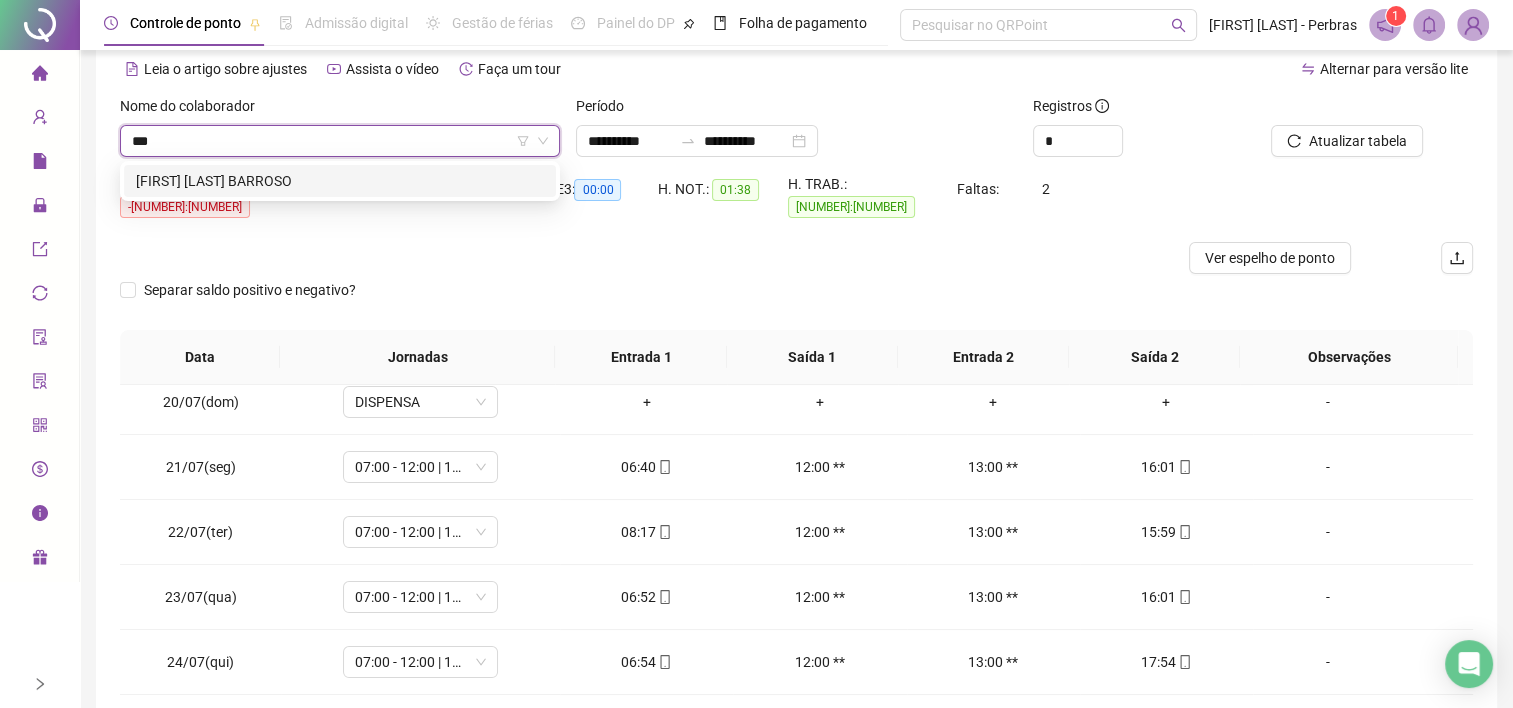 type on "****" 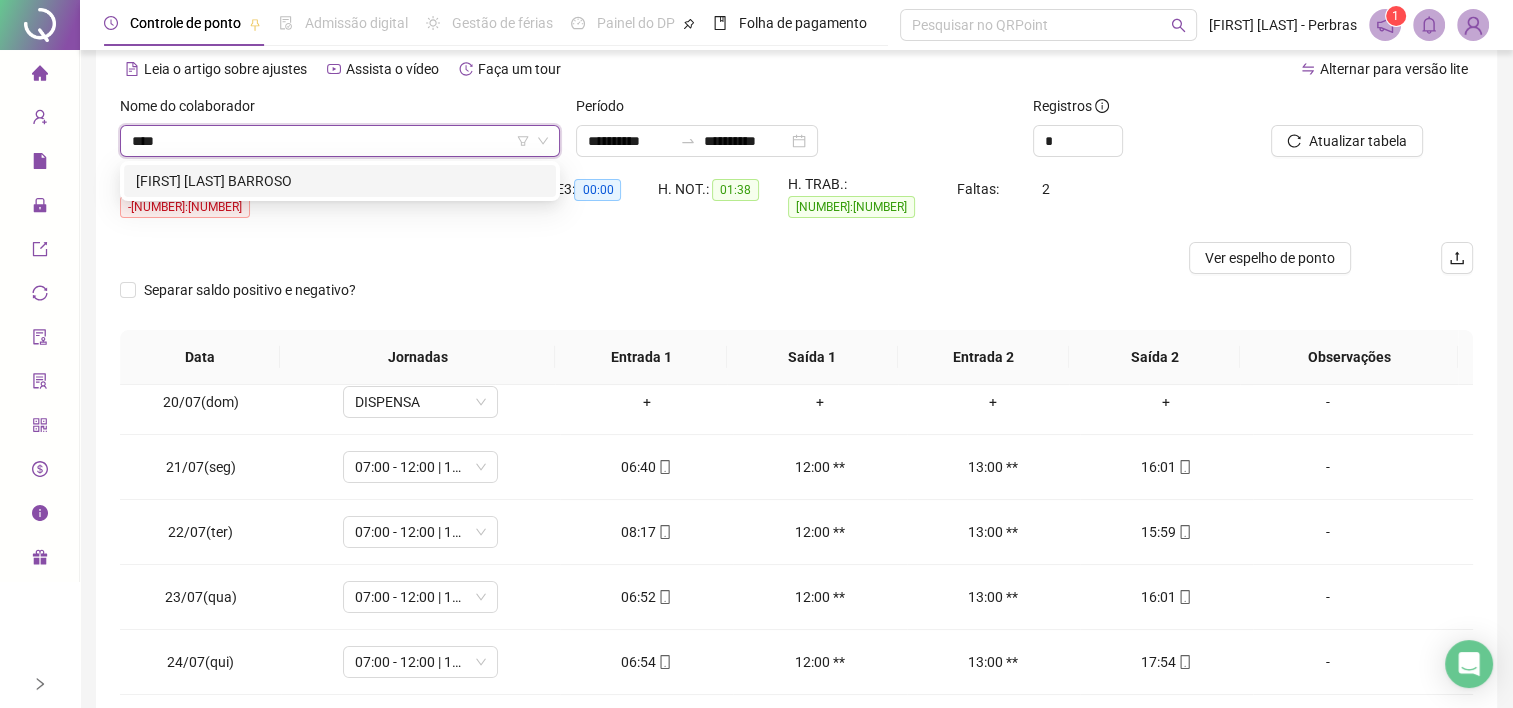 click on "[FIRST] [LAST] BARROSO" at bounding box center (340, 181) 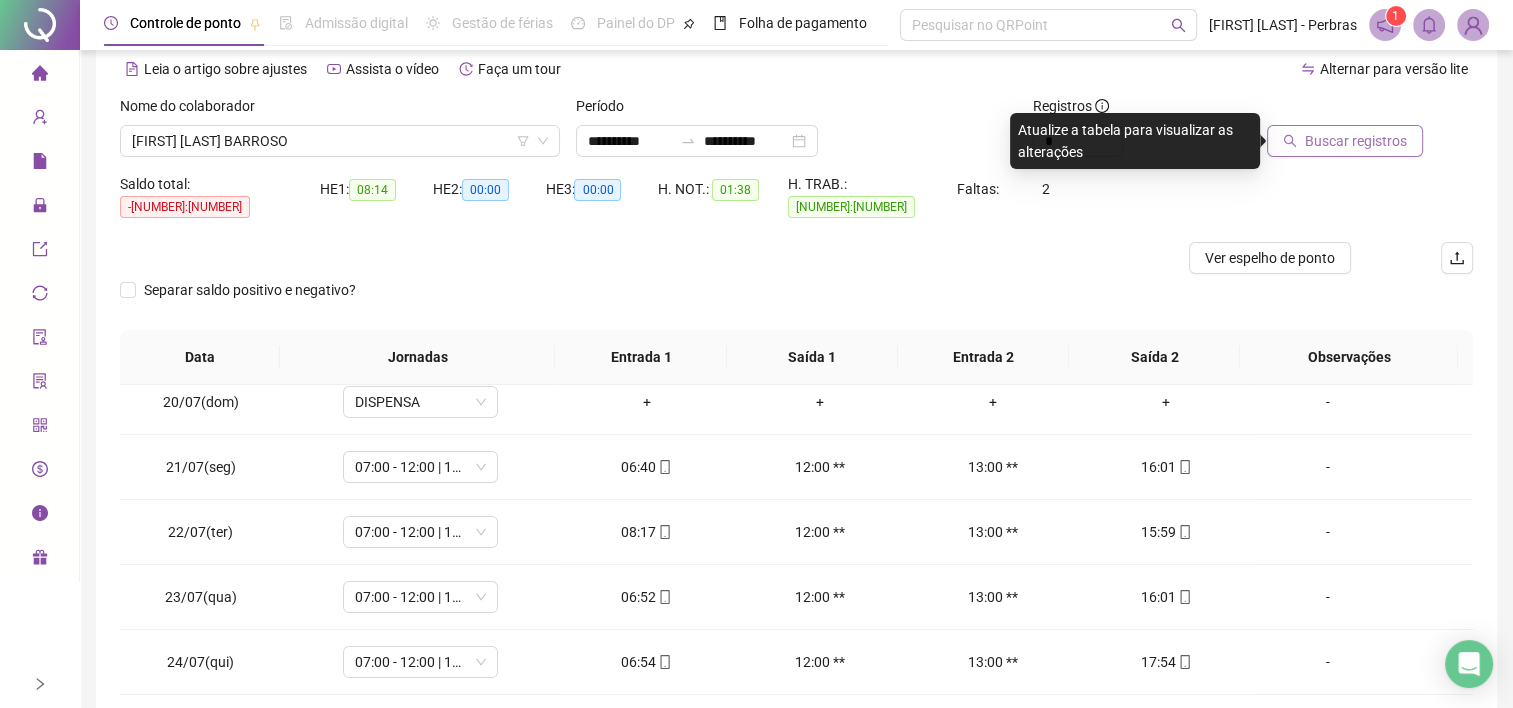 click on "Buscar registros" at bounding box center (1356, 141) 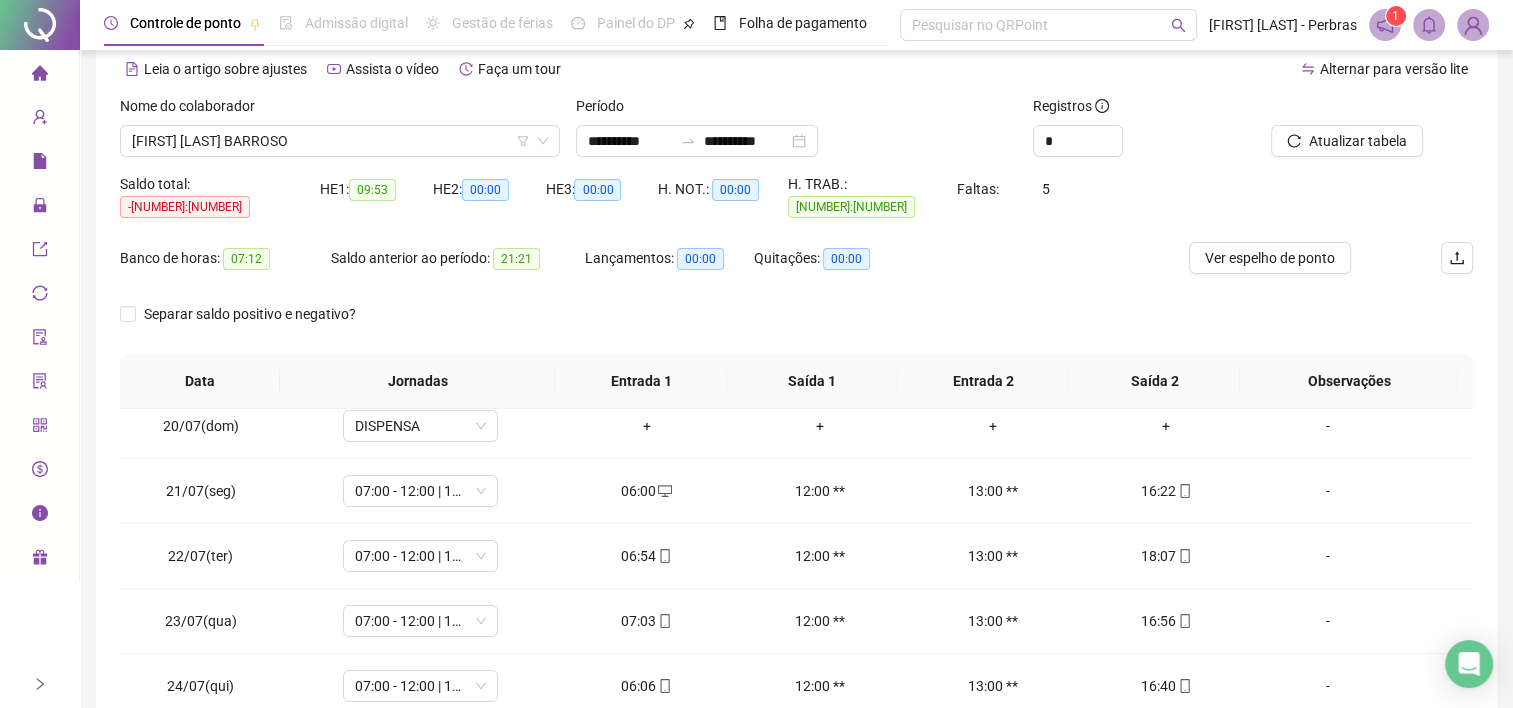 scroll, scrollTop: 289, scrollLeft: 0, axis: vertical 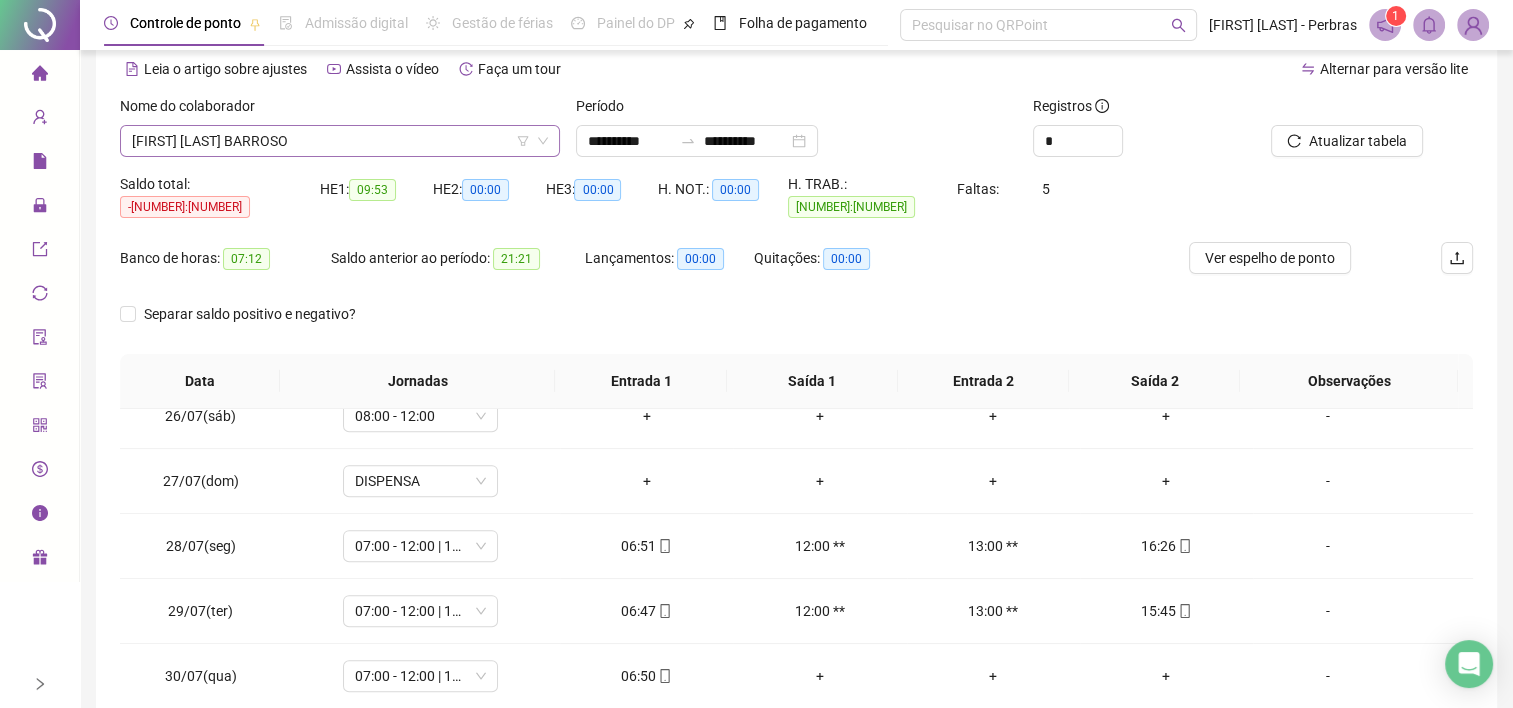 click on "[FIRST] [LAST] BARROSO" at bounding box center [340, 141] 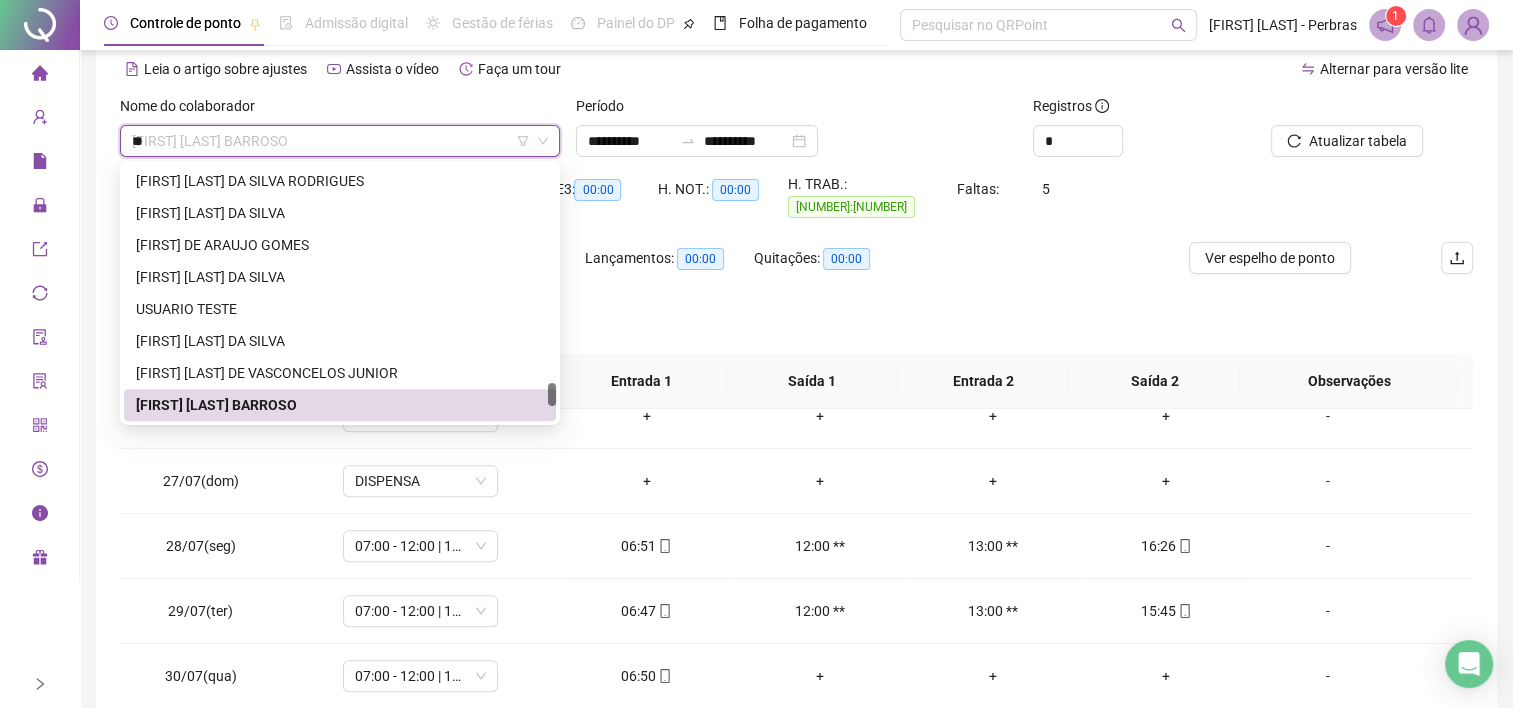 scroll, scrollTop: 0, scrollLeft: 0, axis: both 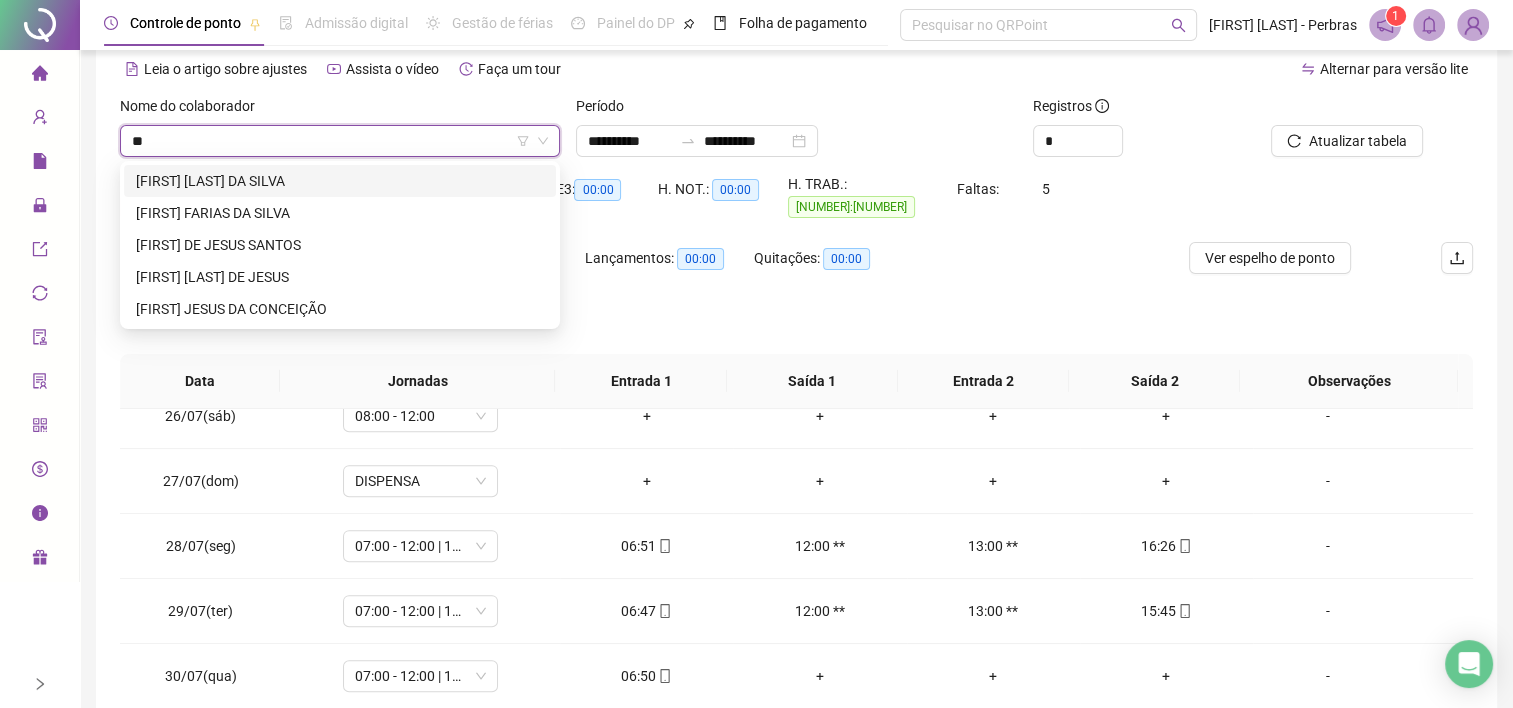 type on "***" 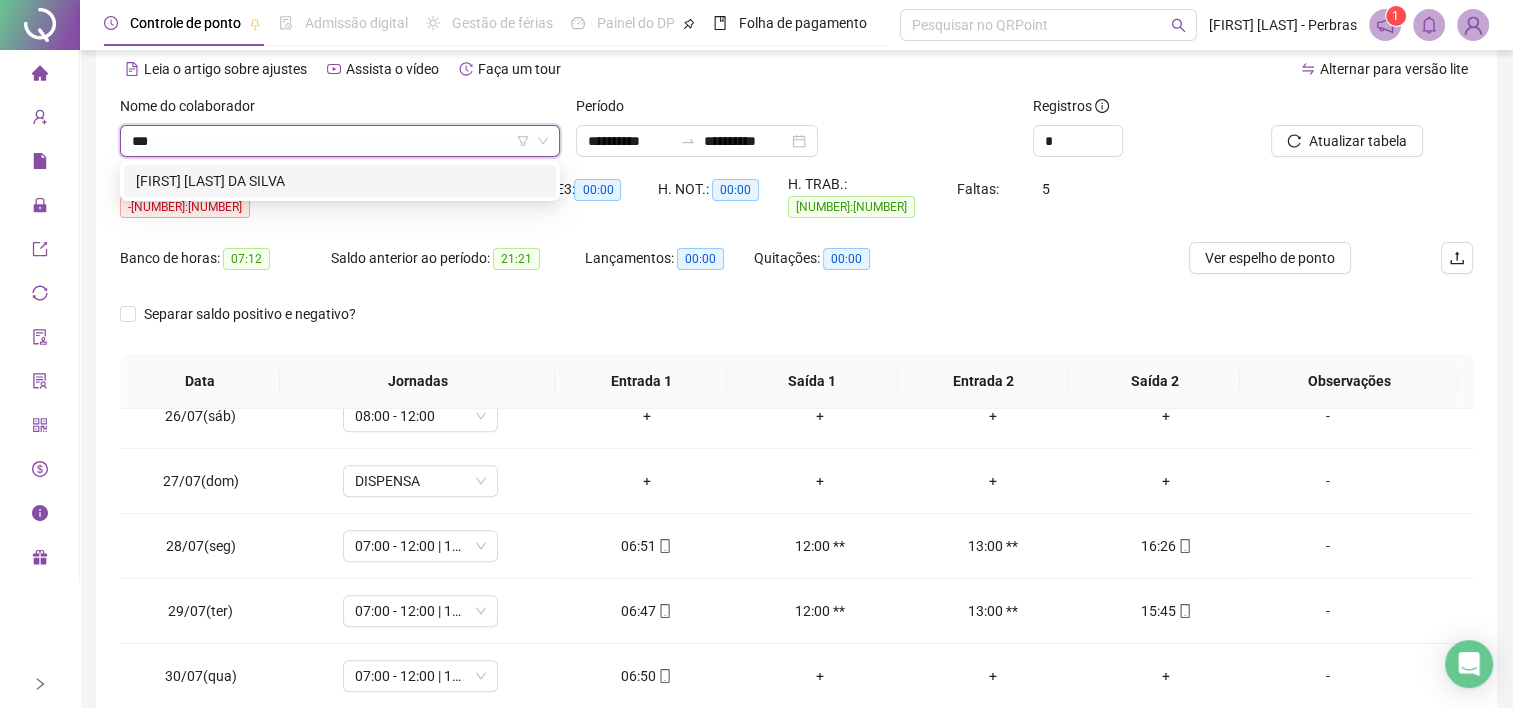 click on "[FIRST] [LAST] DA SILVA" at bounding box center (340, 181) 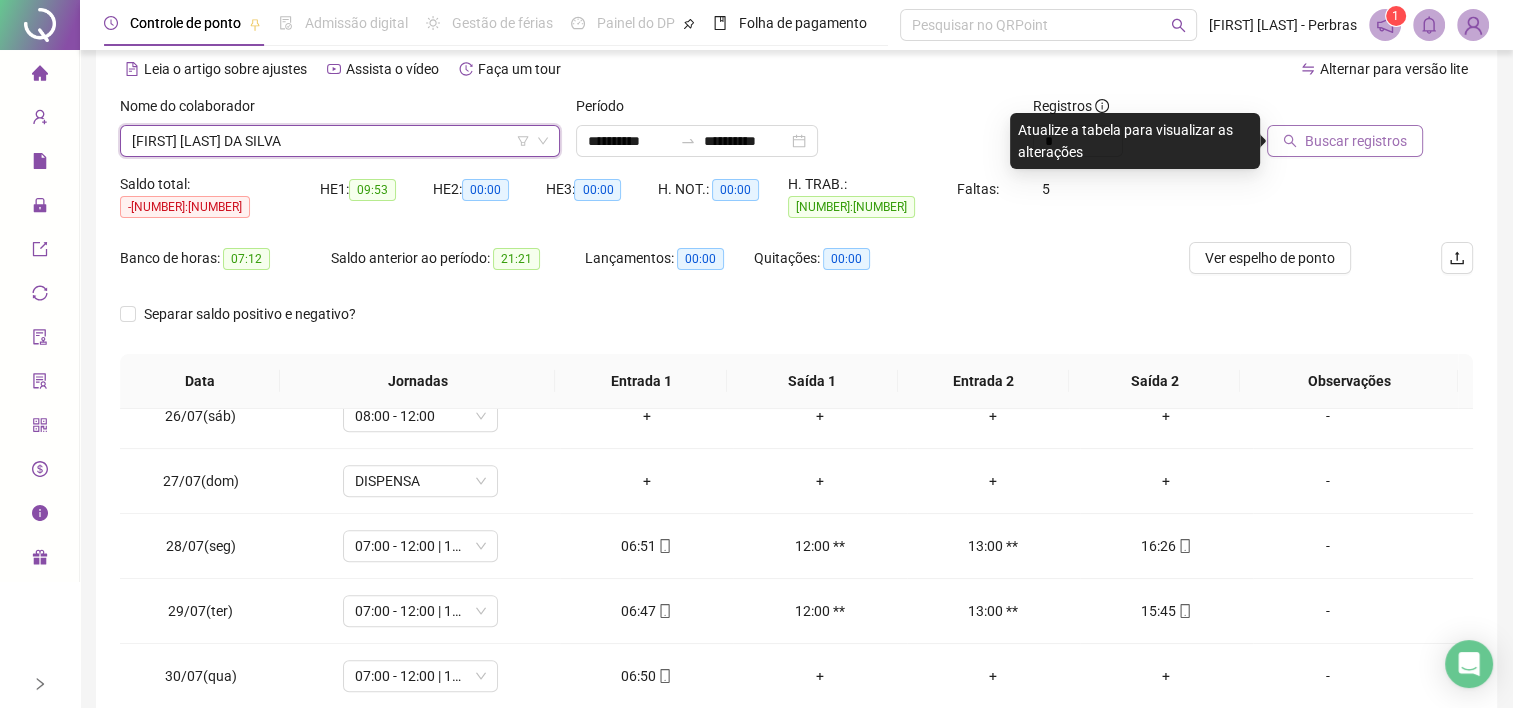 click on "Buscar registros" at bounding box center [1345, 141] 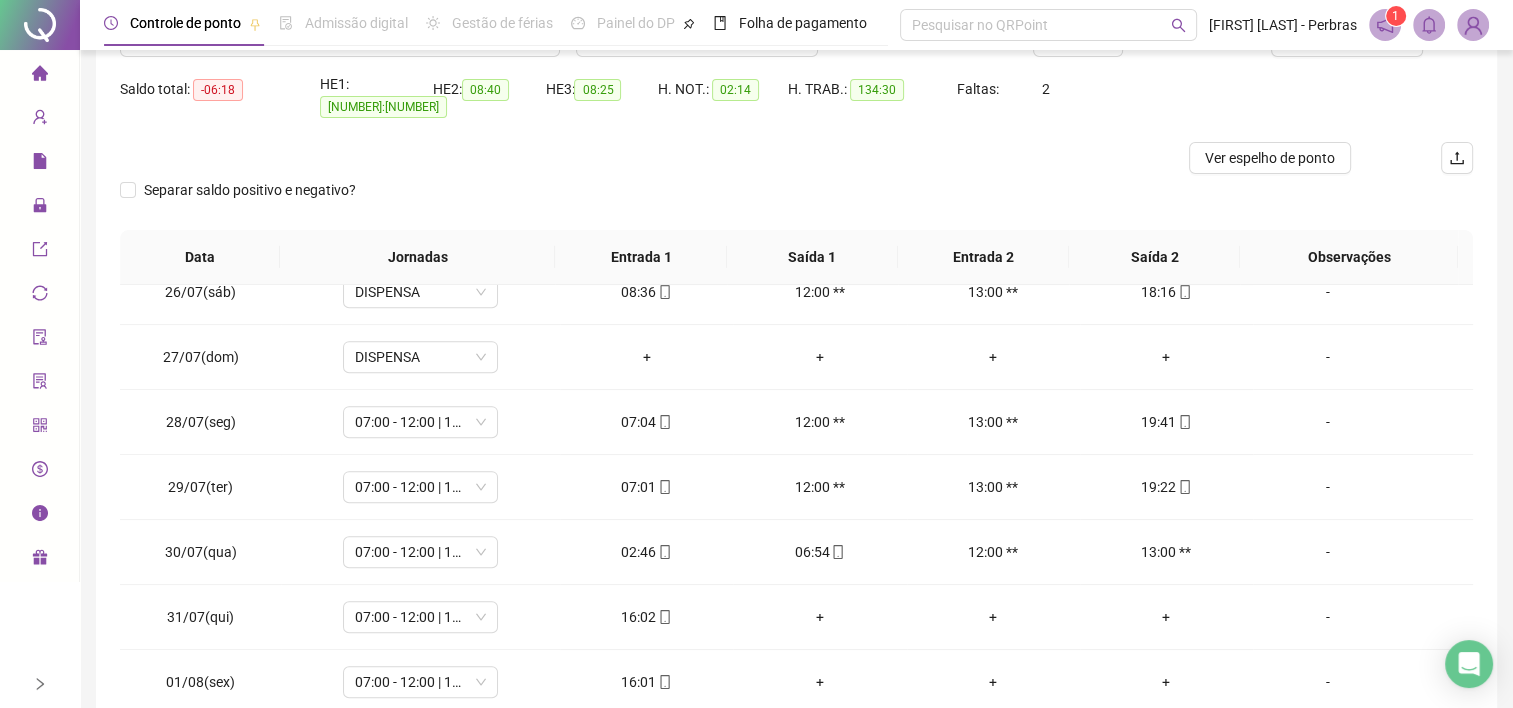 scroll, scrollTop: 289, scrollLeft: 0, axis: vertical 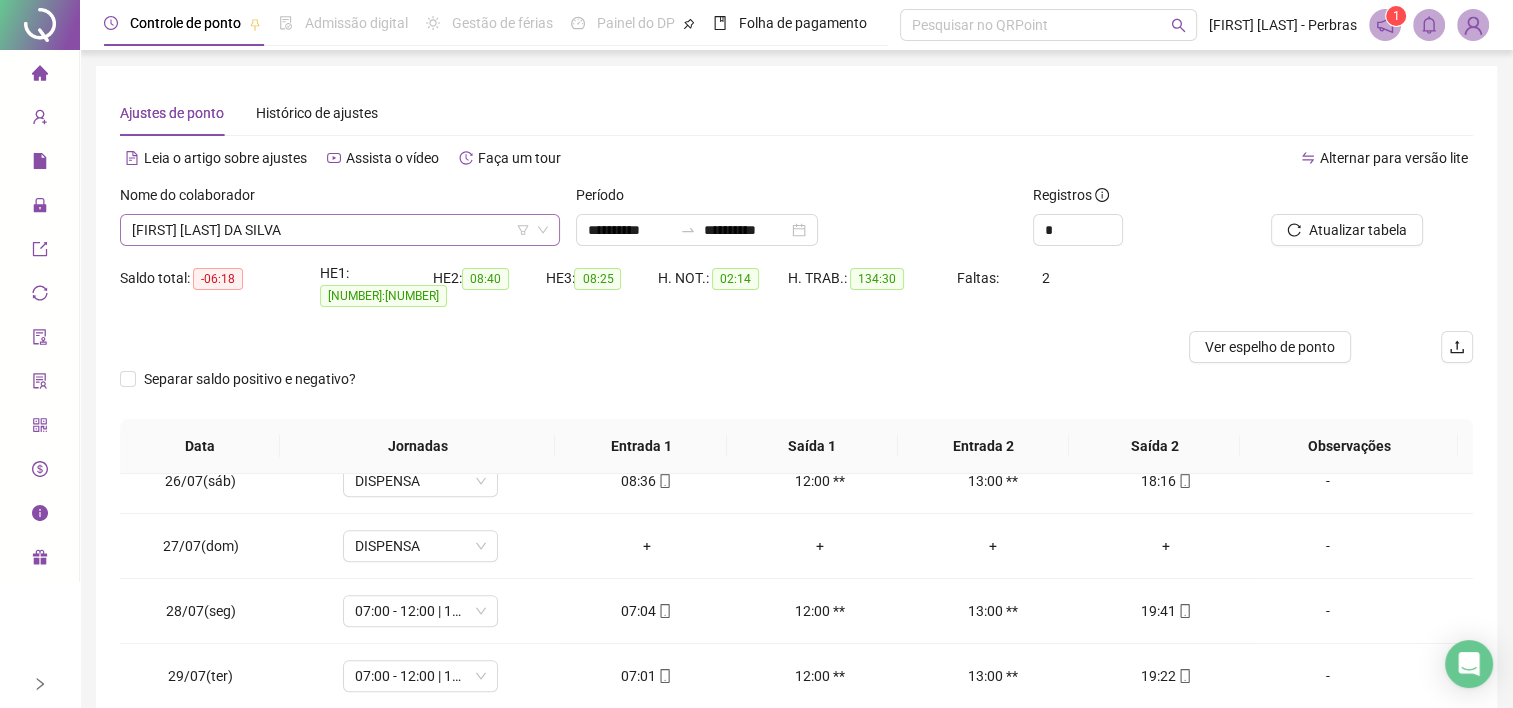 click on "[FIRST] [LAST] DA SILVA" at bounding box center (340, 230) 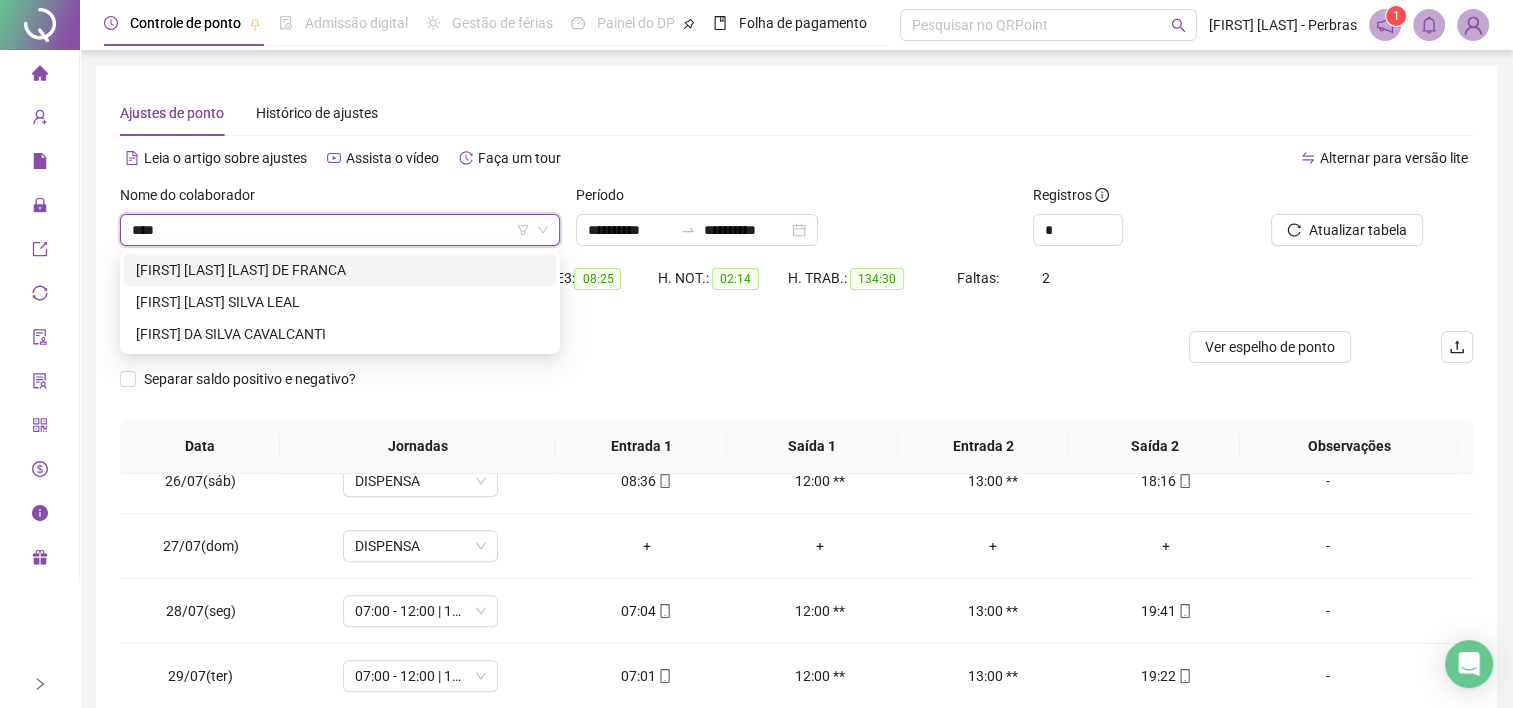 scroll, scrollTop: 0, scrollLeft: 0, axis: both 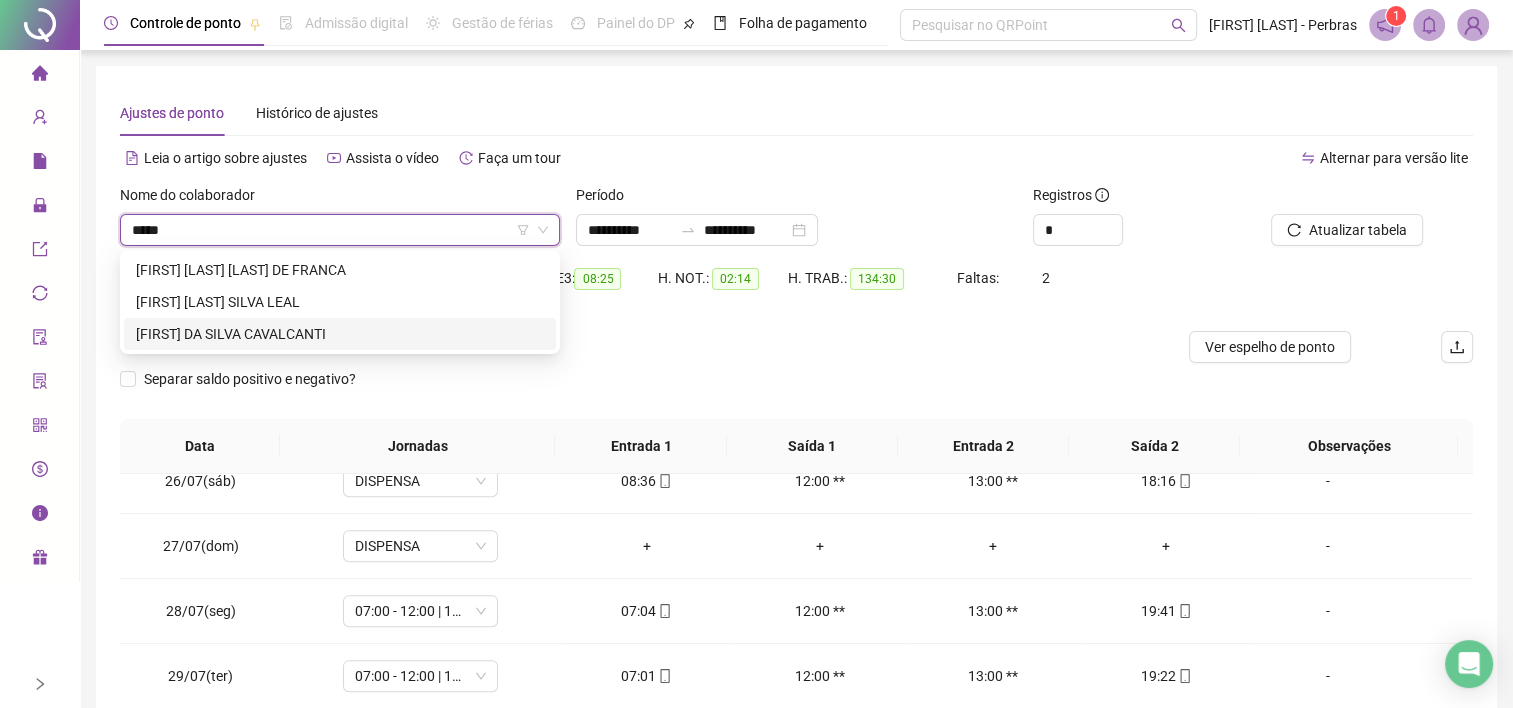 click on "[FIRST] DA SILVA CAVALCANTI" at bounding box center [340, 334] 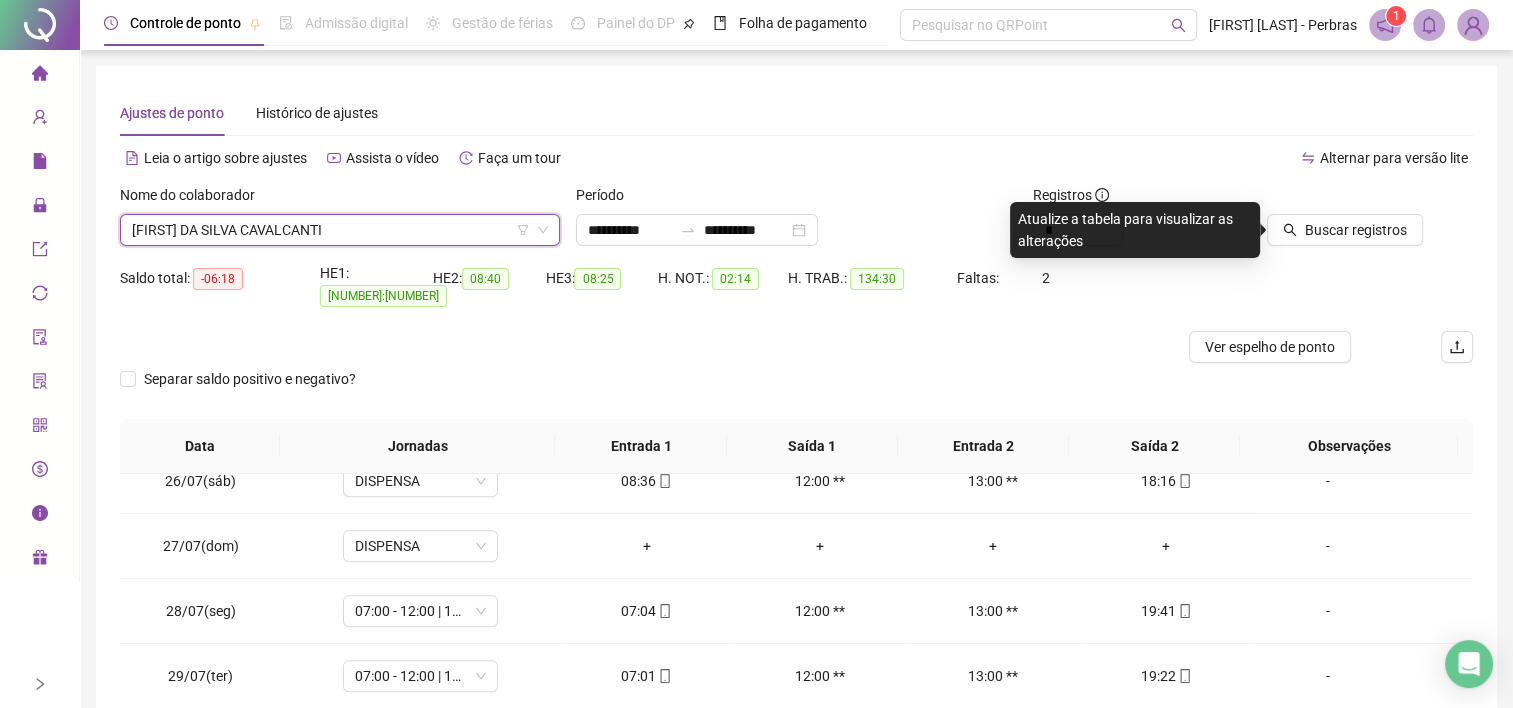 click on "Buscar registros" at bounding box center (1367, 223) 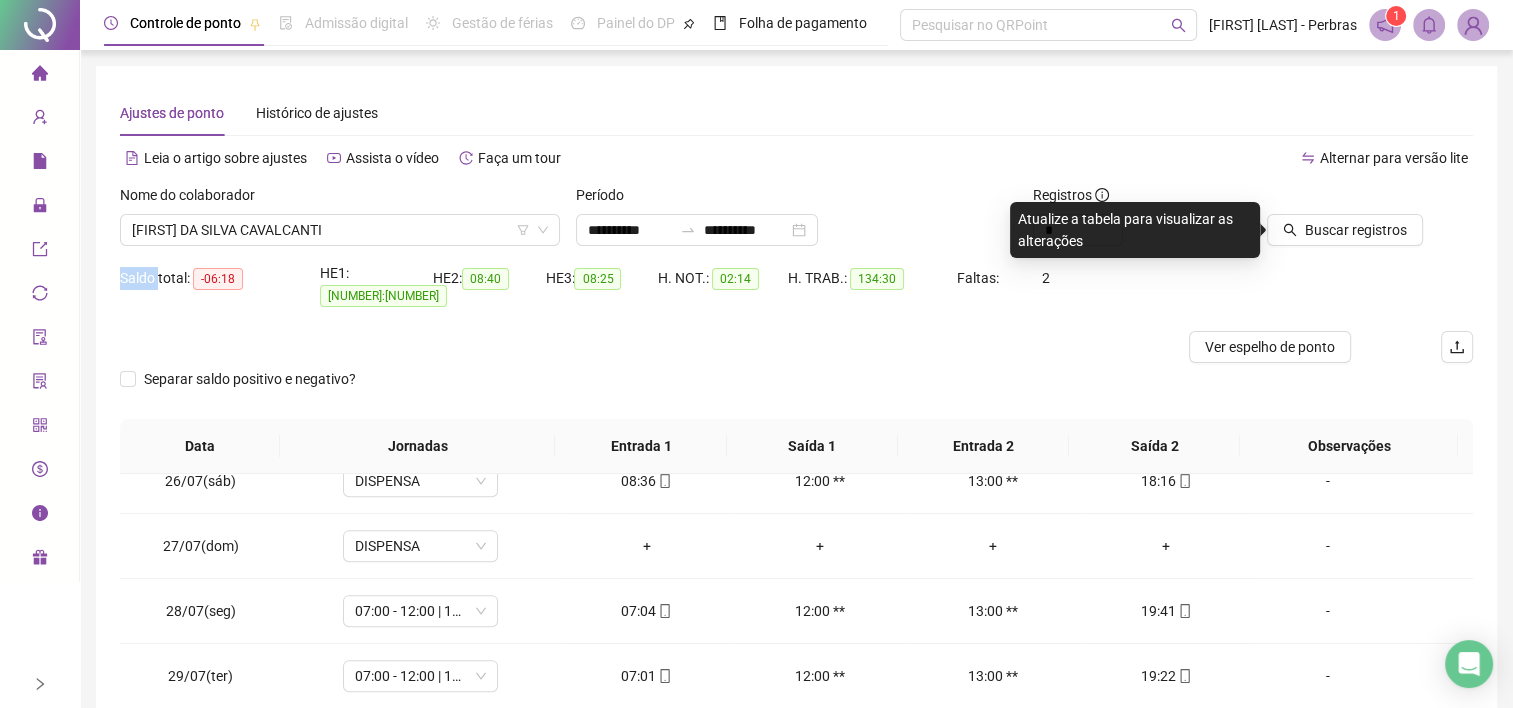 click on "Buscar registros" at bounding box center (1367, 223) 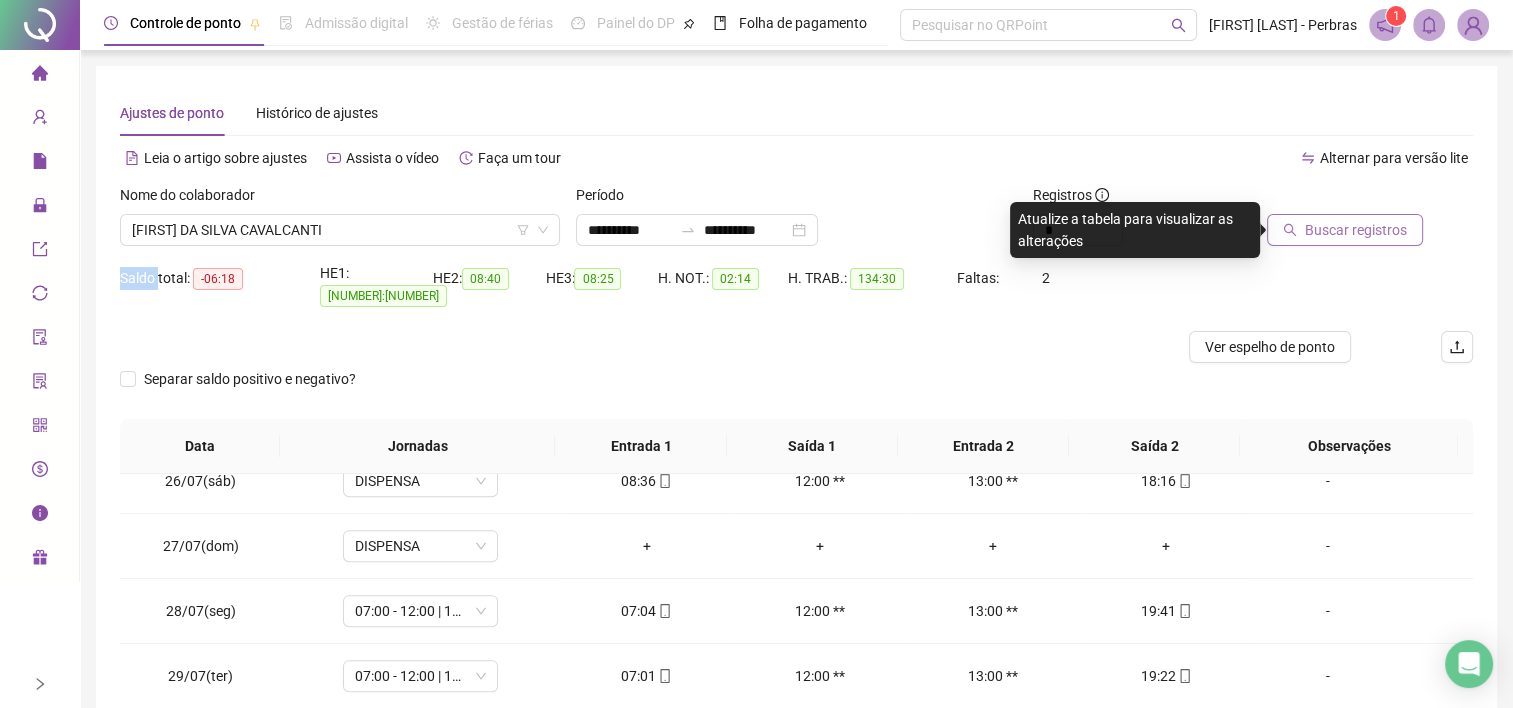 click on "Buscar registros" at bounding box center (1345, 230) 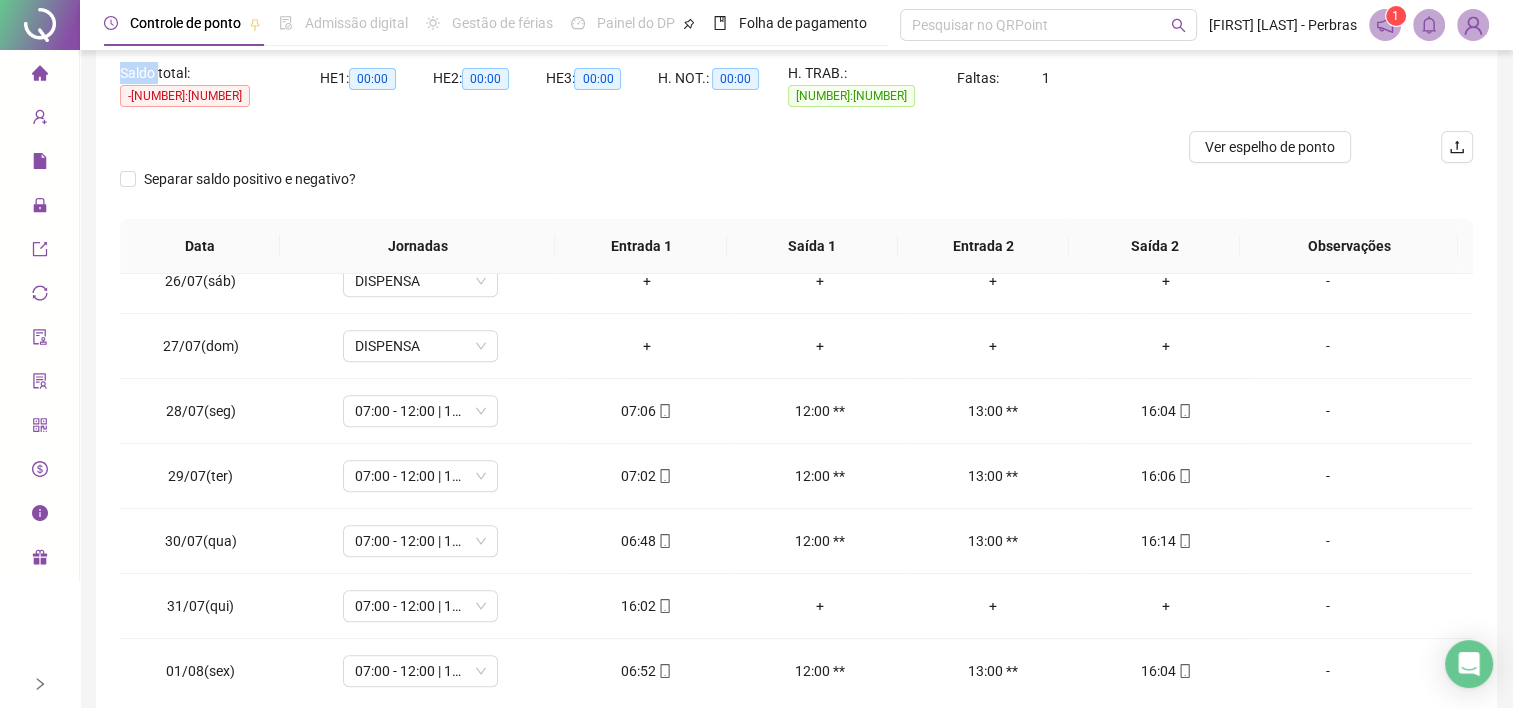 scroll, scrollTop: 289, scrollLeft: 0, axis: vertical 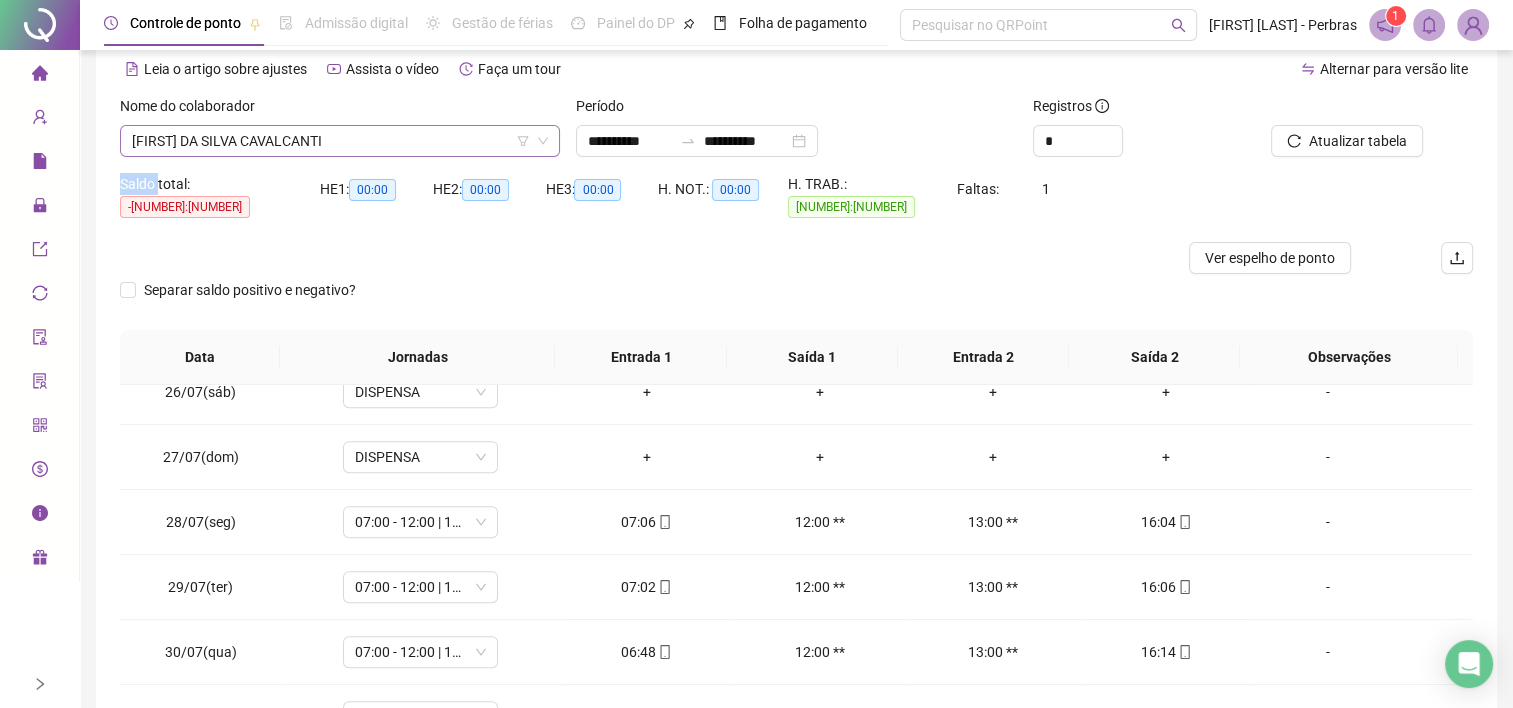 click on "[FIRST] DA SILVA CAVALCANTI" at bounding box center (340, 141) 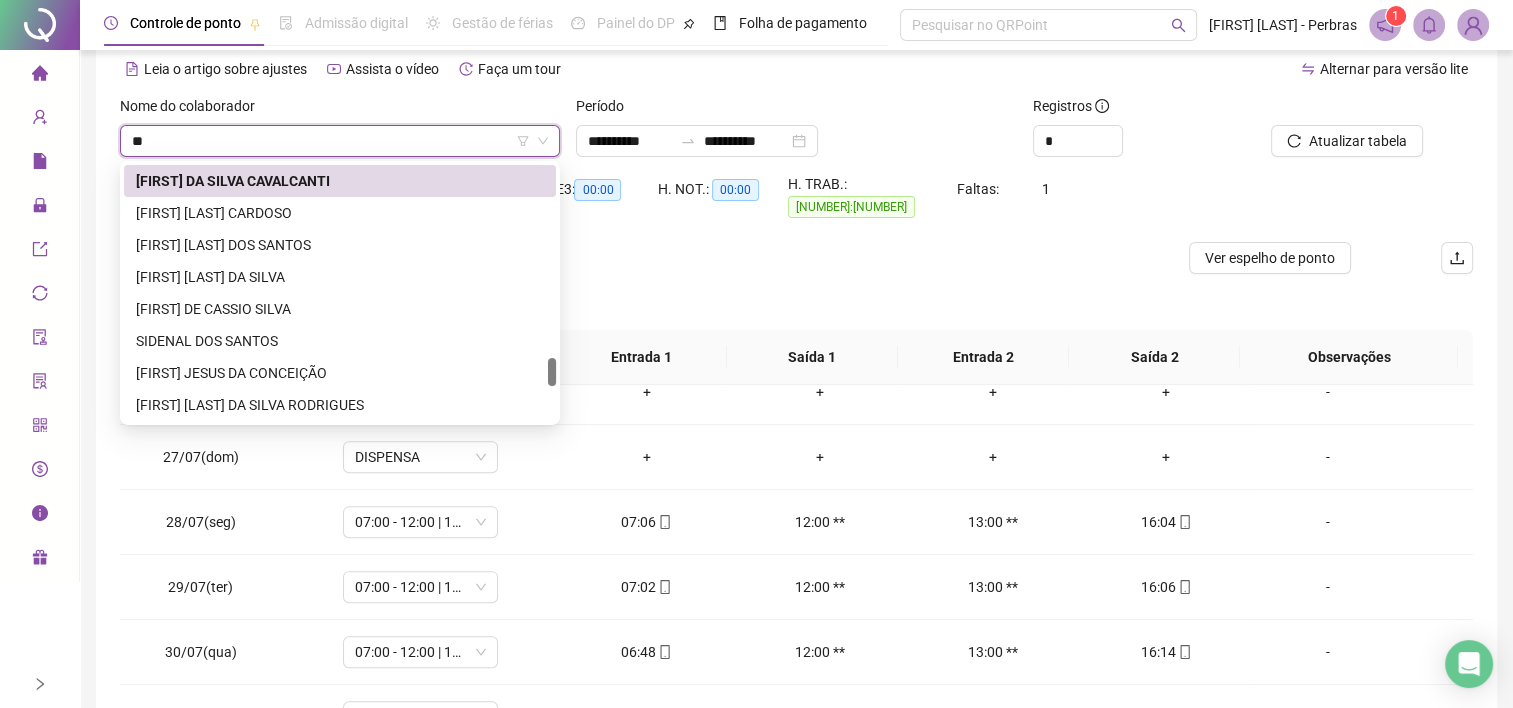 scroll, scrollTop: 0, scrollLeft: 0, axis: both 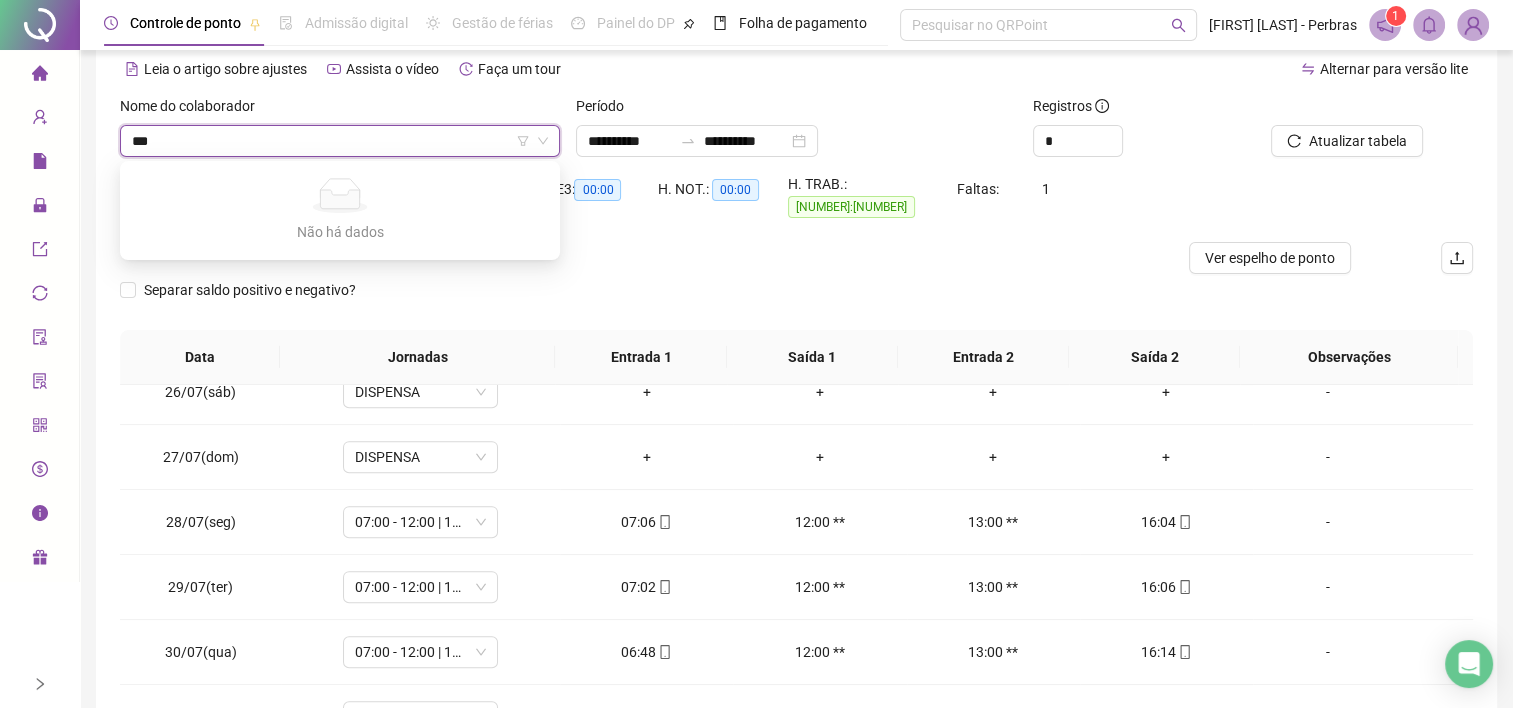 type on "****" 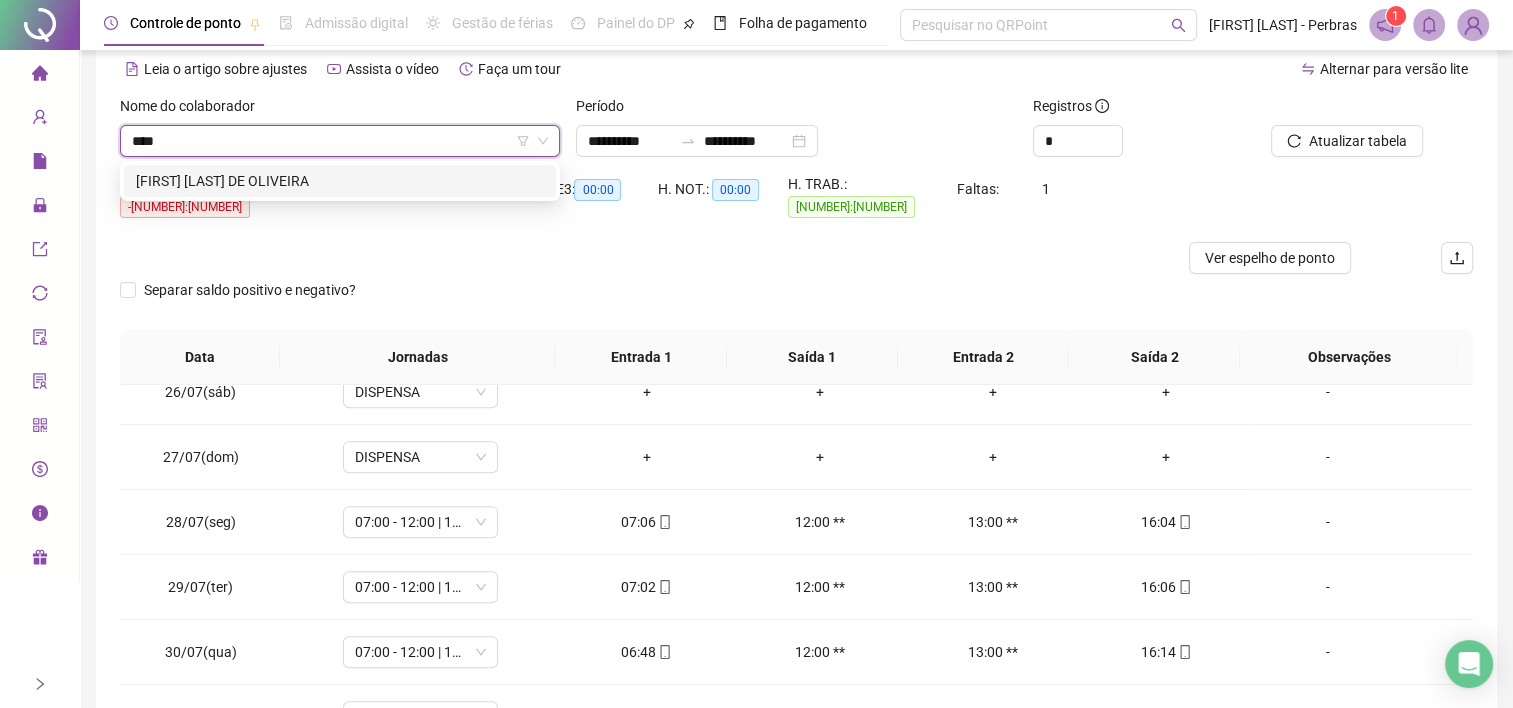 click on "[FIRST] [LAST] DE OLIVEIRA" at bounding box center (340, 181) 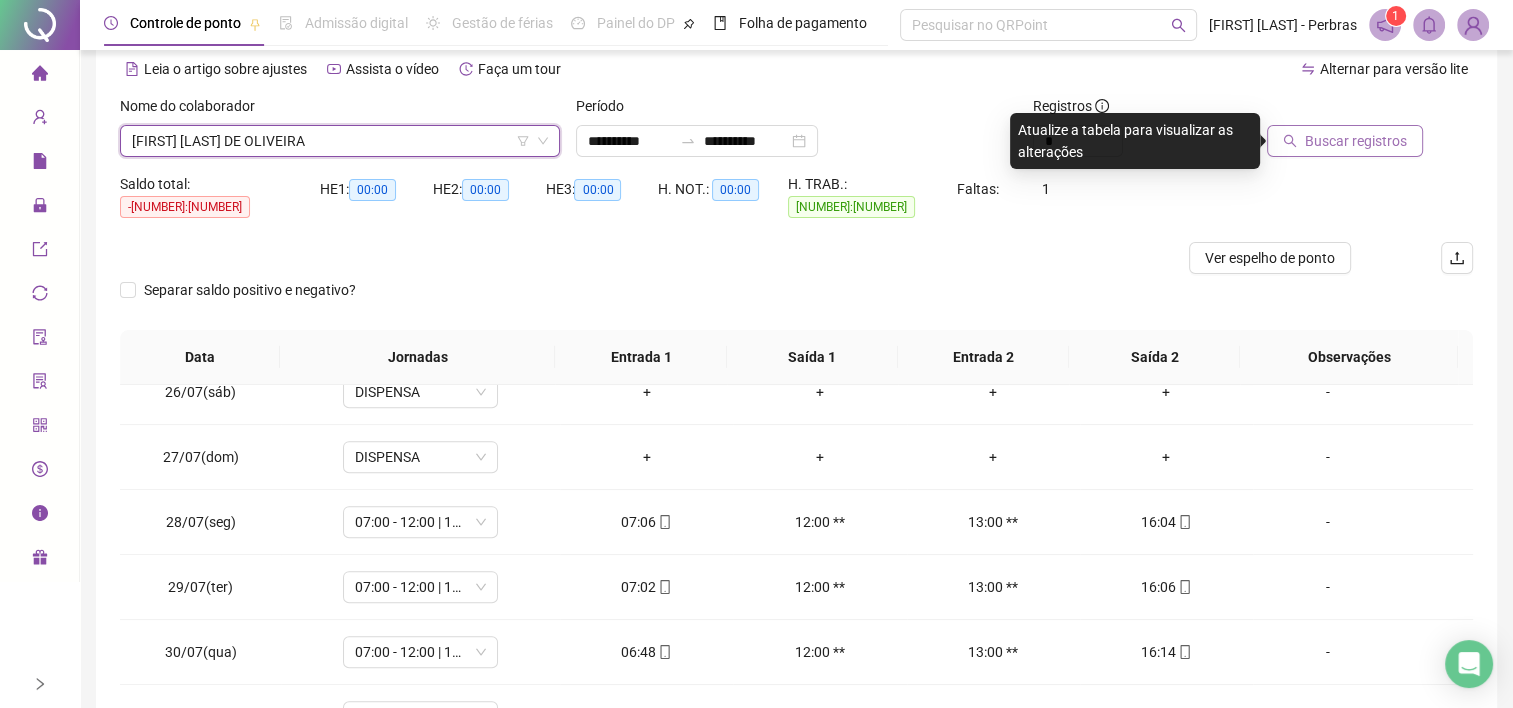 click on "Buscar registros" at bounding box center (1356, 141) 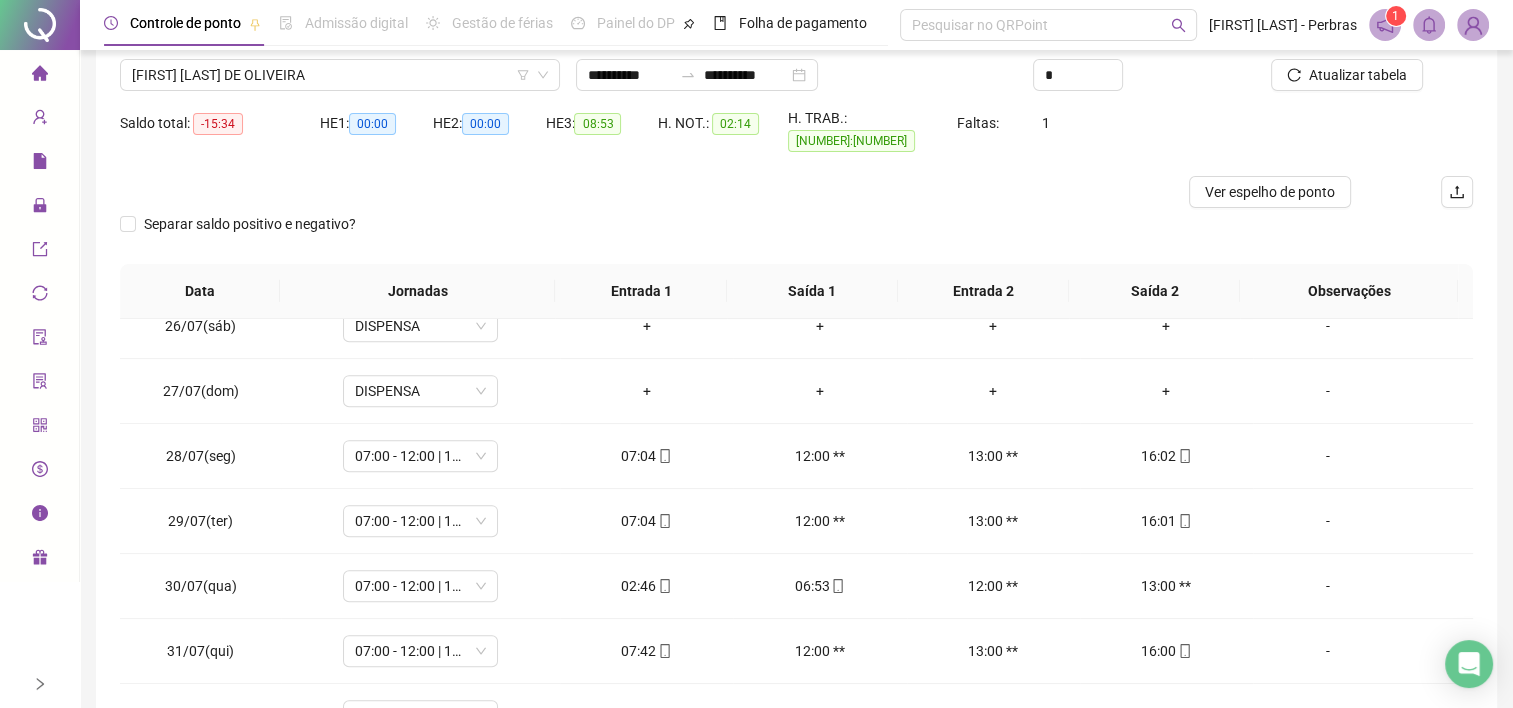 scroll, scrollTop: 189, scrollLeft: 0, axis: vertical 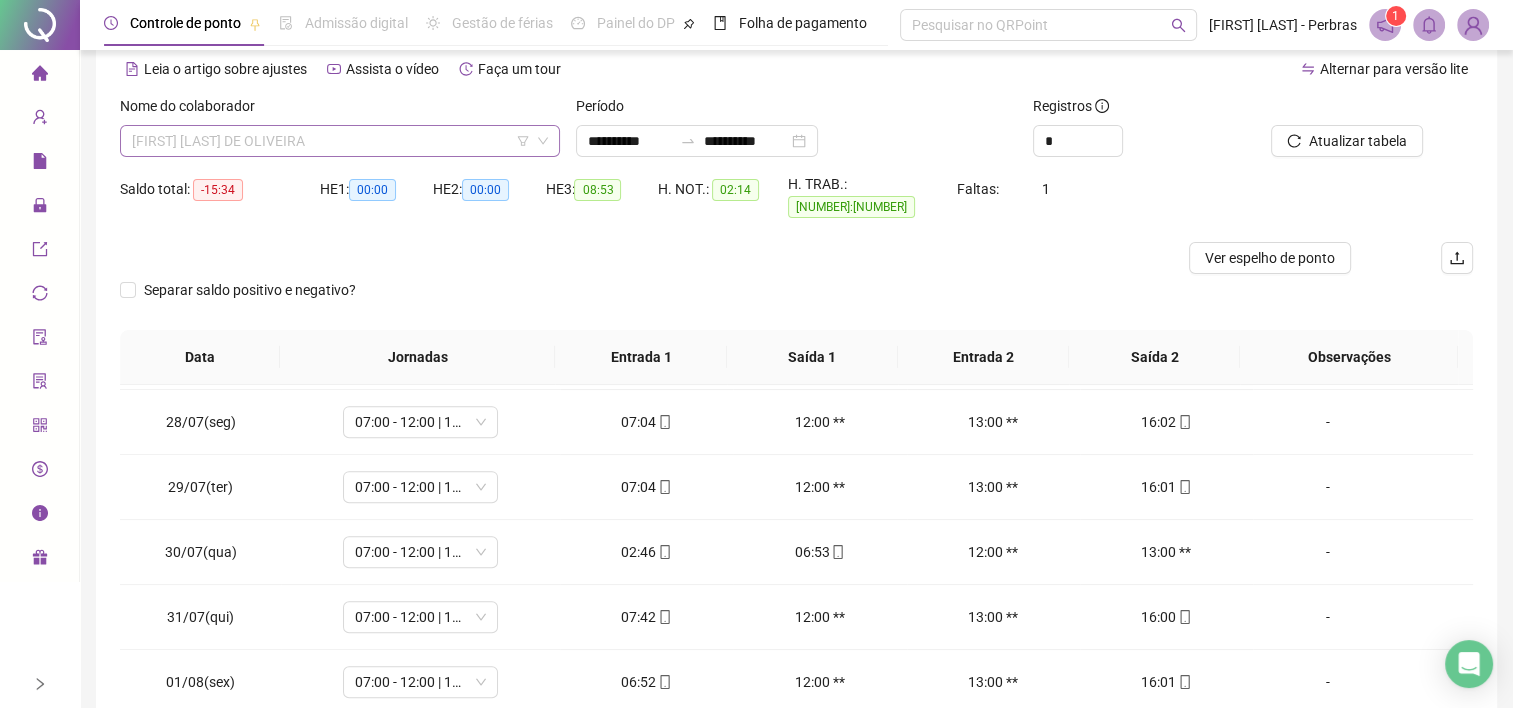 click on "[FIRST] [LAST] DE OLIVEIRA" at bounding box center (340, 141) 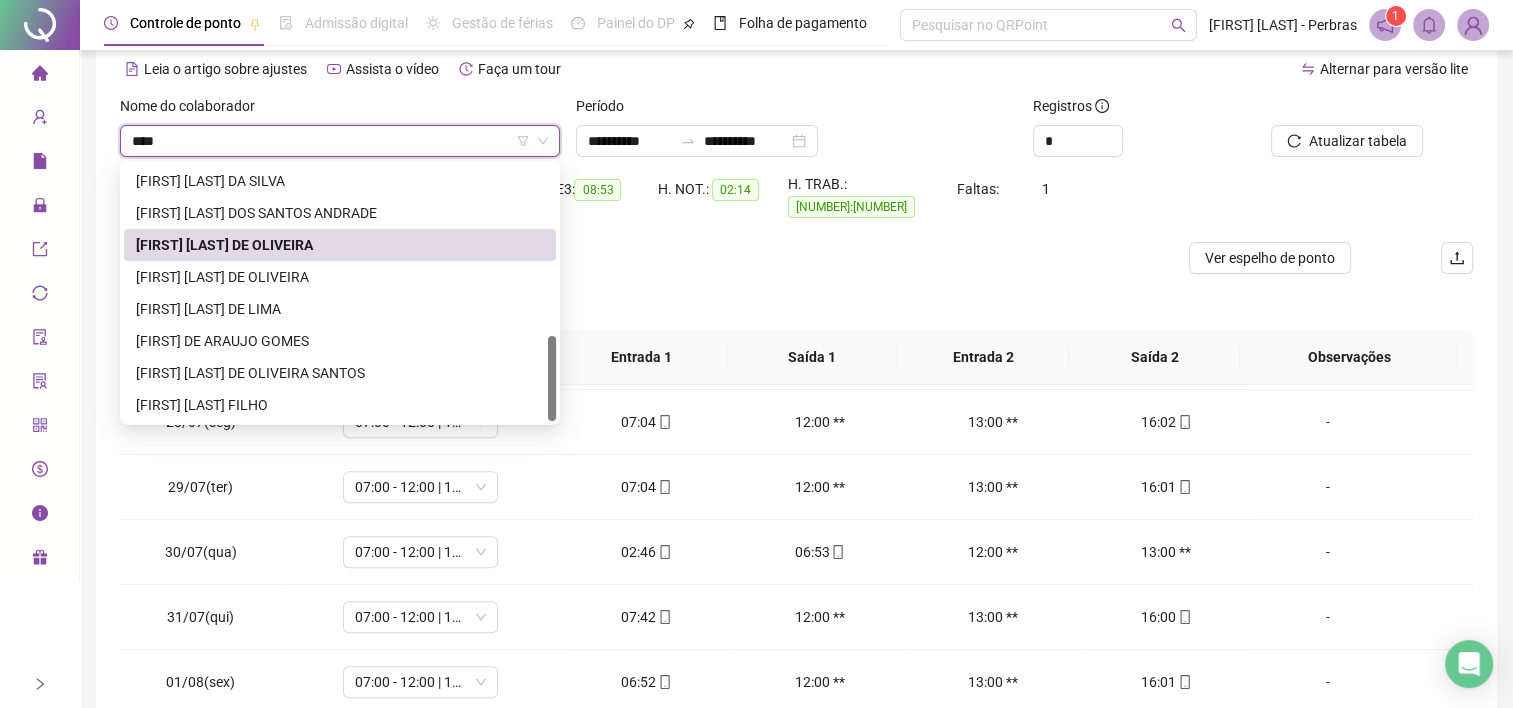 scroll, scrollTop: 0, scrollLeft: 0, axis: both 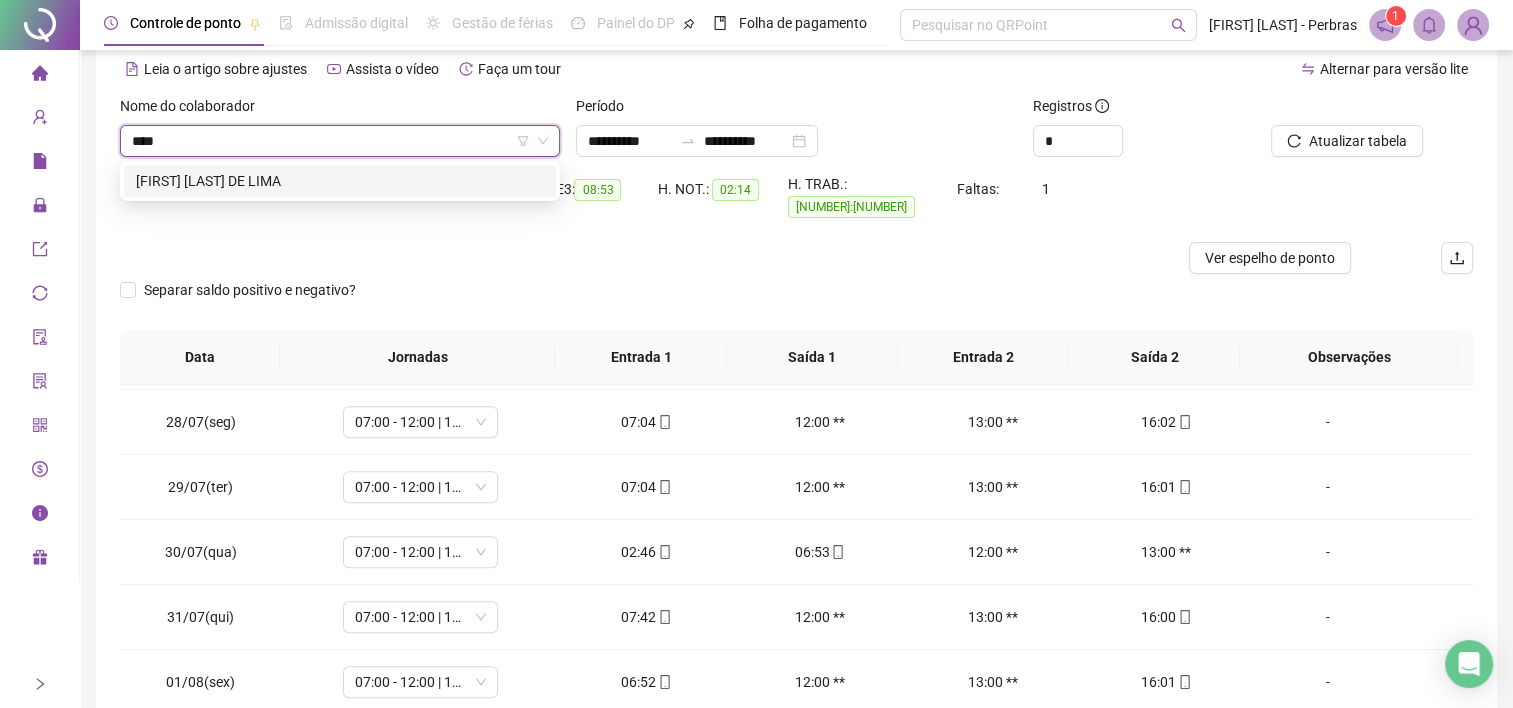 type on "*****" 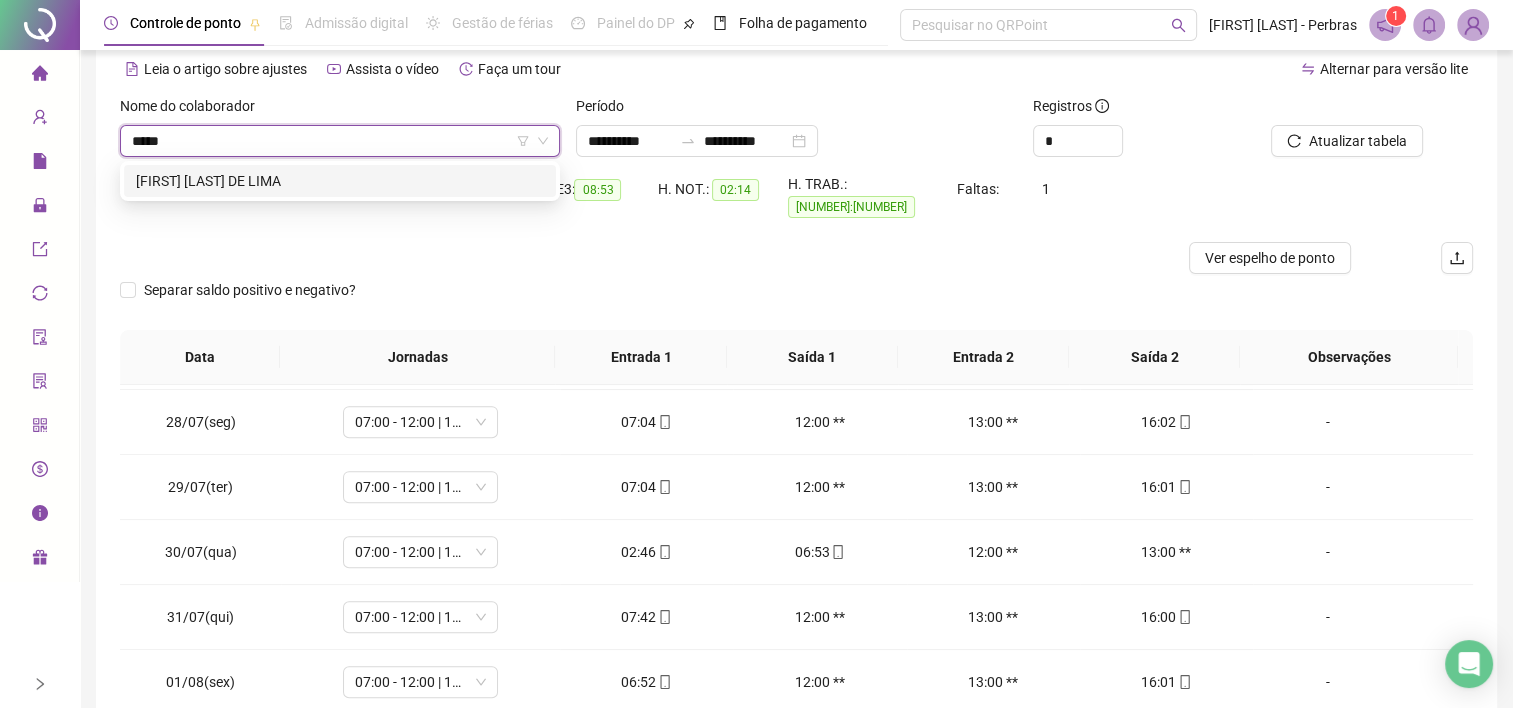 click on "[FIRST] [LAST] DE LIMA" at bounding box center (340, 181) 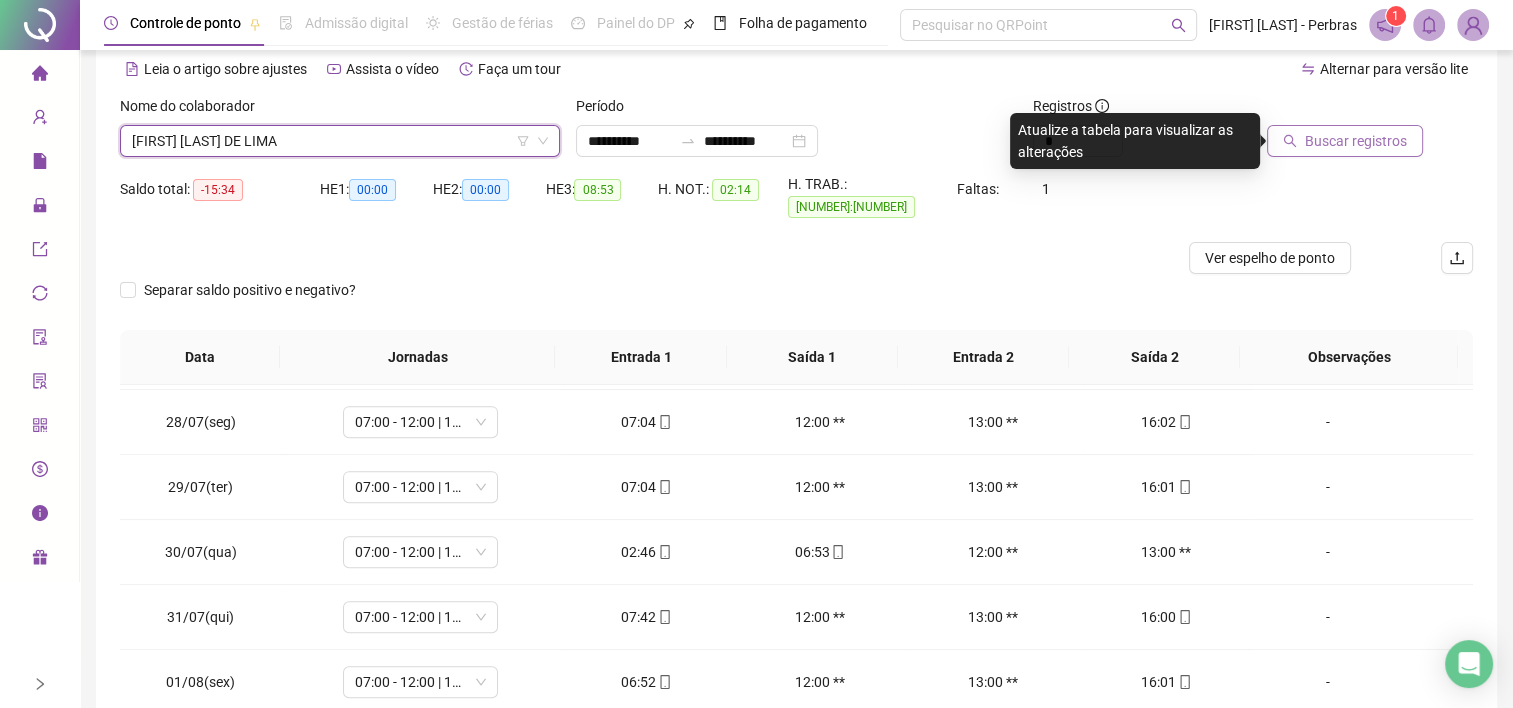 click on "Buscar registros" at bounding box center [1345, 141] 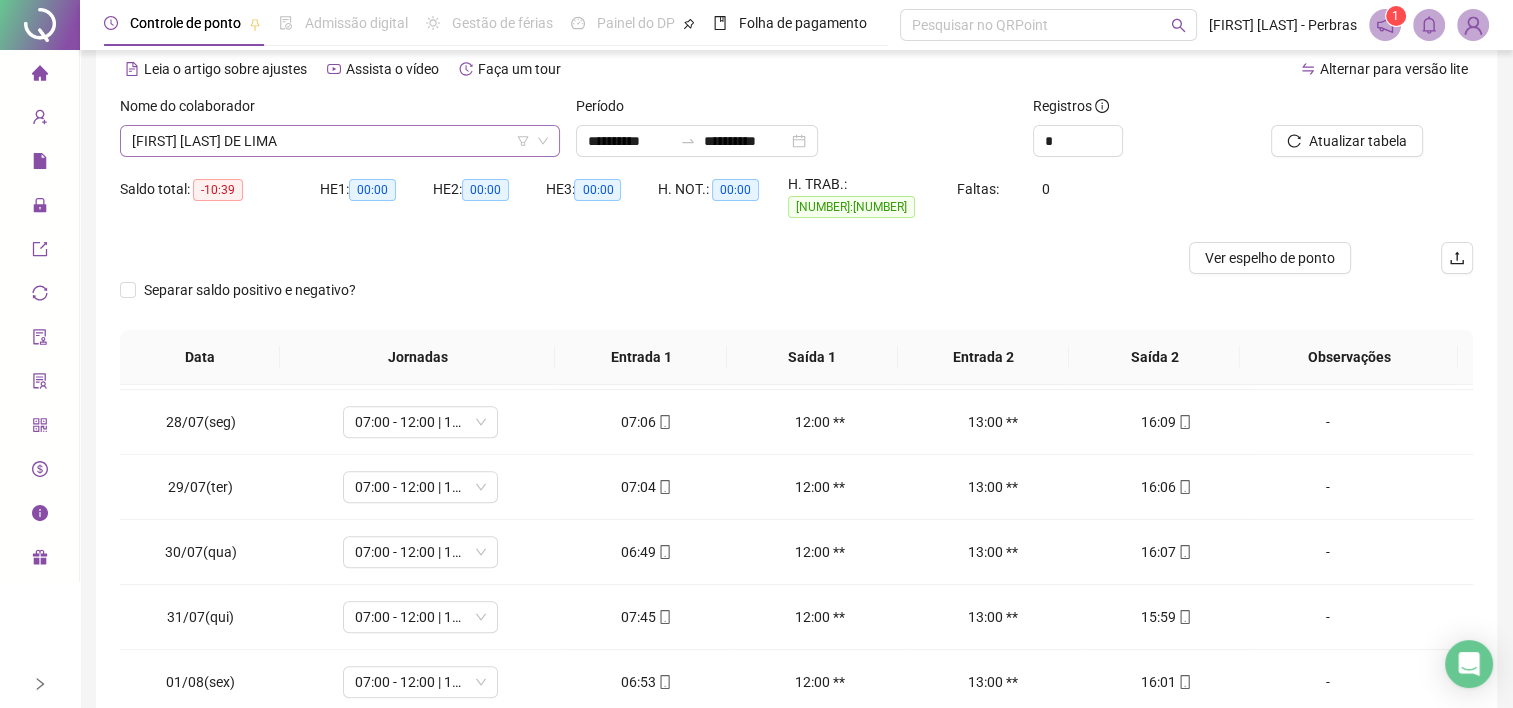 click on "[FIRST] [LAST] DE LIMA" at bounding box center [340, 141] 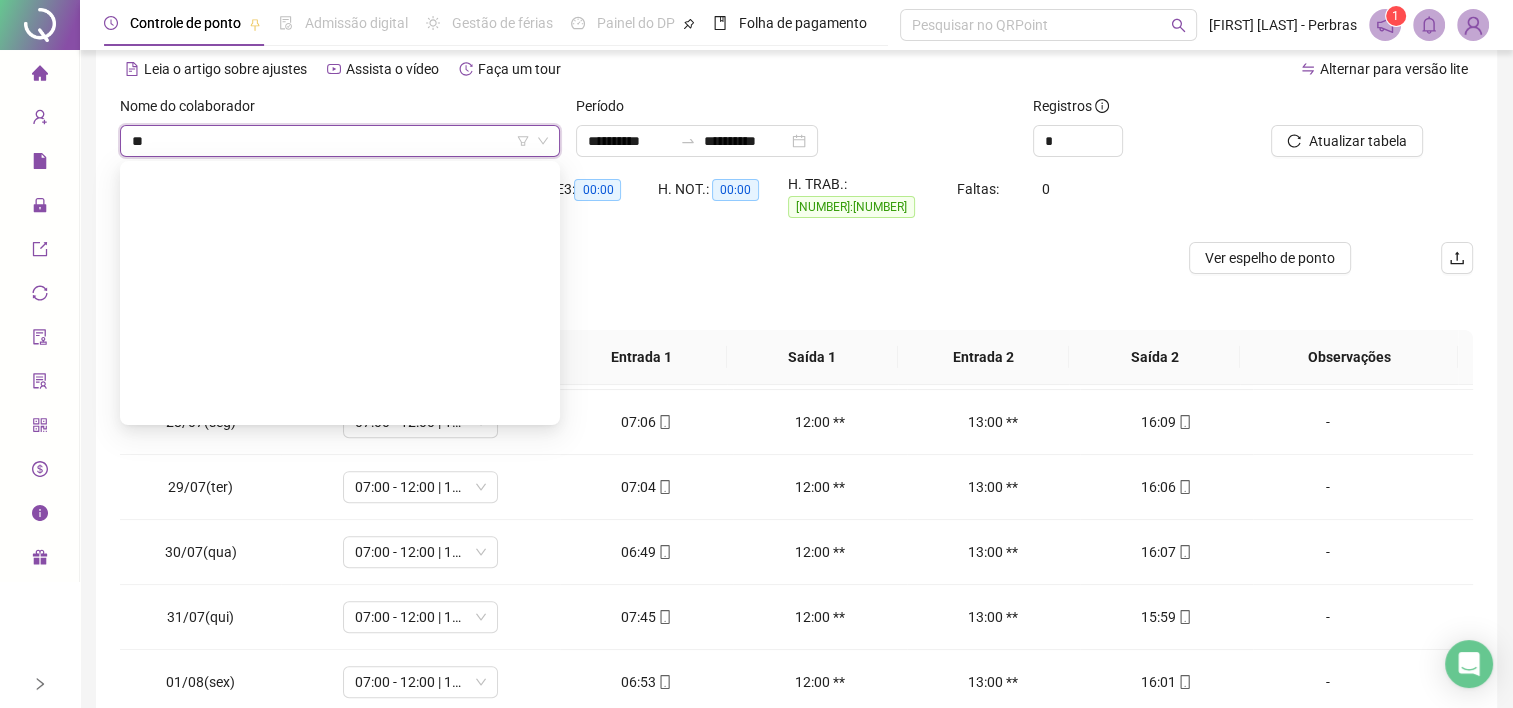 scroll, scrollTop: 0, scrollLeft: 0, axis: both 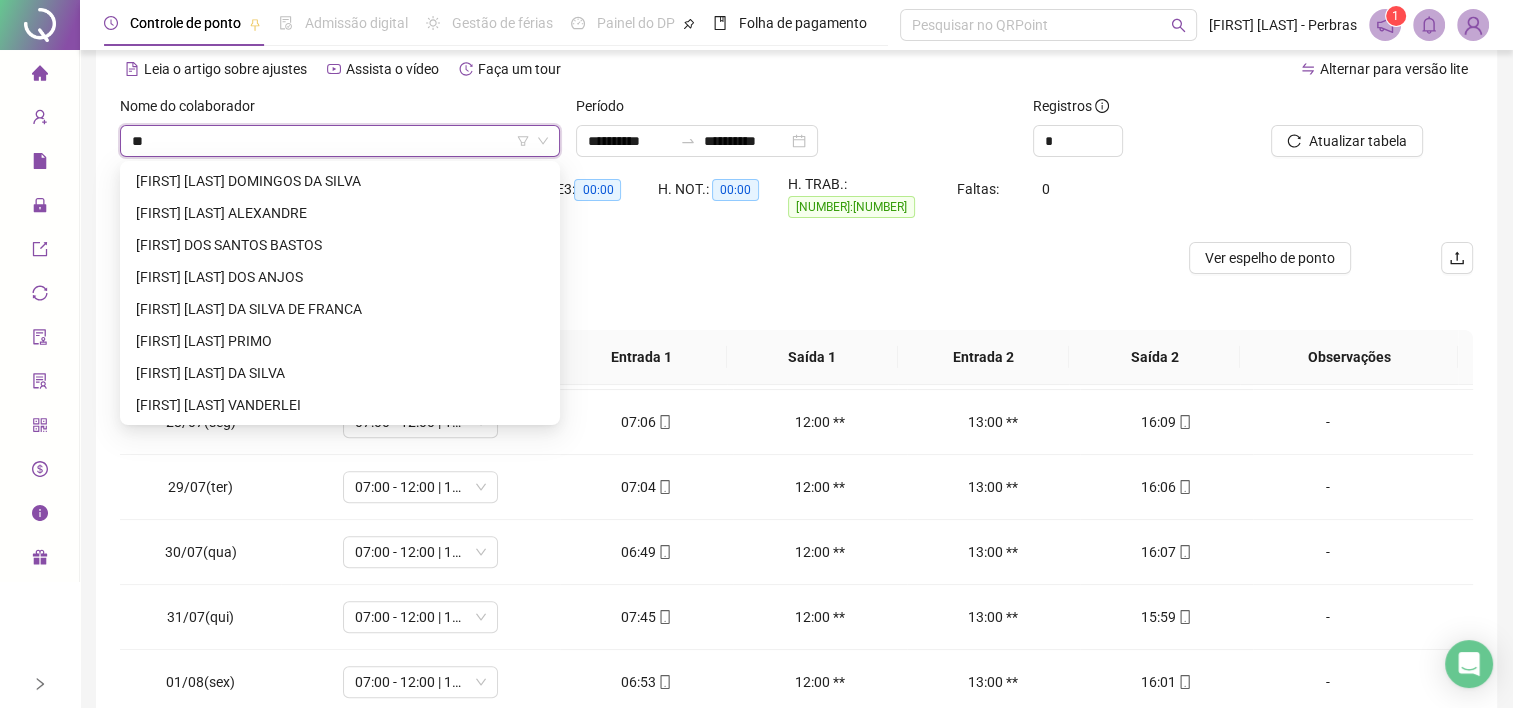 type on "***" 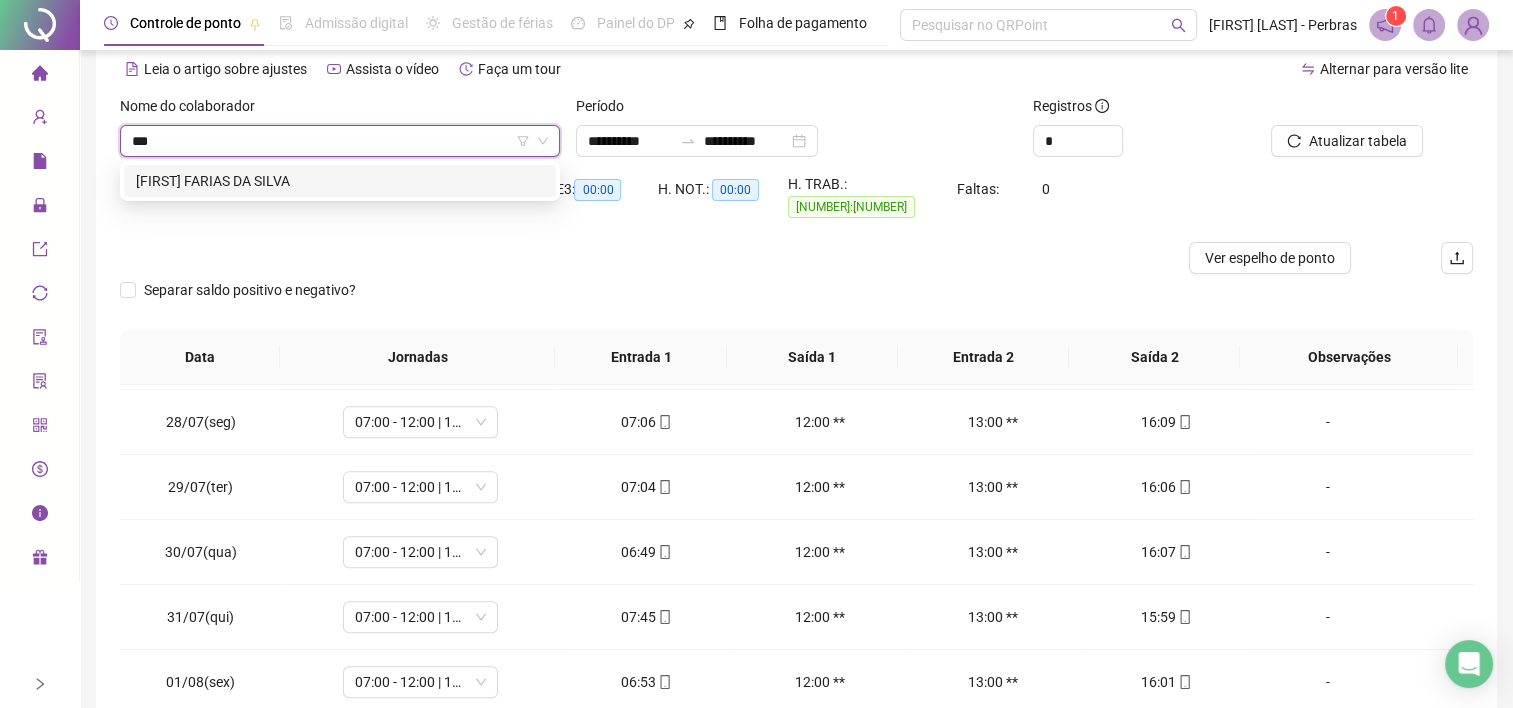 click on "[FIRST] FARIAS DA SILVA" at bounding box center (340, 181) 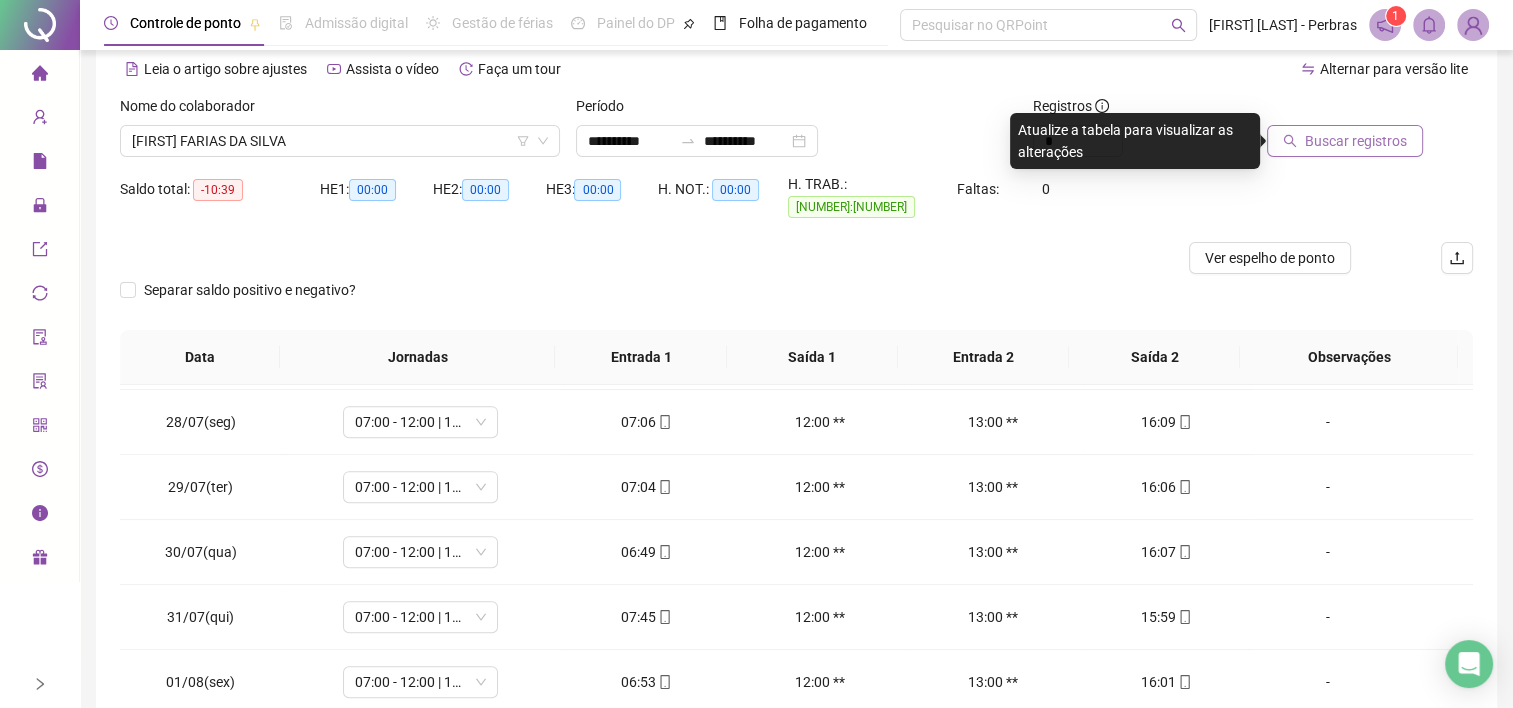 click on "Buscar registros" at bounding box center (1345, 141) 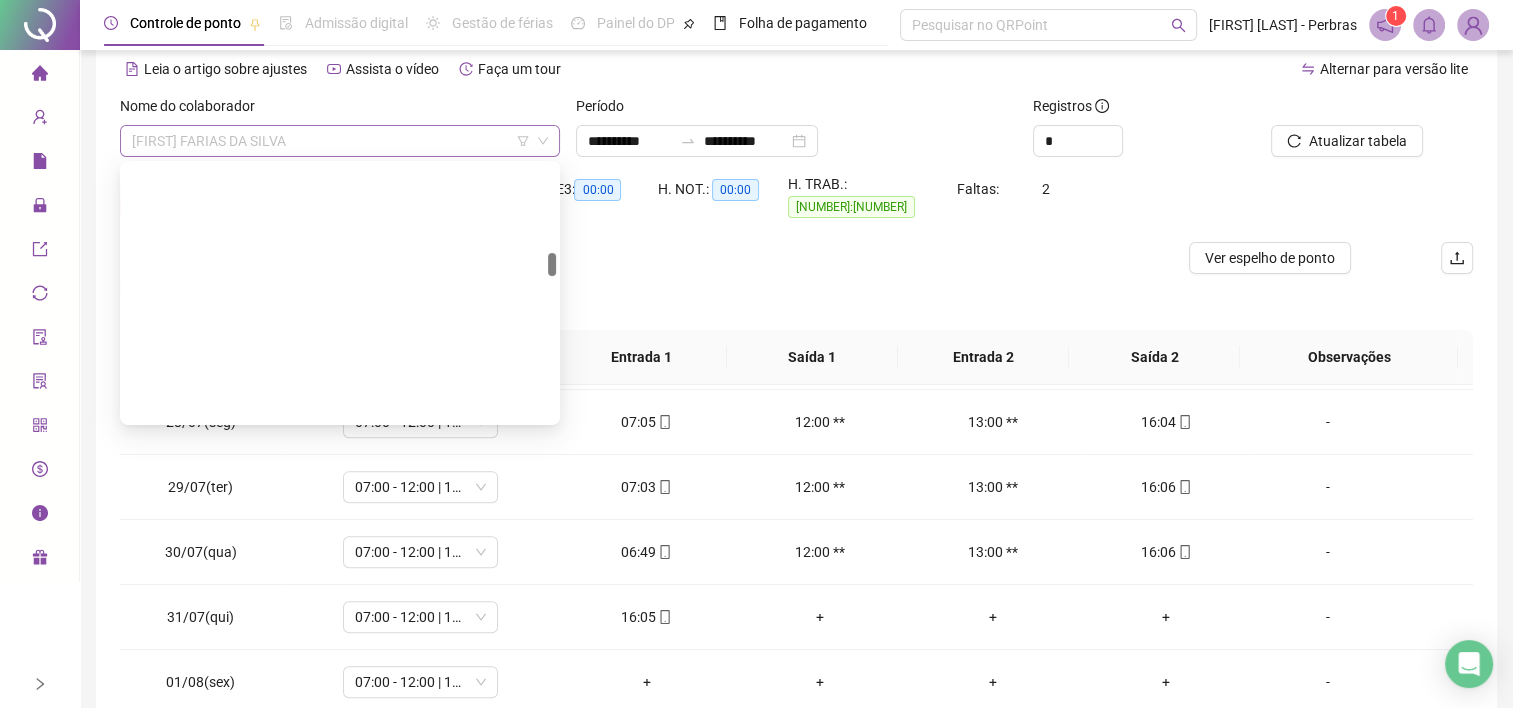 click on "[FIRST] FARIAS DA SILVA" at bounding box center [340, 141] 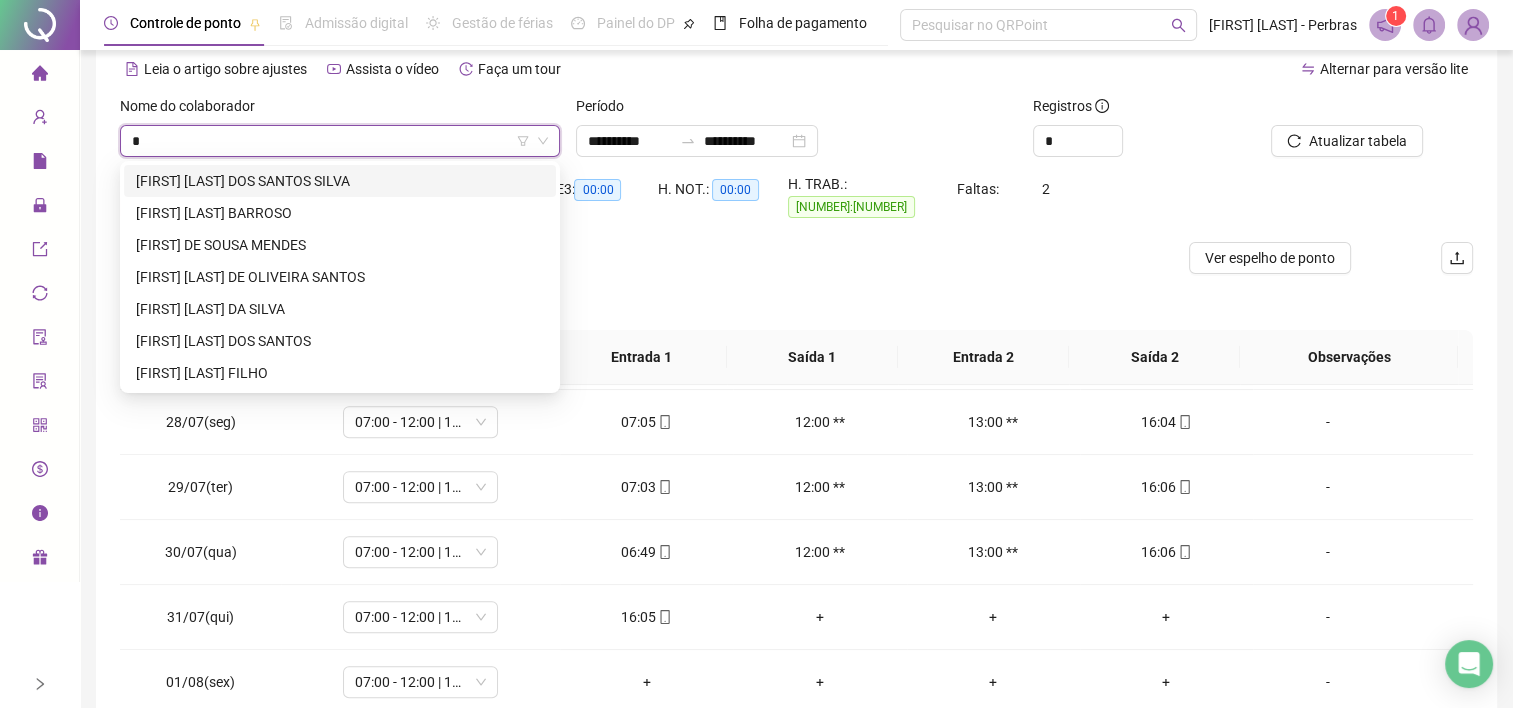 scroll, scrollTop: 0, scrollLeft: 0, axis: both 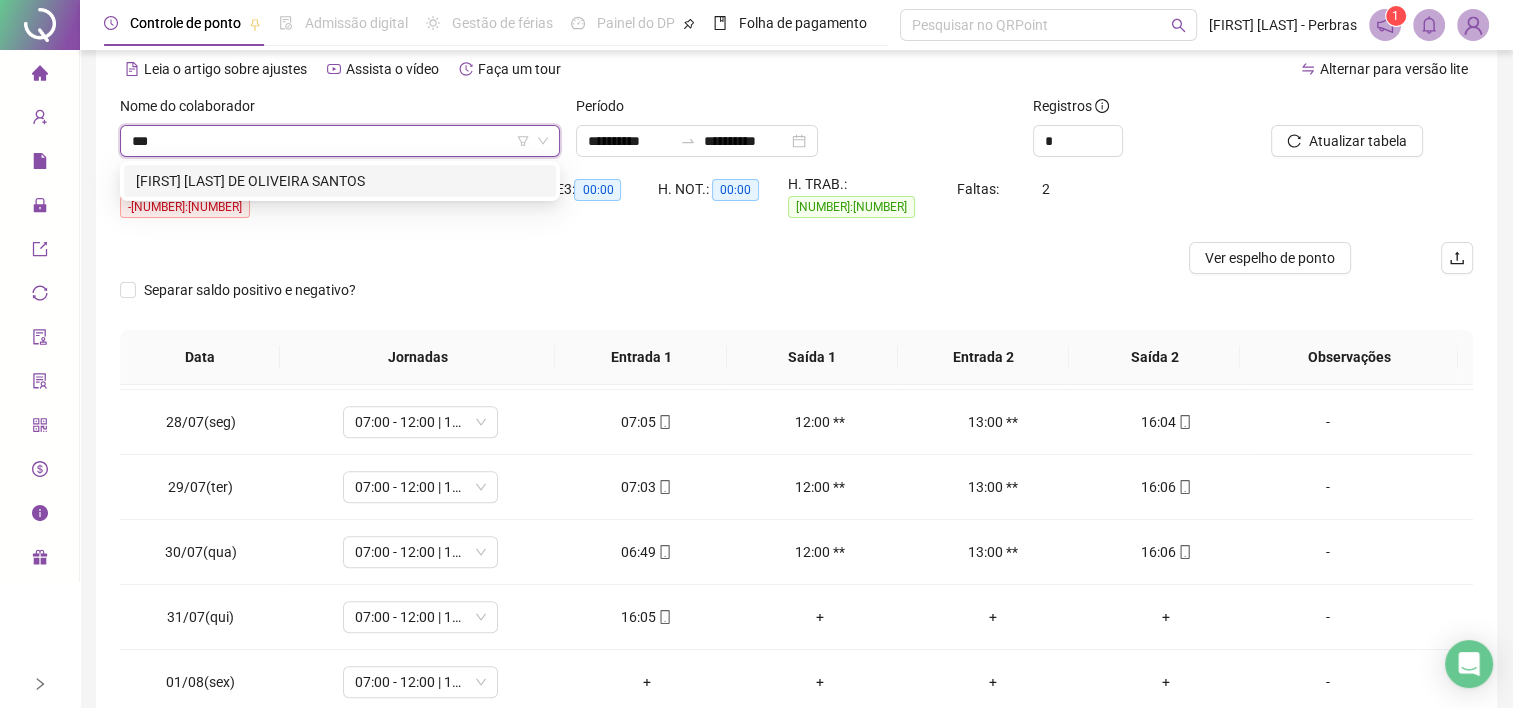 type on "****" 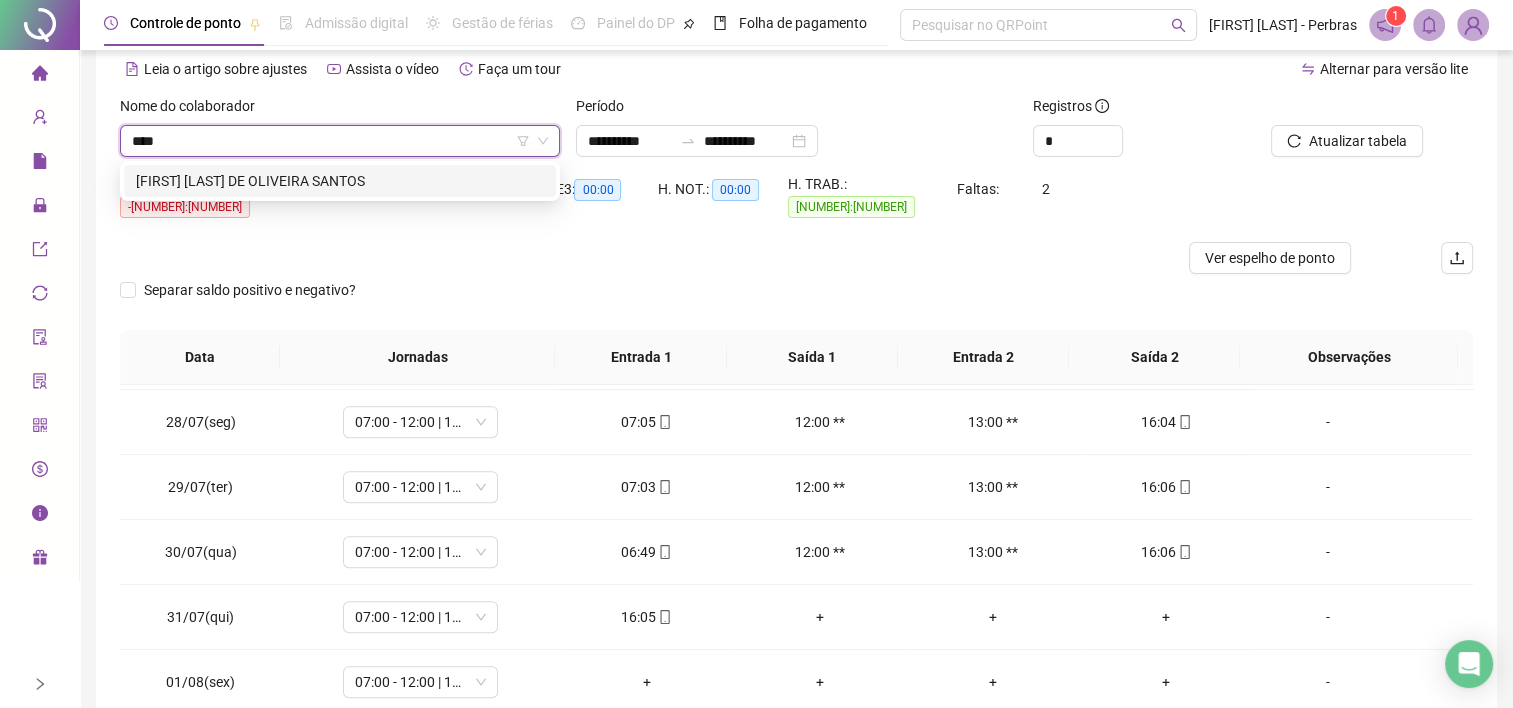click on "[FIRST] [LAST] DE OLIVEIRA SANTOS" at bounding box center (340, 181) 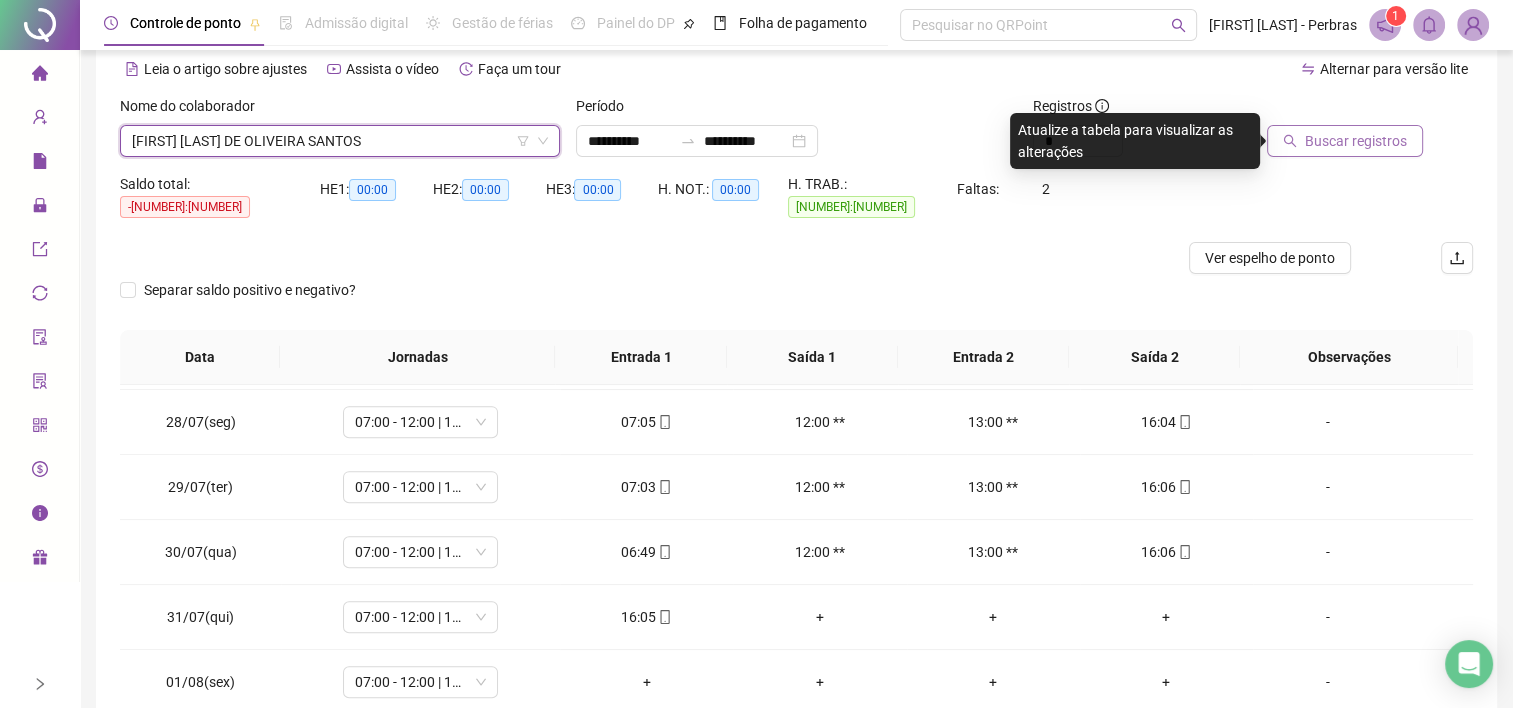 click on "Buscar registros" at bounding box center (1356, 141) 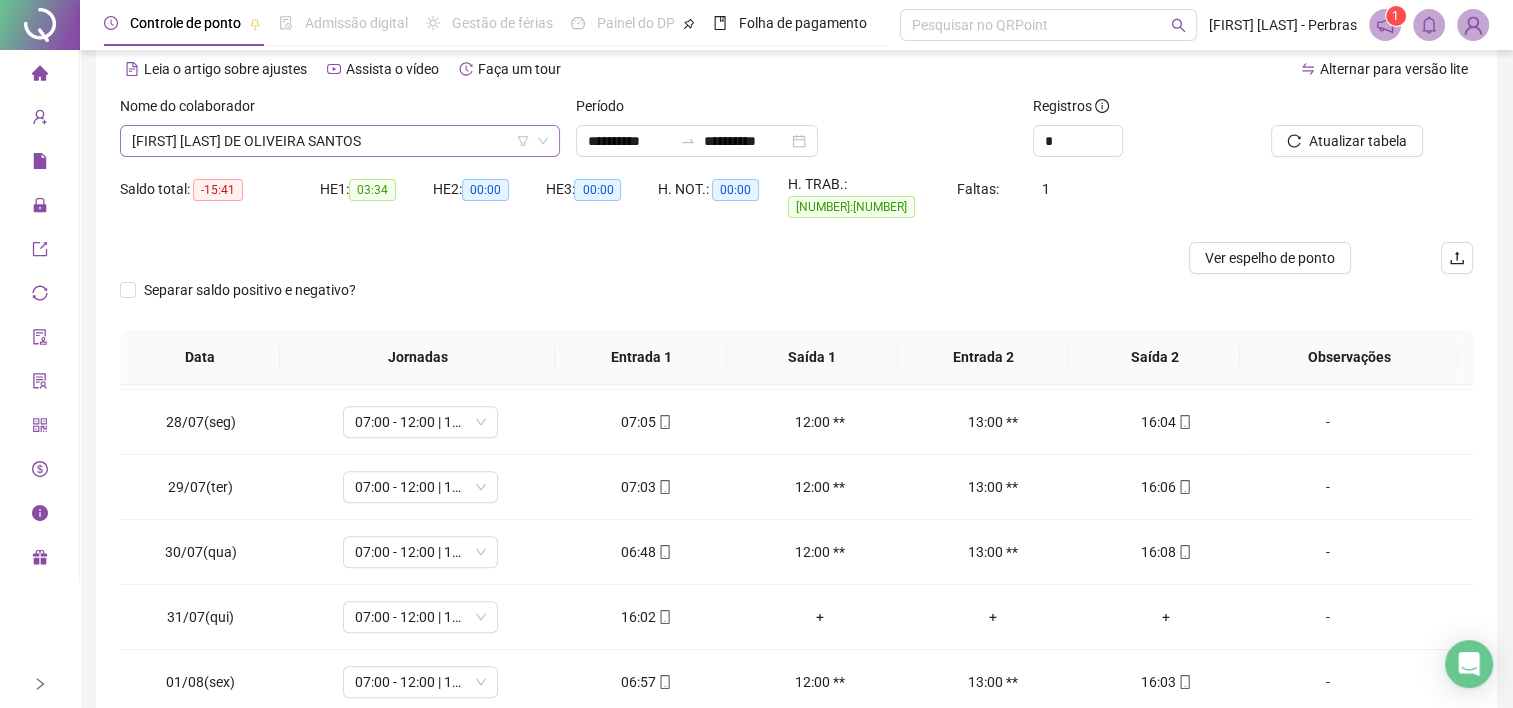 click on "[FIRST] [LAST] DE OLIVEIRA SANTOS" at bounding box center [340, 141] 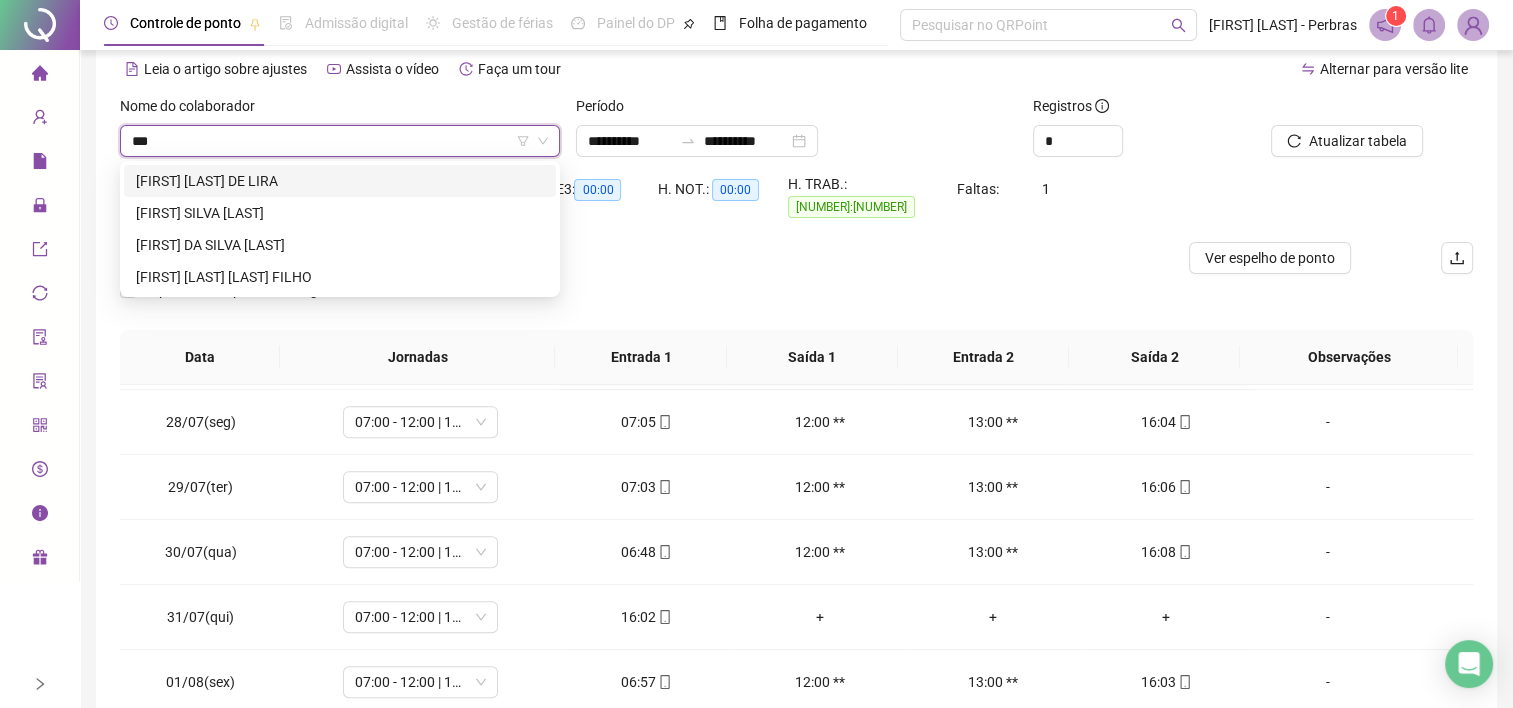 scroll, scrollTop: 0, scrollLeft: 0, axis: both 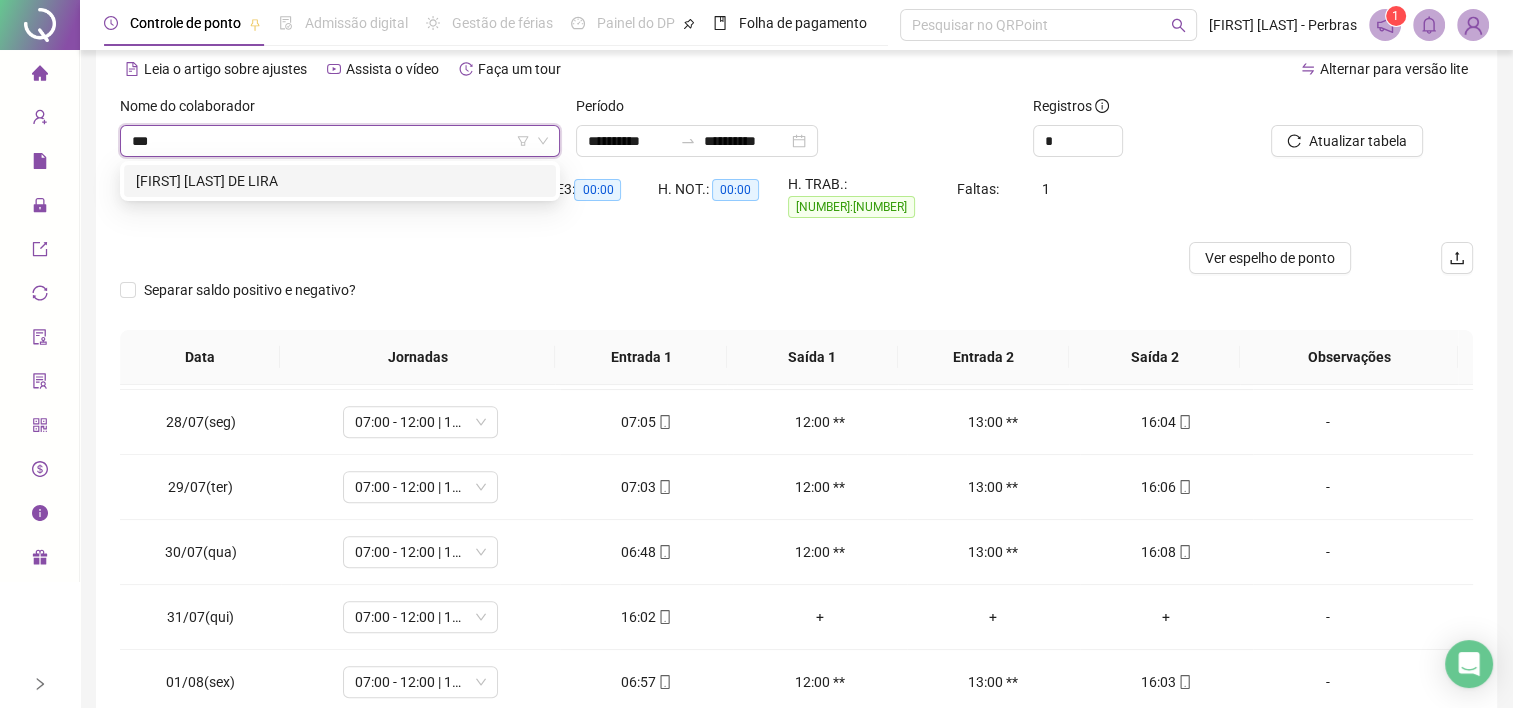 type on "****" 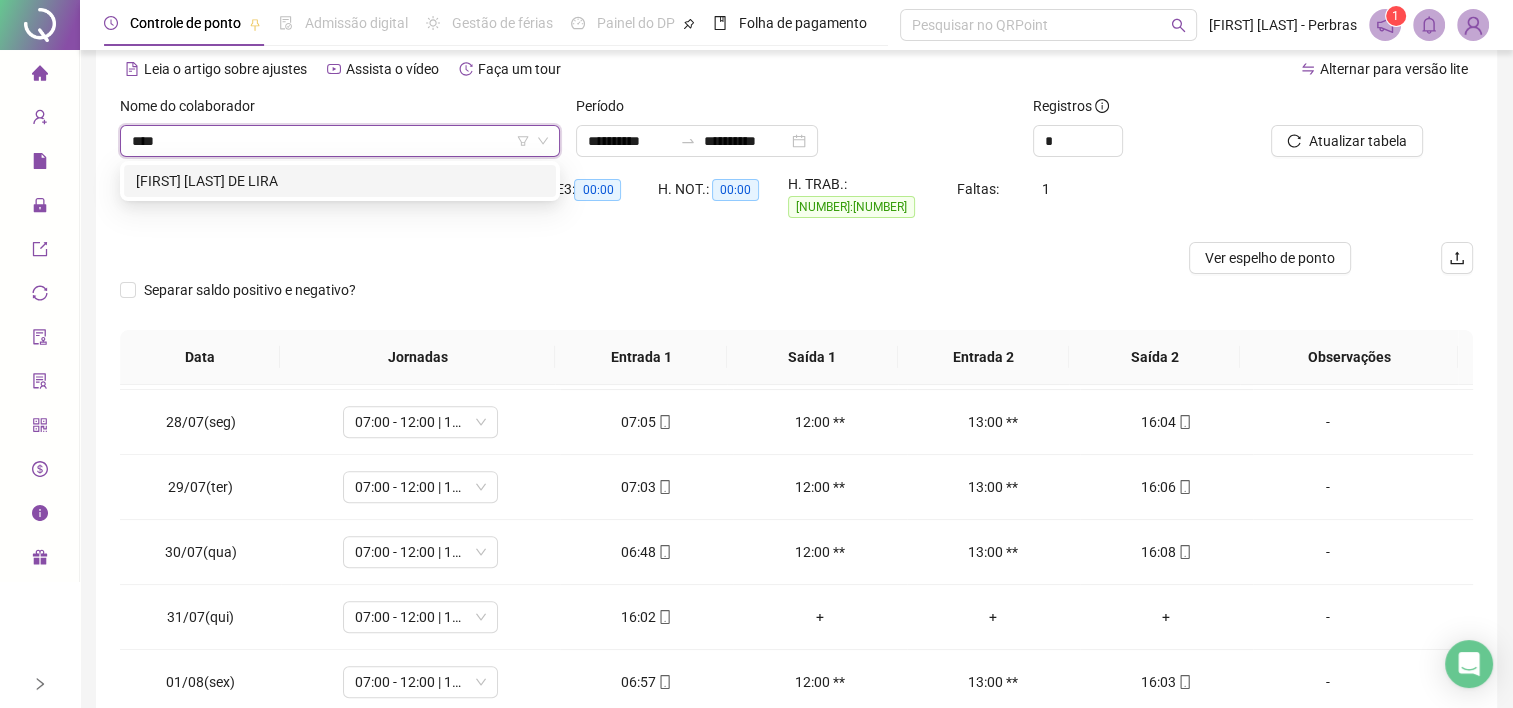 click on "[FIRST] [LAST] DE LIRA" at bounding box center [340, 181] 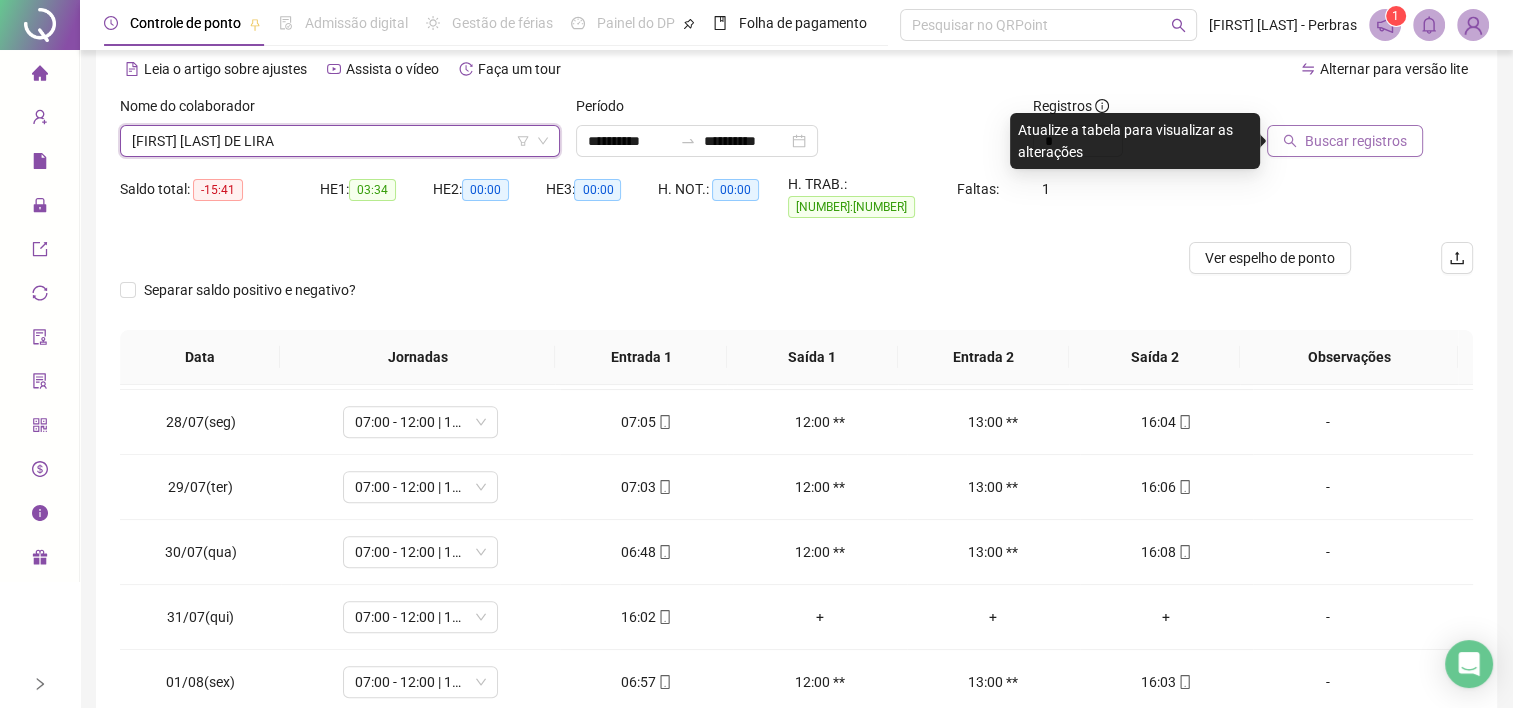 click on "Buscar registros" at bounding box center [1356, 141] 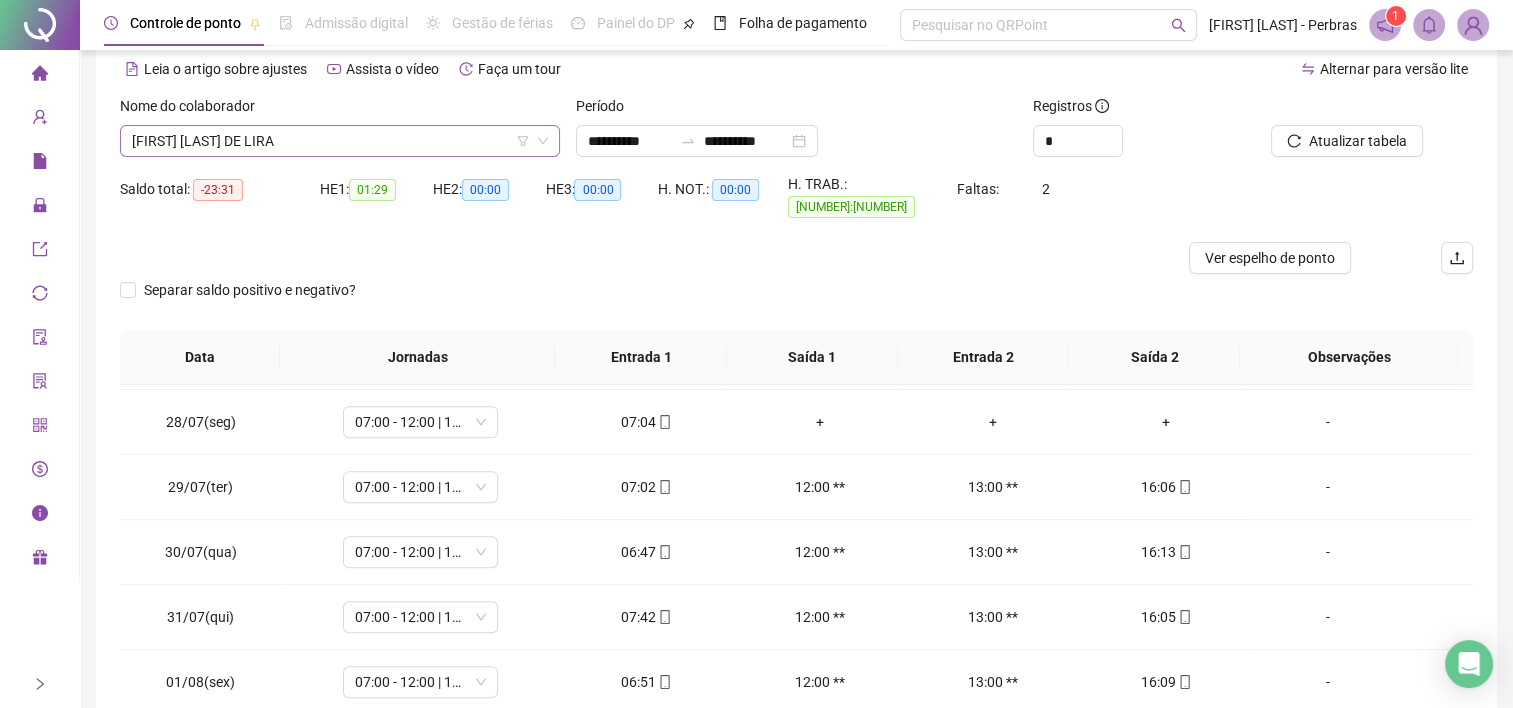 click on "[FIRST] [LAST] DE LIRA" at bounding box center (340, 141) 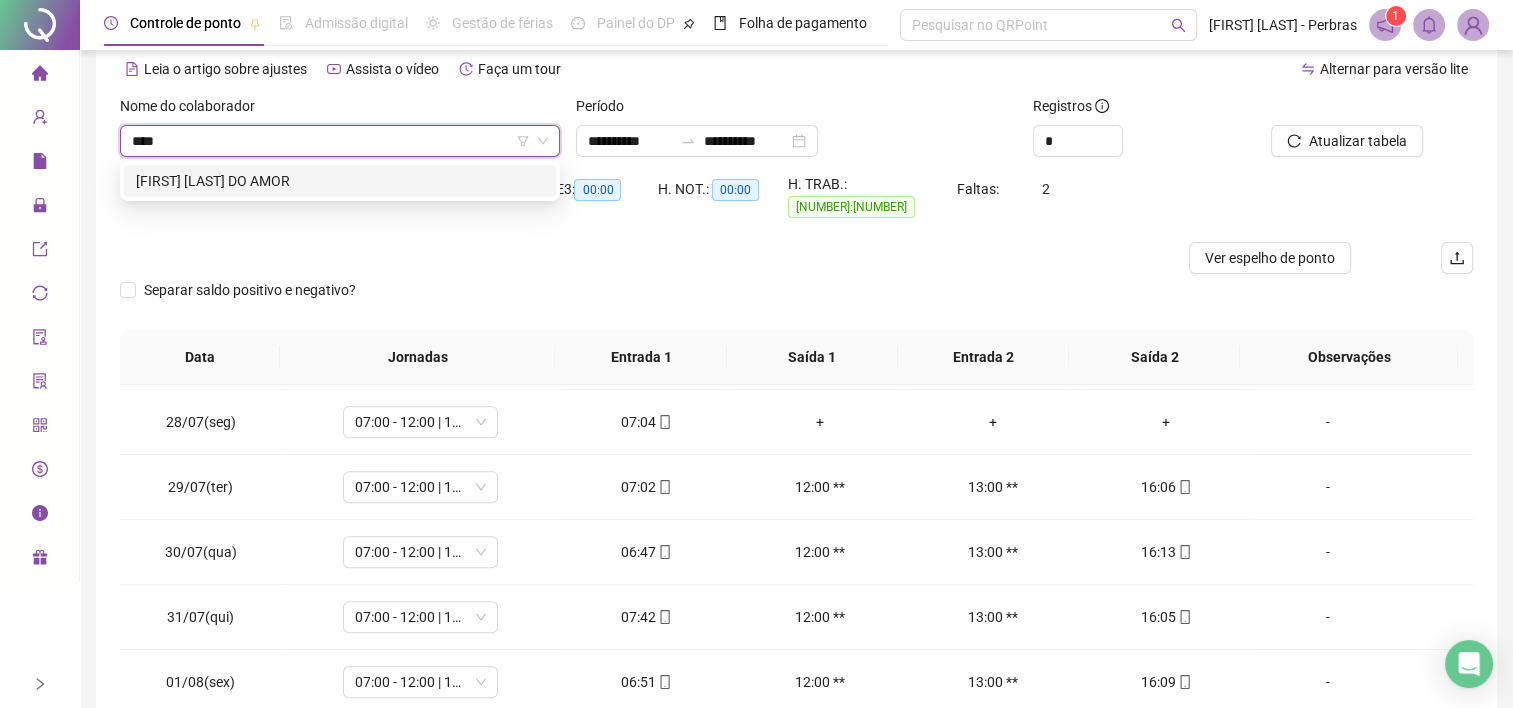 type on "****" 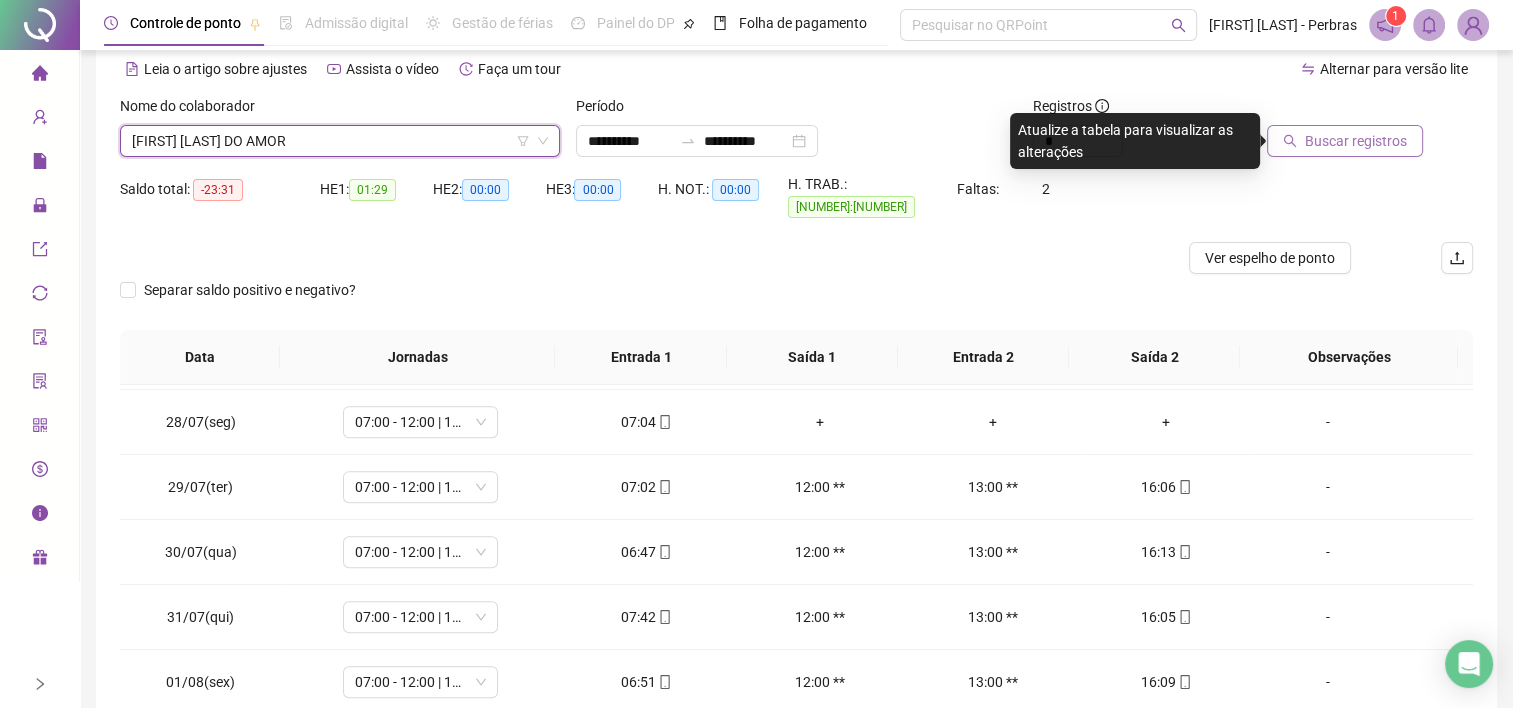 click on "Buscar registros" at bounding box center (1356, 141) 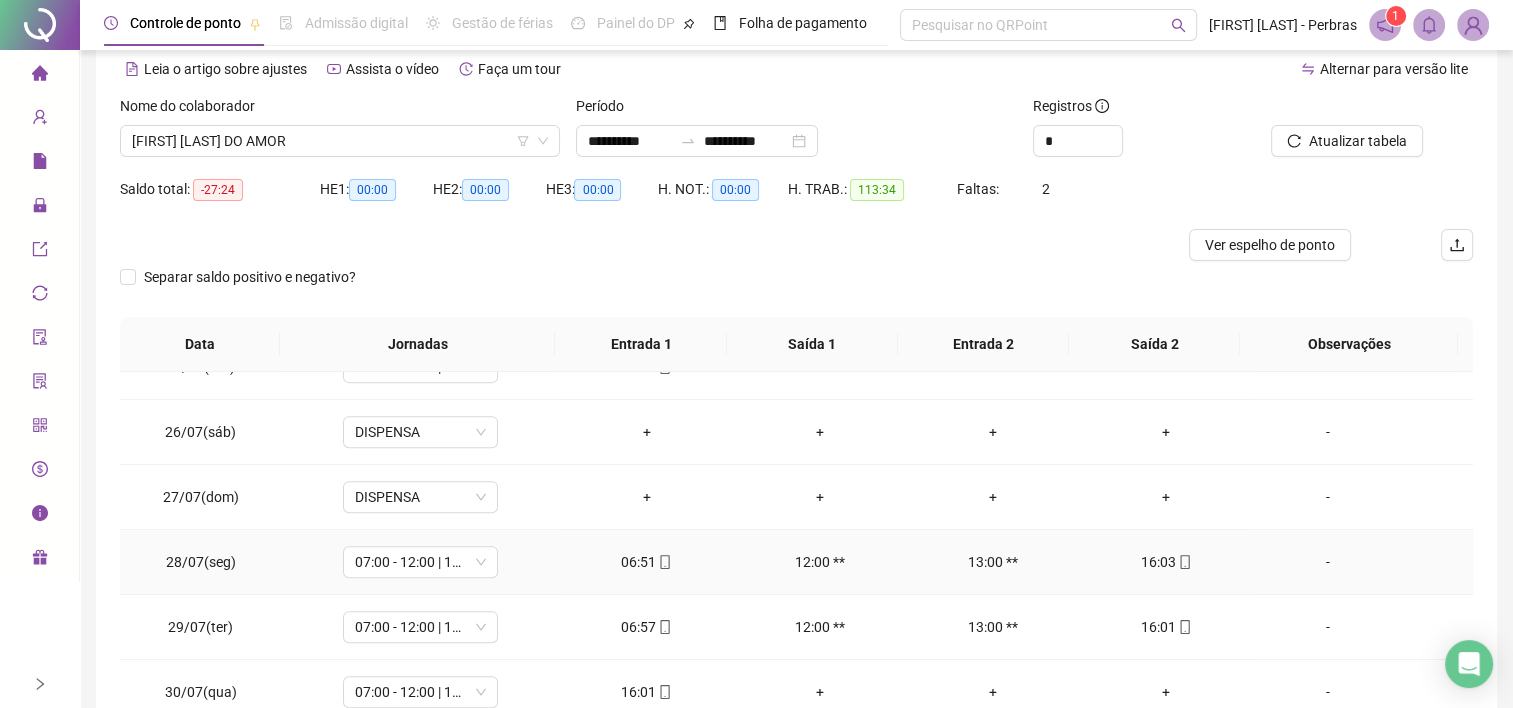 scroll, scrollTop: 900, scrollLeft: 0, axis: vertical 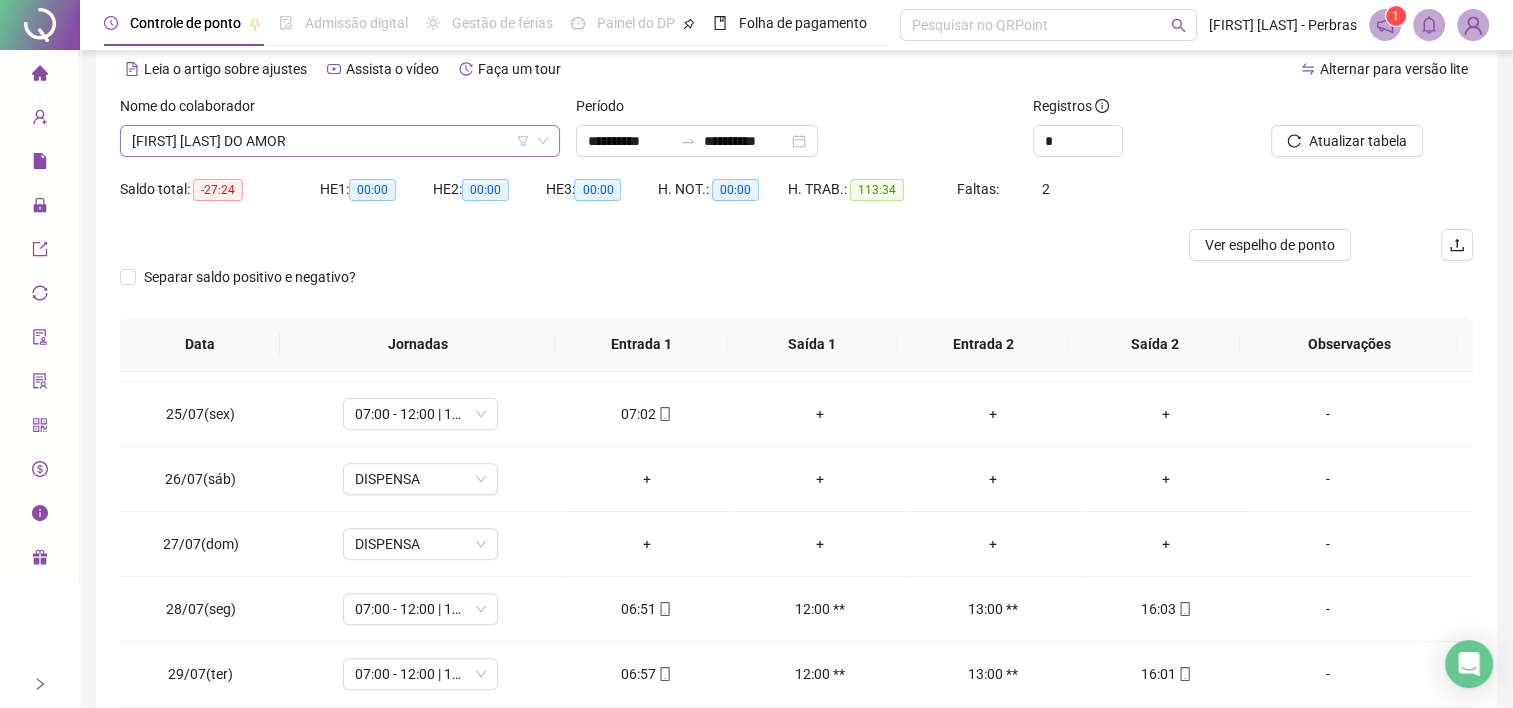 click on "[FIRST] [LAST] DO AMOR" at bounding box center [340, 141] 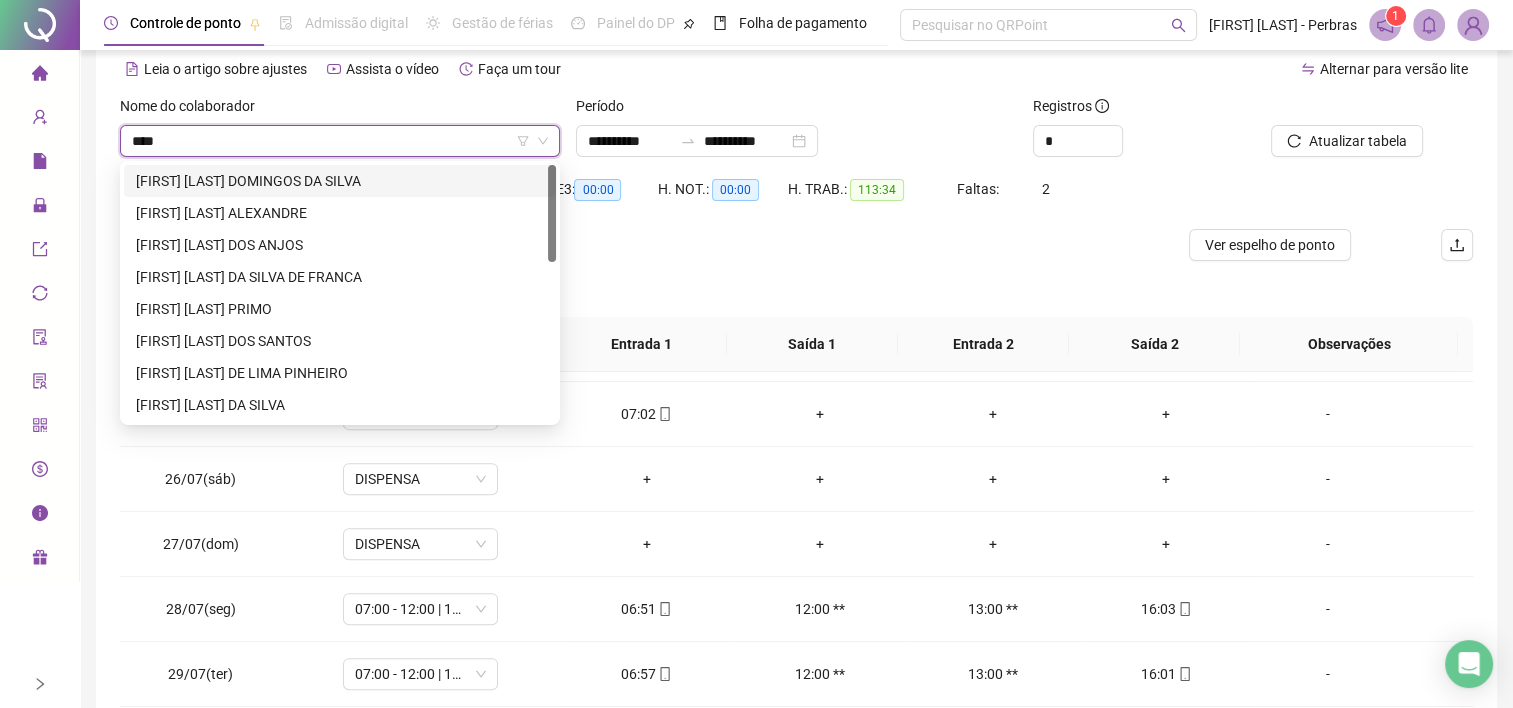 type on "*****" 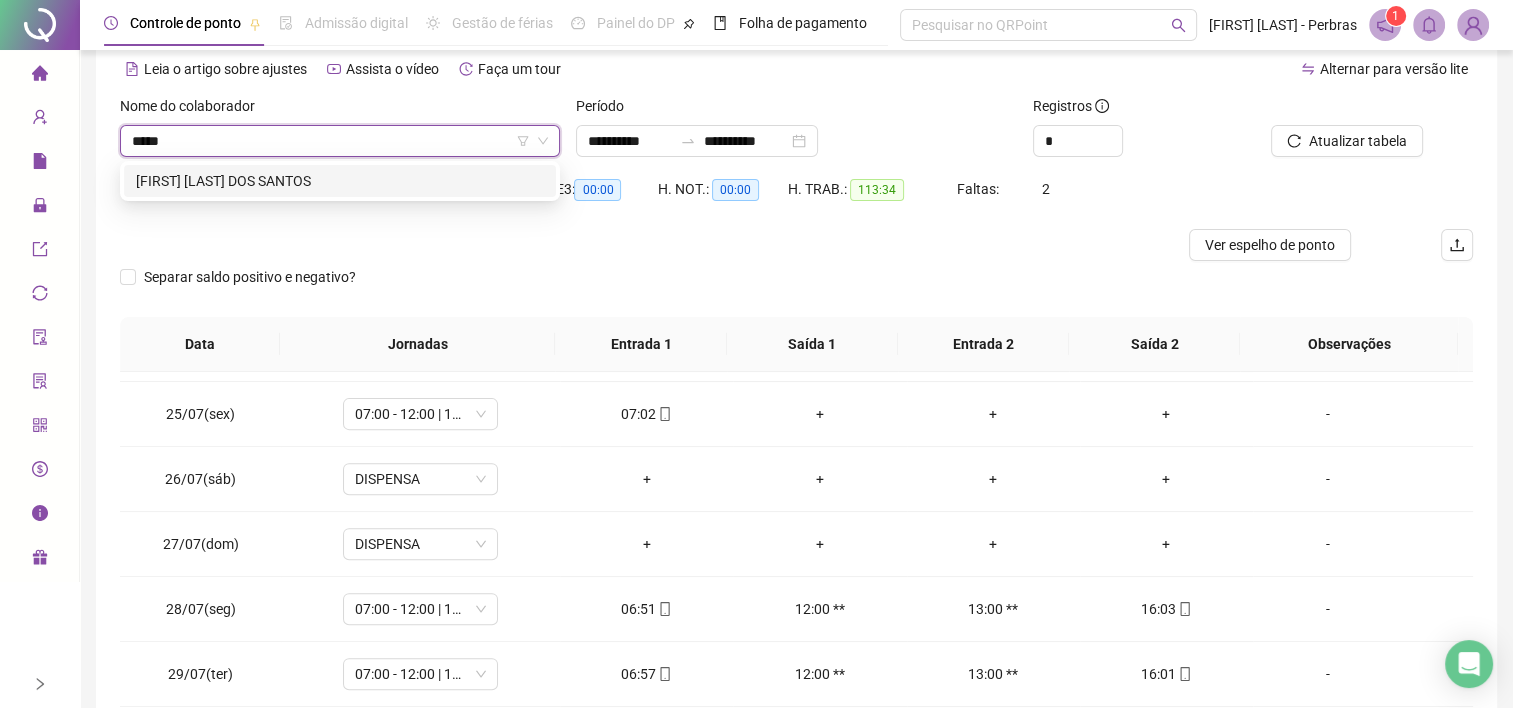 click on "[FIRST] [LAST] DOS SANTOS" at bounding box center [340, 181] 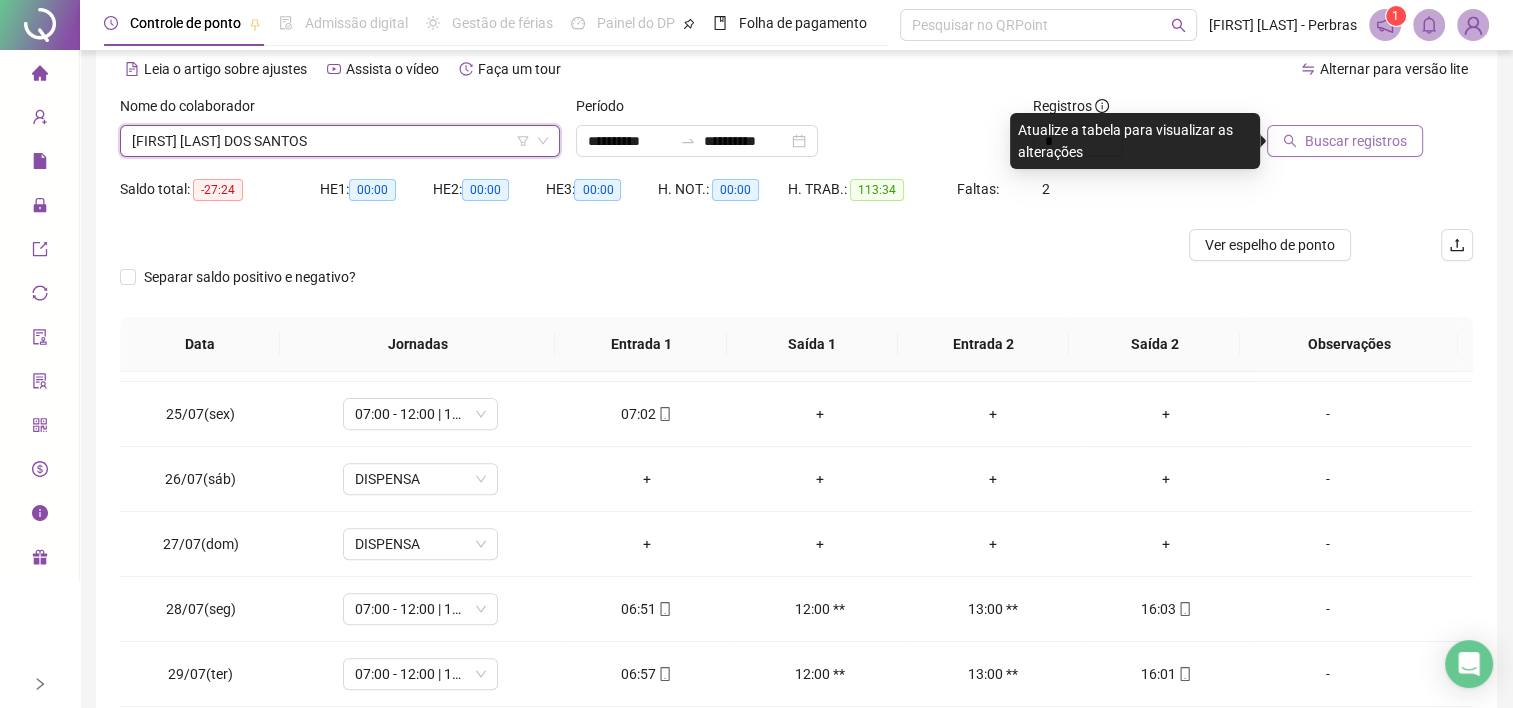 click on "Buscar registros" at bounding box center [1356, 141] 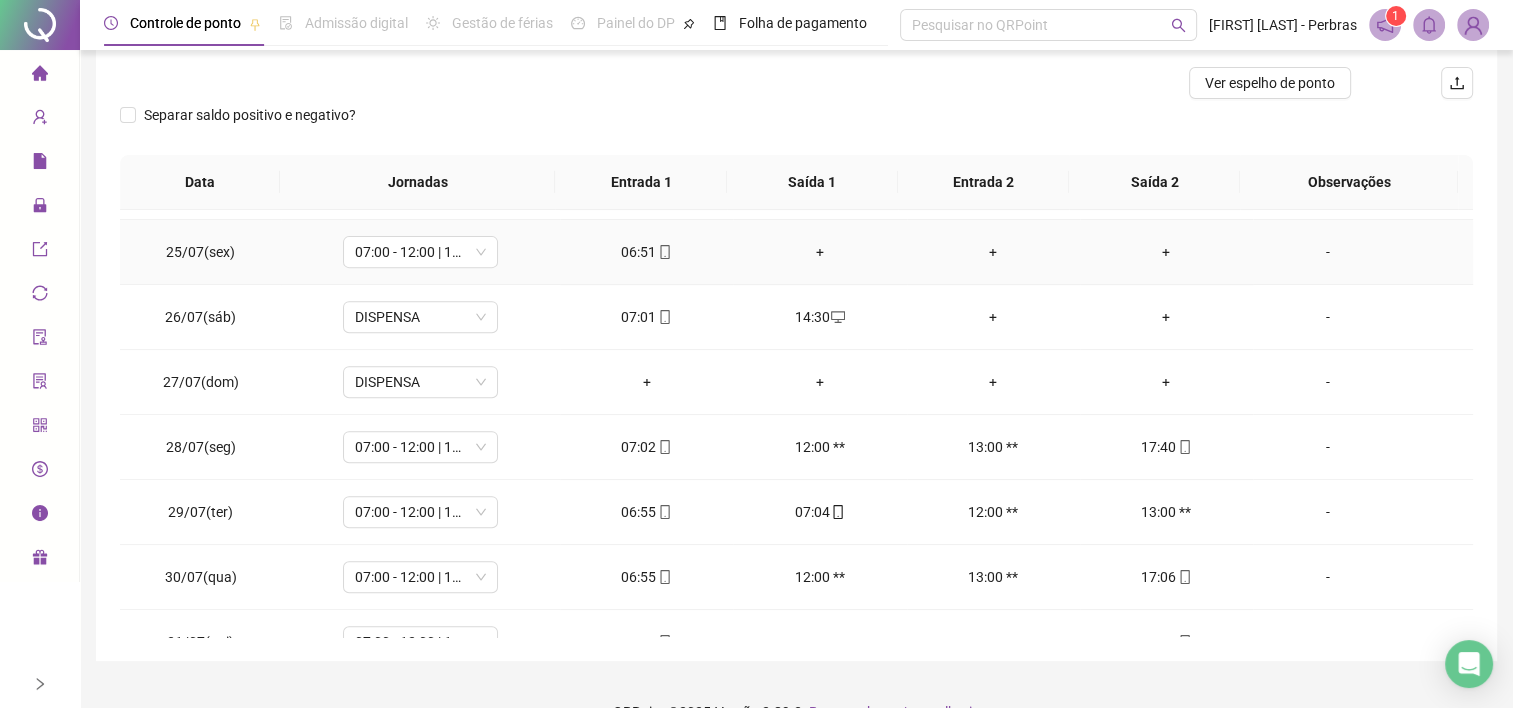 scroll, scrollTop: 289, scrollLeft: 0, axis: vertical 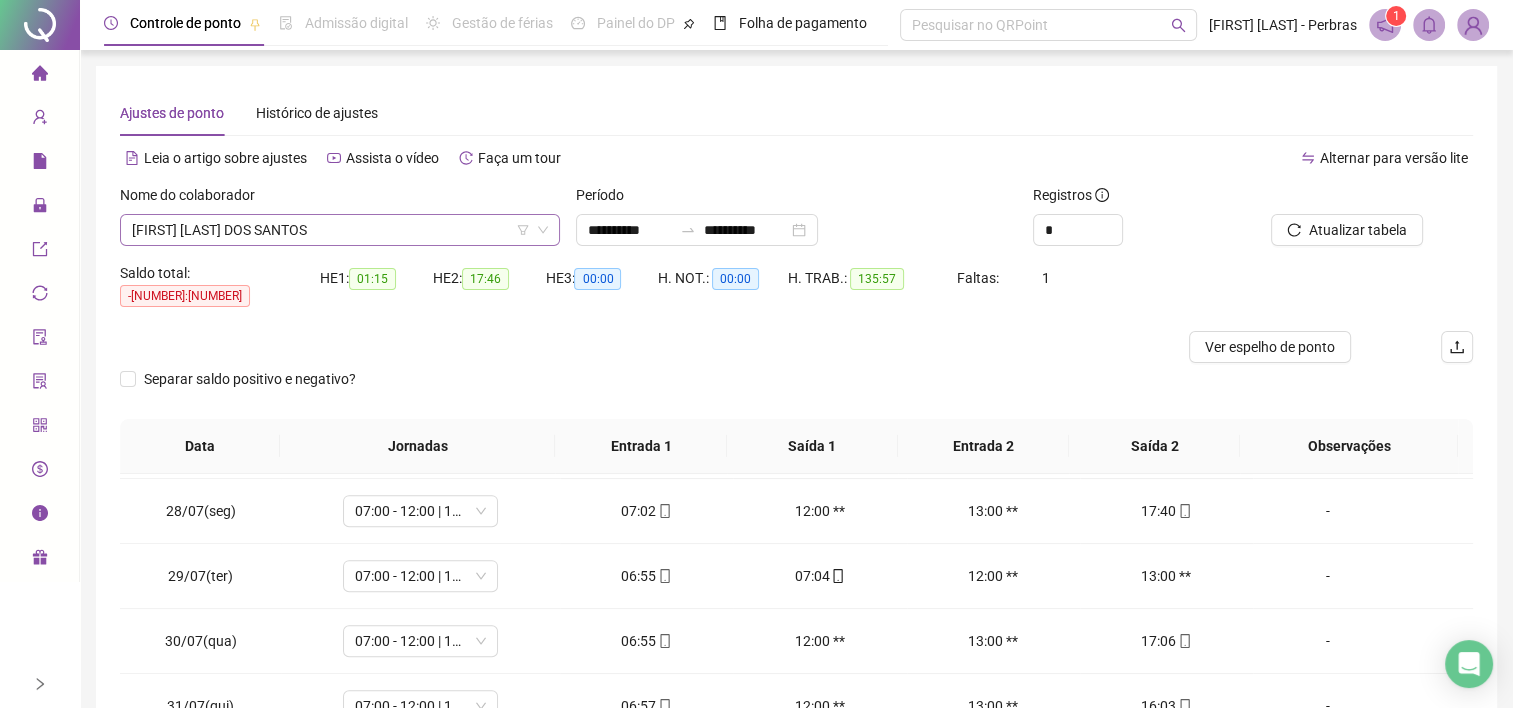 click on "[FIRST] [LAST] DOS SANTOS" at bounding box center (340, 230) 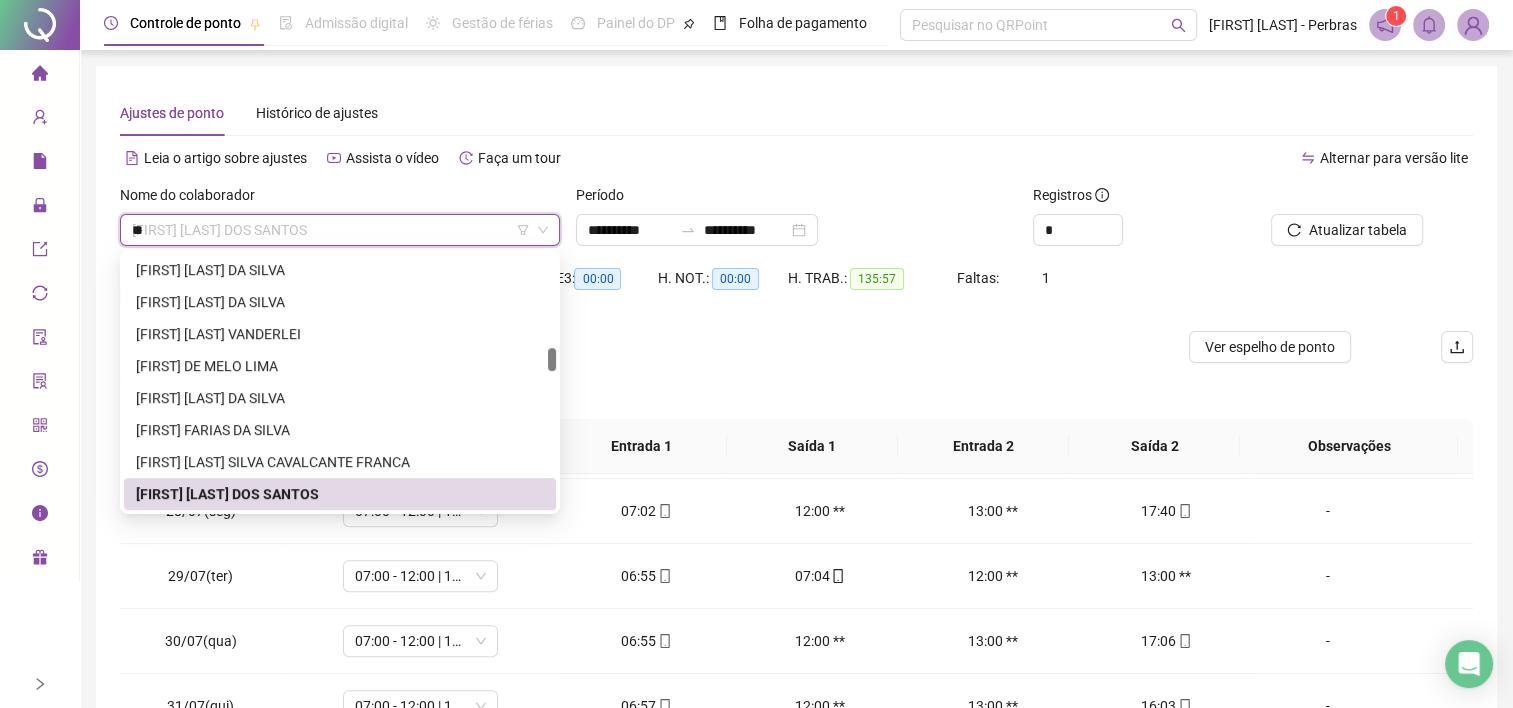 scroll, scrollTop: 160, scrollLeft: 0, axis: vertical 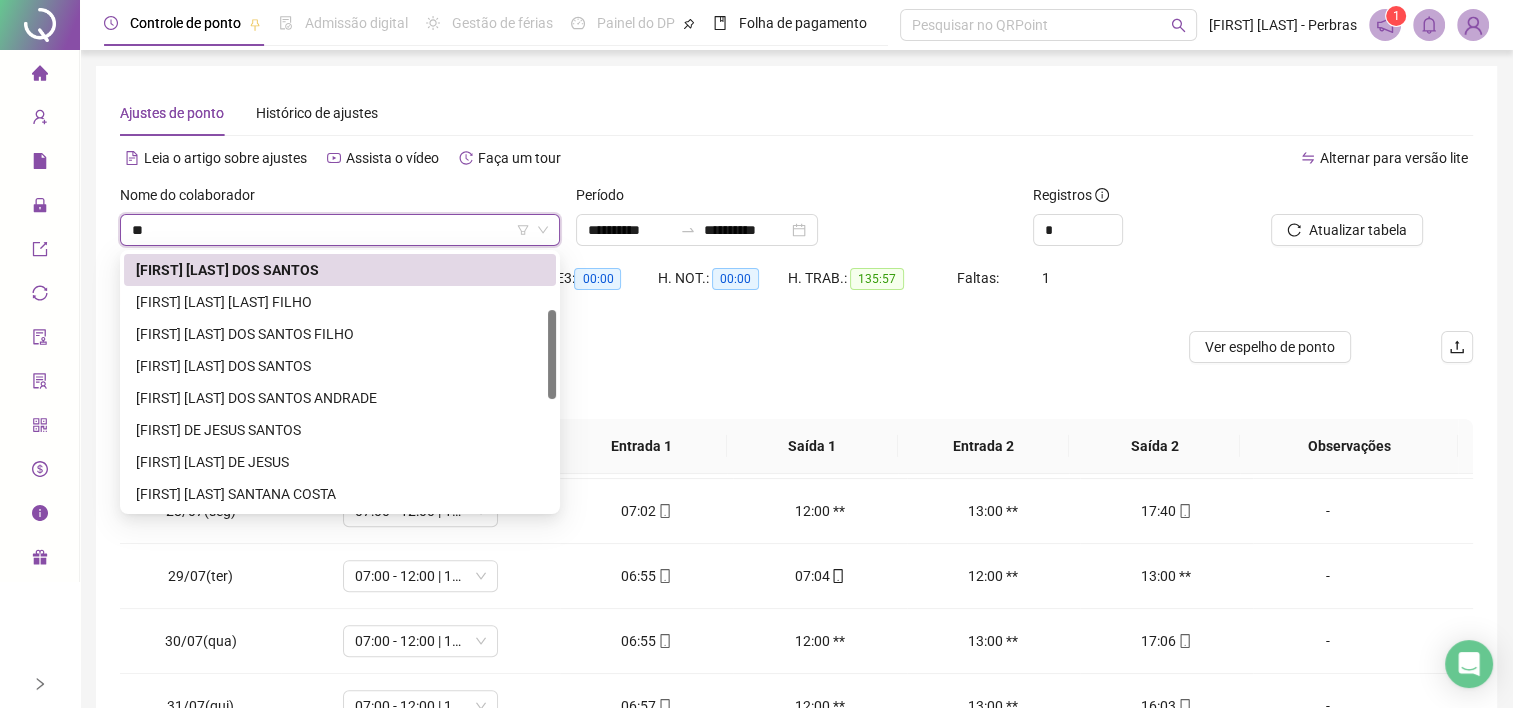 type on "***" 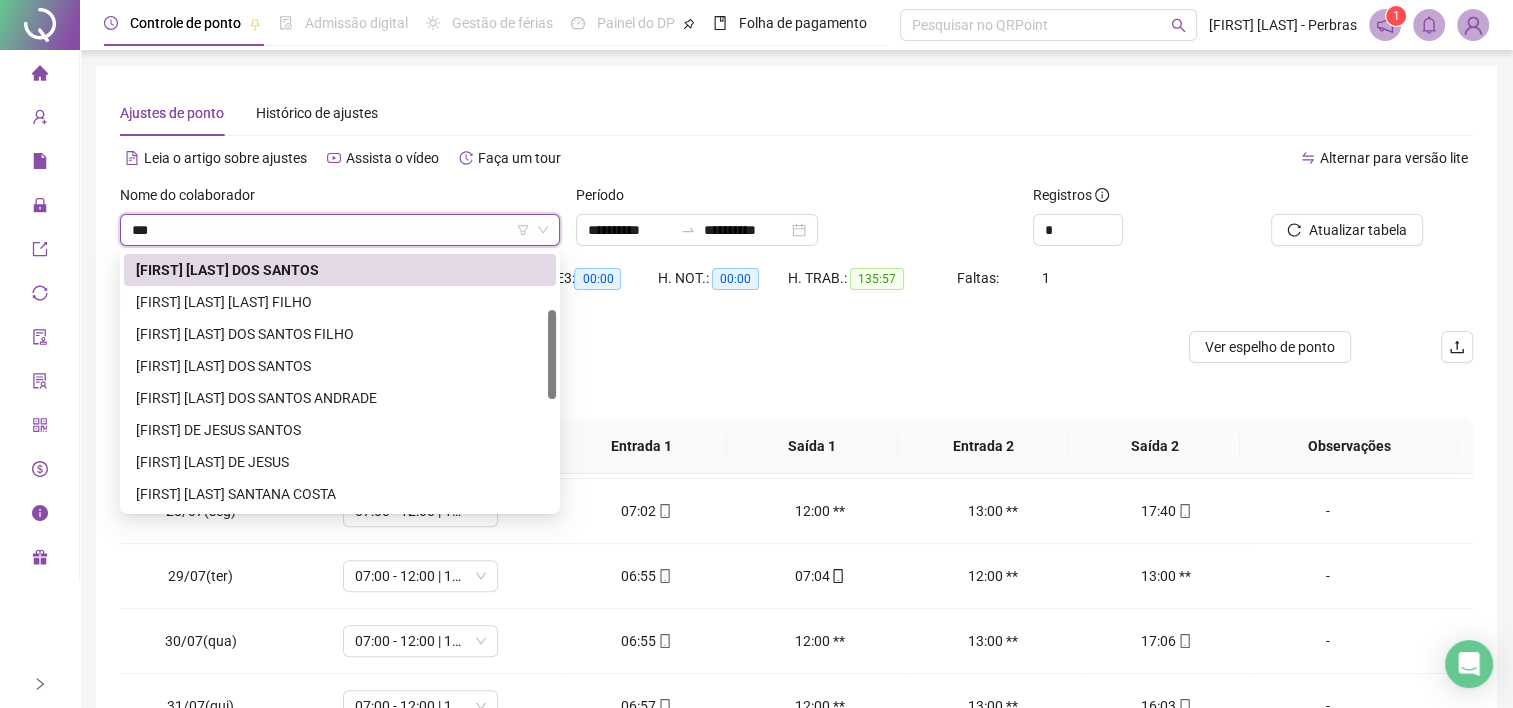 scroll, scrollTop: 0, scrollLeft: 0, axis: both 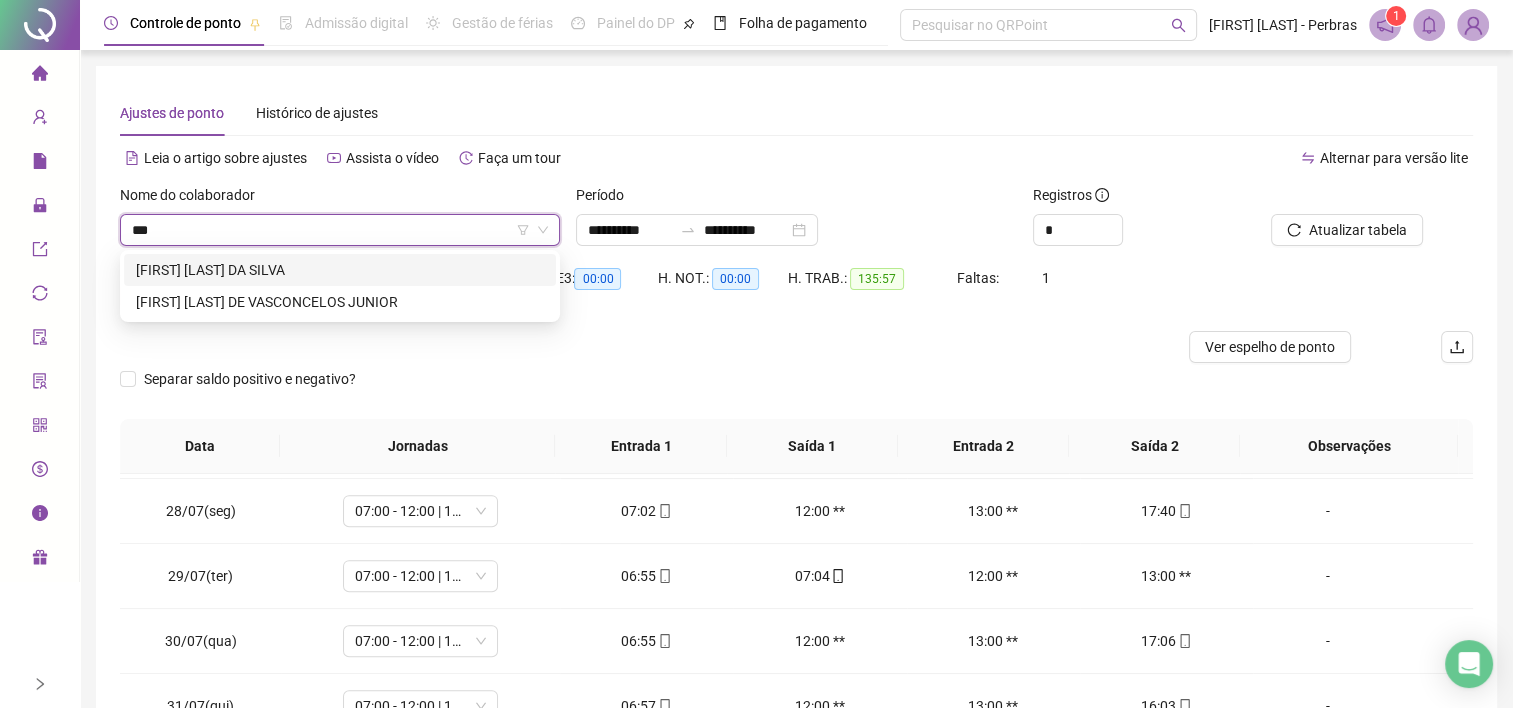 click on "[FIRST] [LAST] DA SILVA" at bounding box center [340, 270] 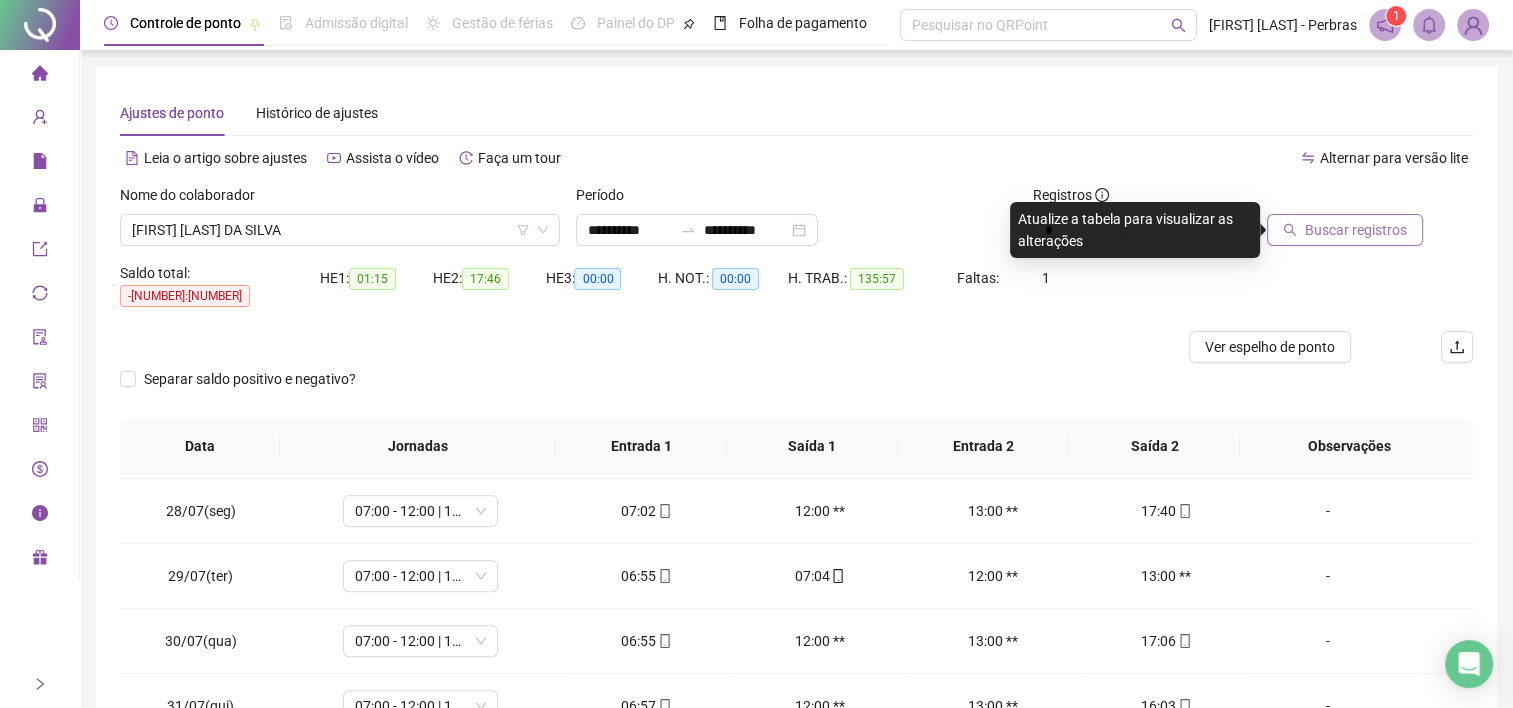 click on "Buscar registros" at bounding box center [1356, 230] 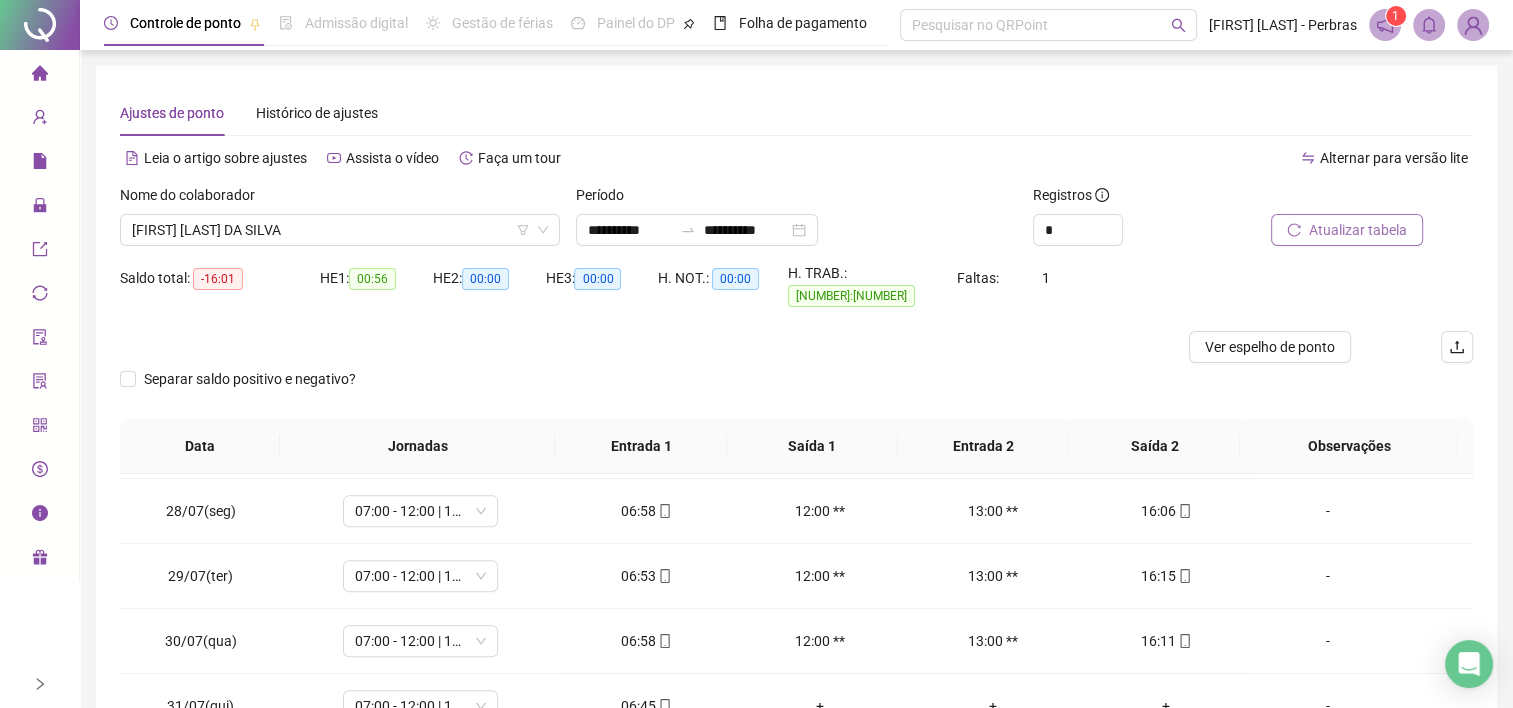 scroll, scrollTop: 200, scrollLeft: 0, axis: vertical 